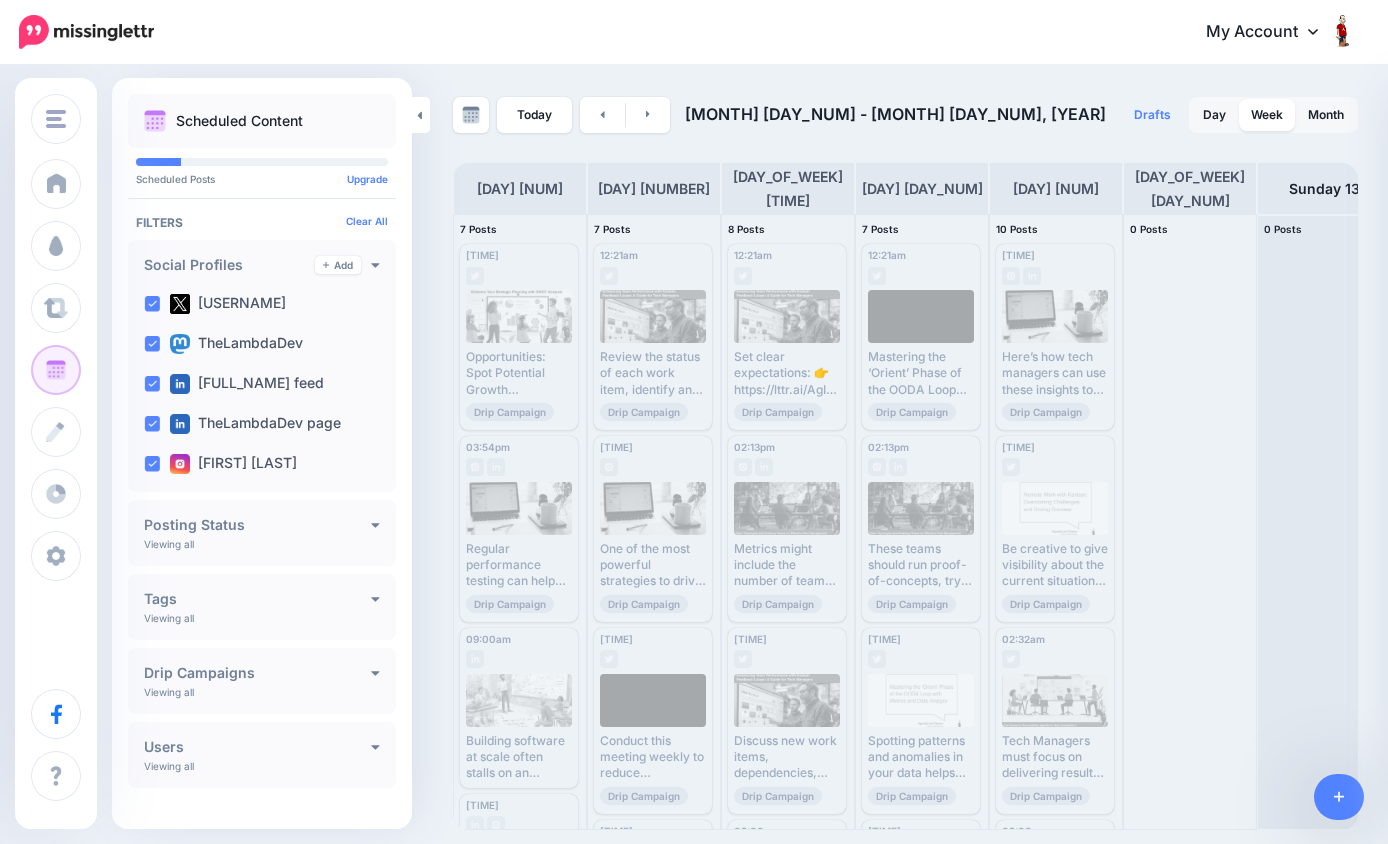 scroll, scrollTop: 0, scrollLeft: 0, axis: both 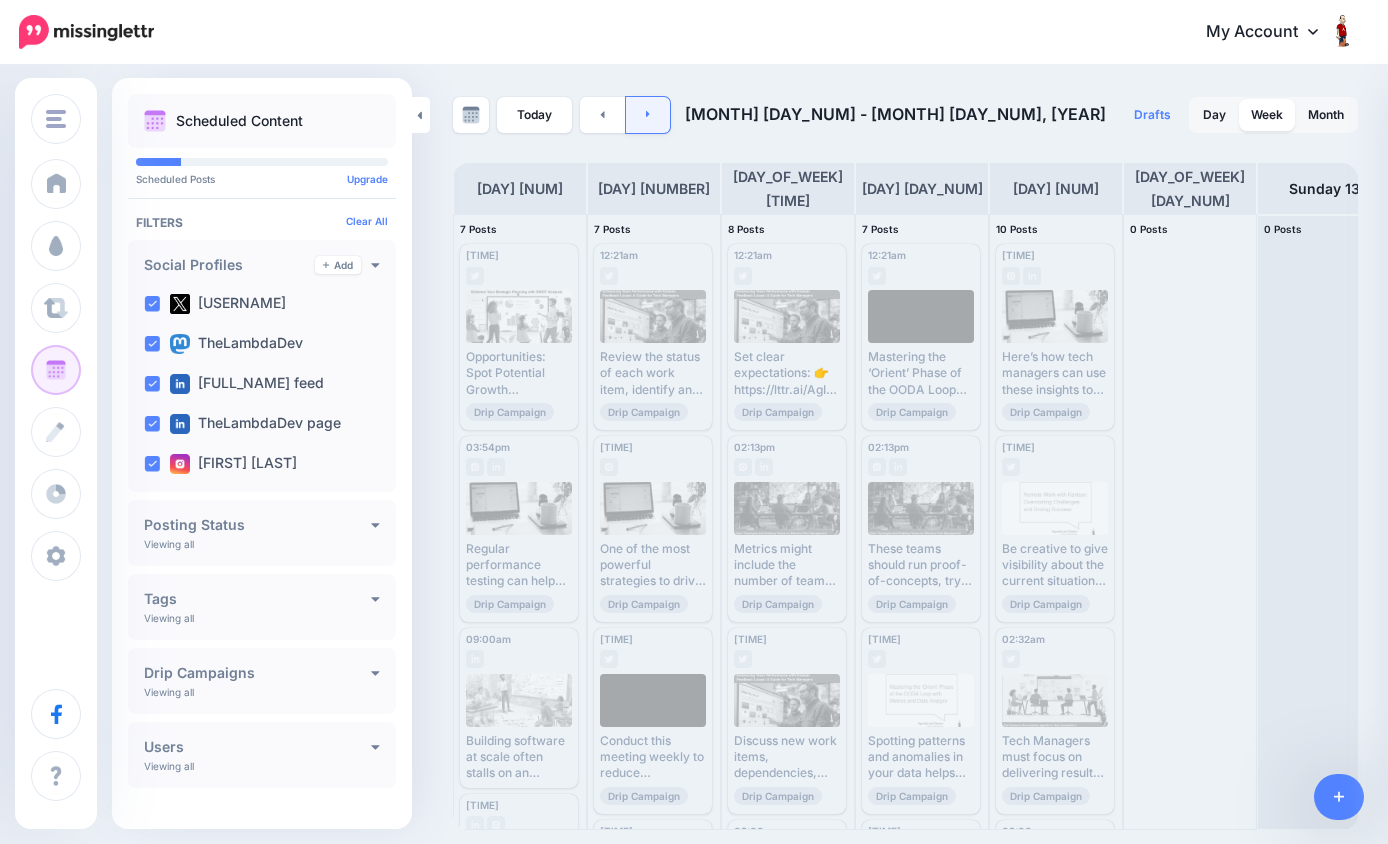 click at bounding box center [648, 115] 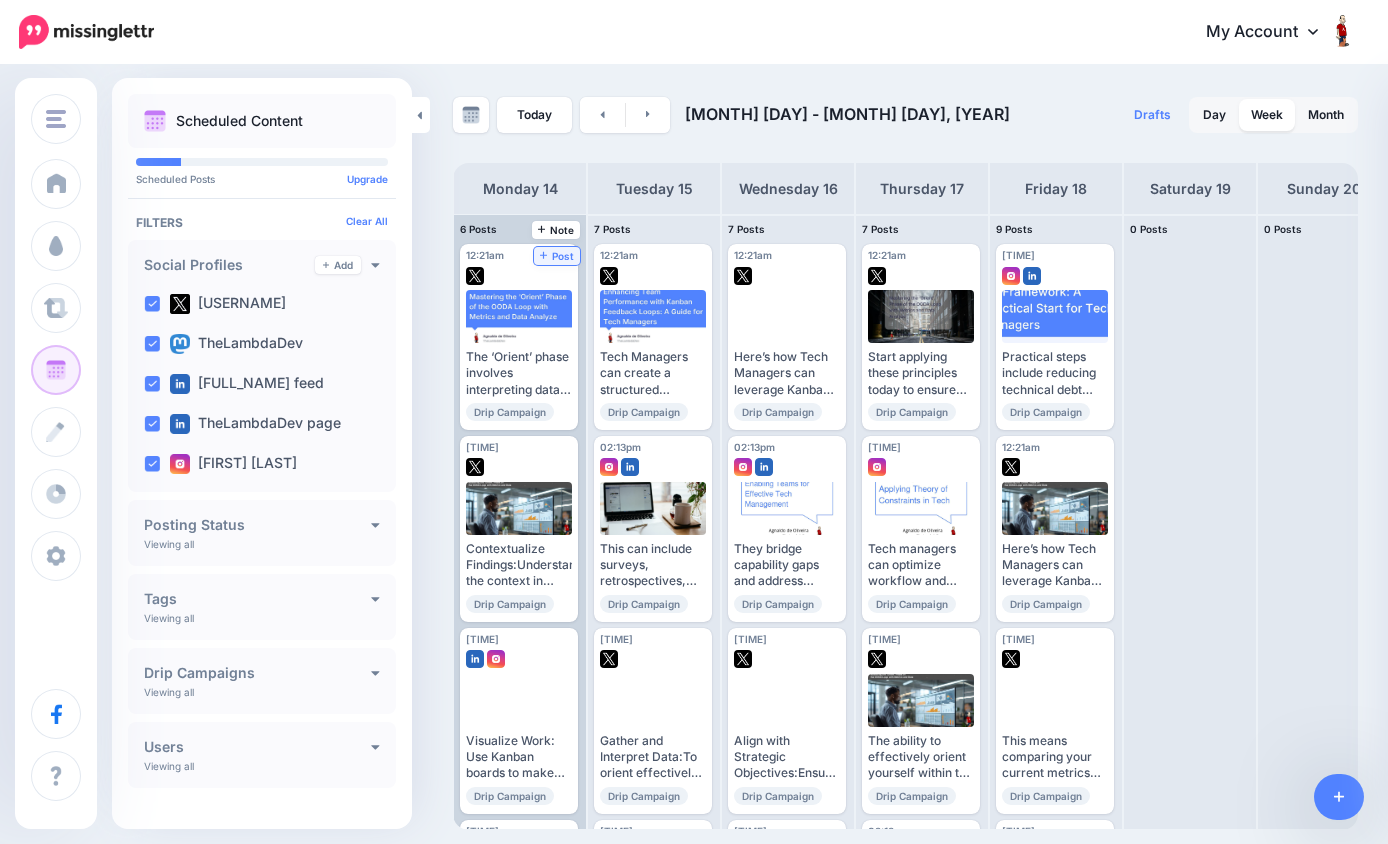 click on "Post" at bounding box center [557, 256] 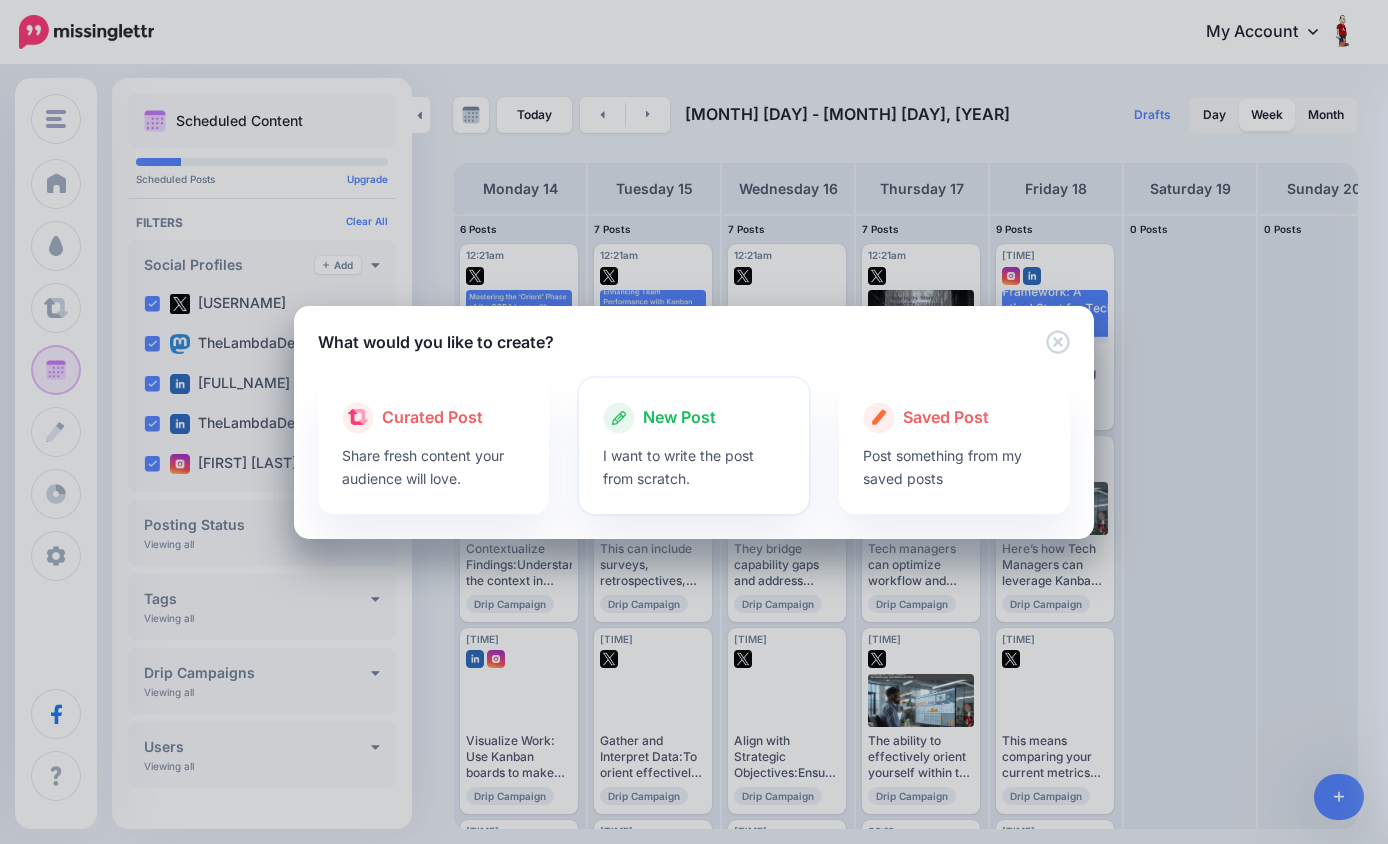 click on "I want to write the post from scratch." at bounding box center (694, 467) 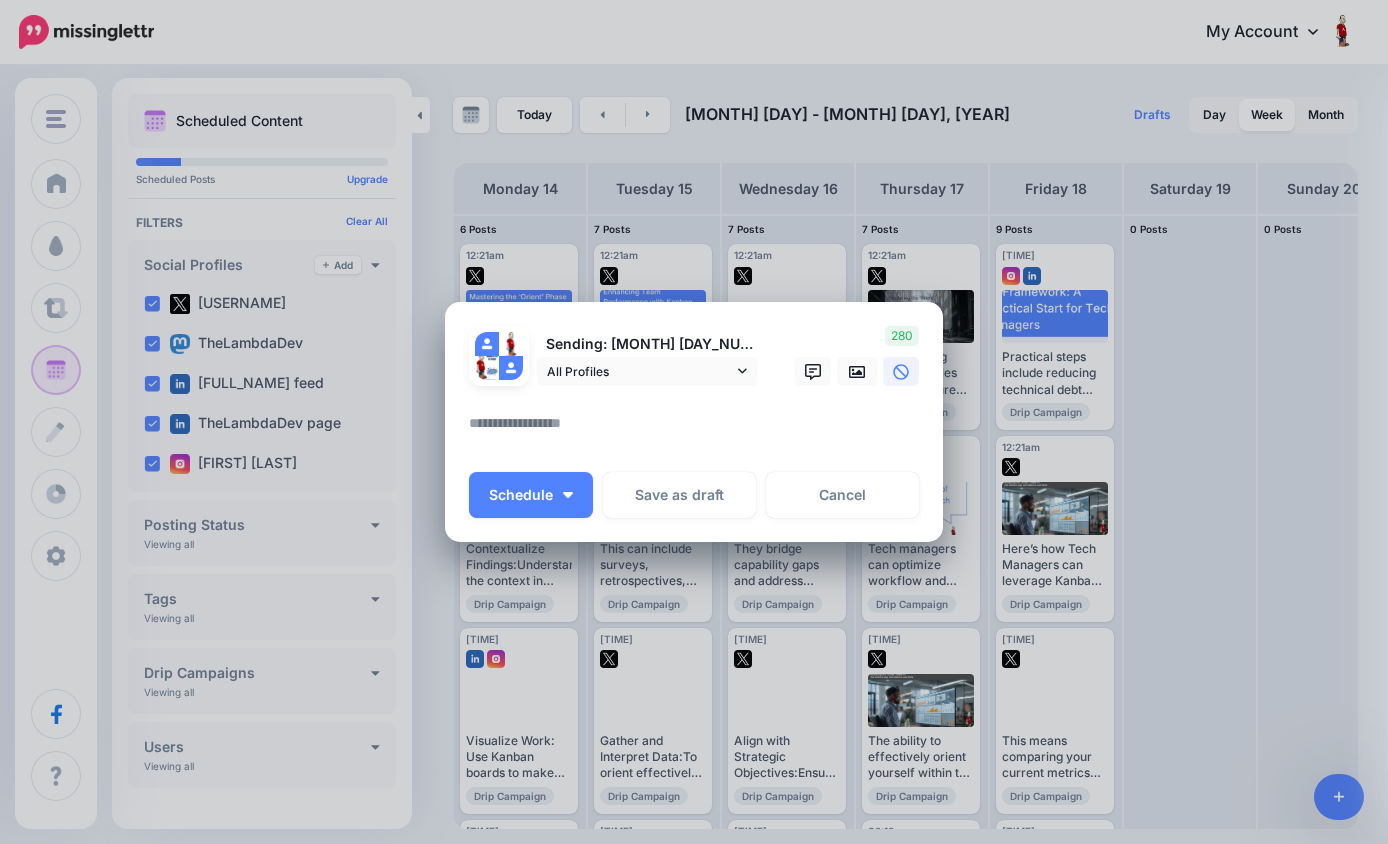 click at bounding box center [699, 430] 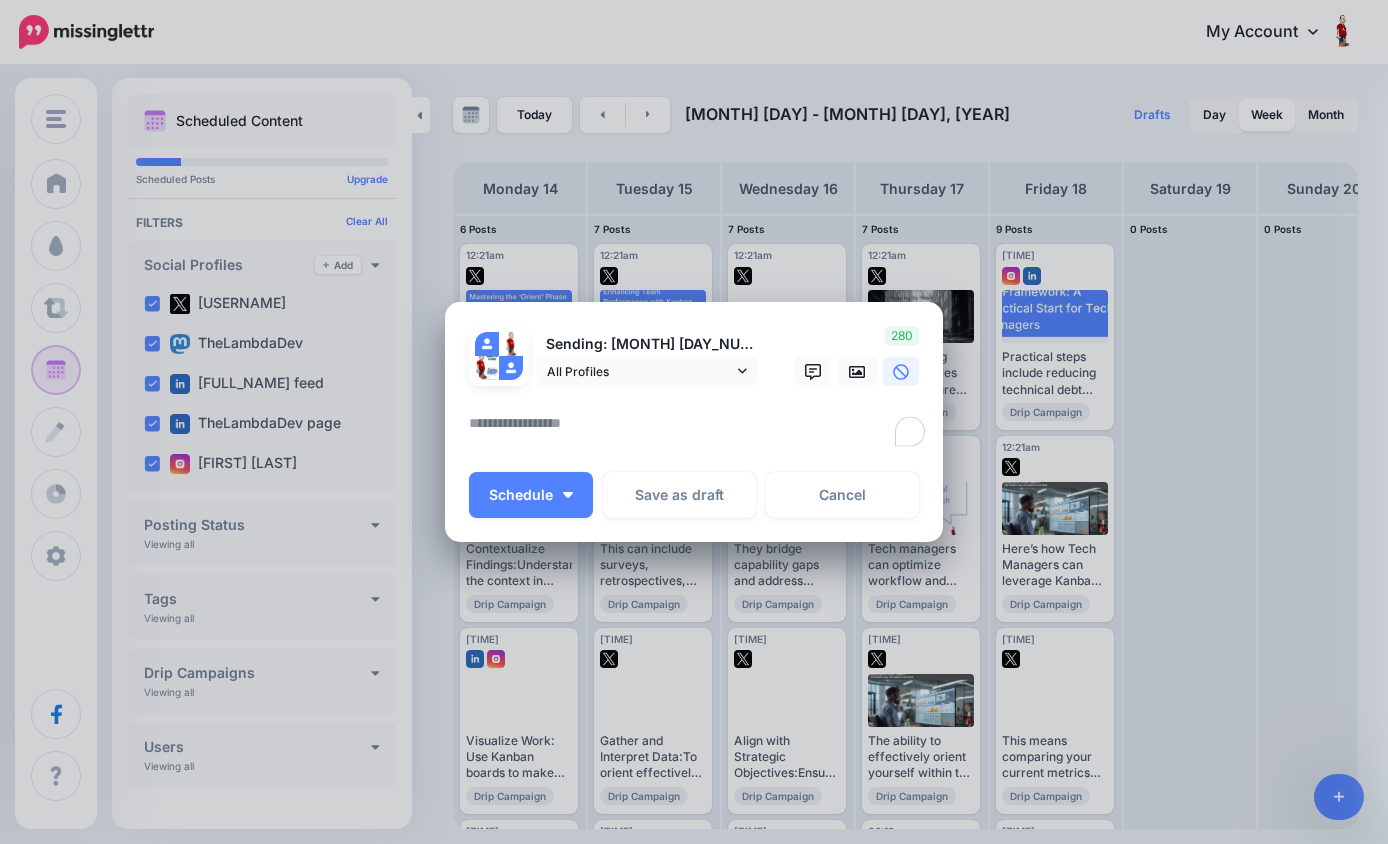 paste on "**********" 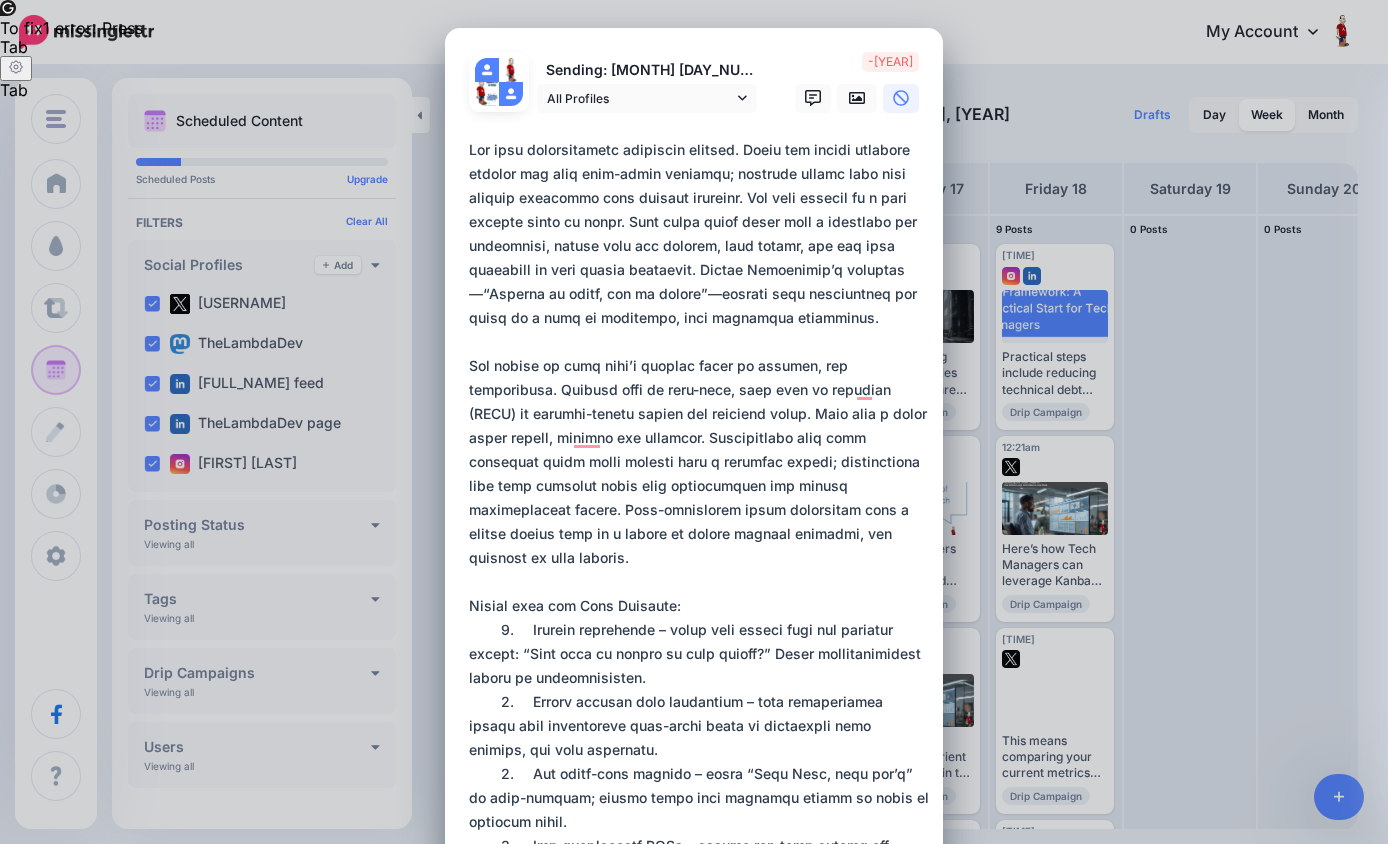 scroll, scrollTop: 0, scrollLeft: 0, axis: both 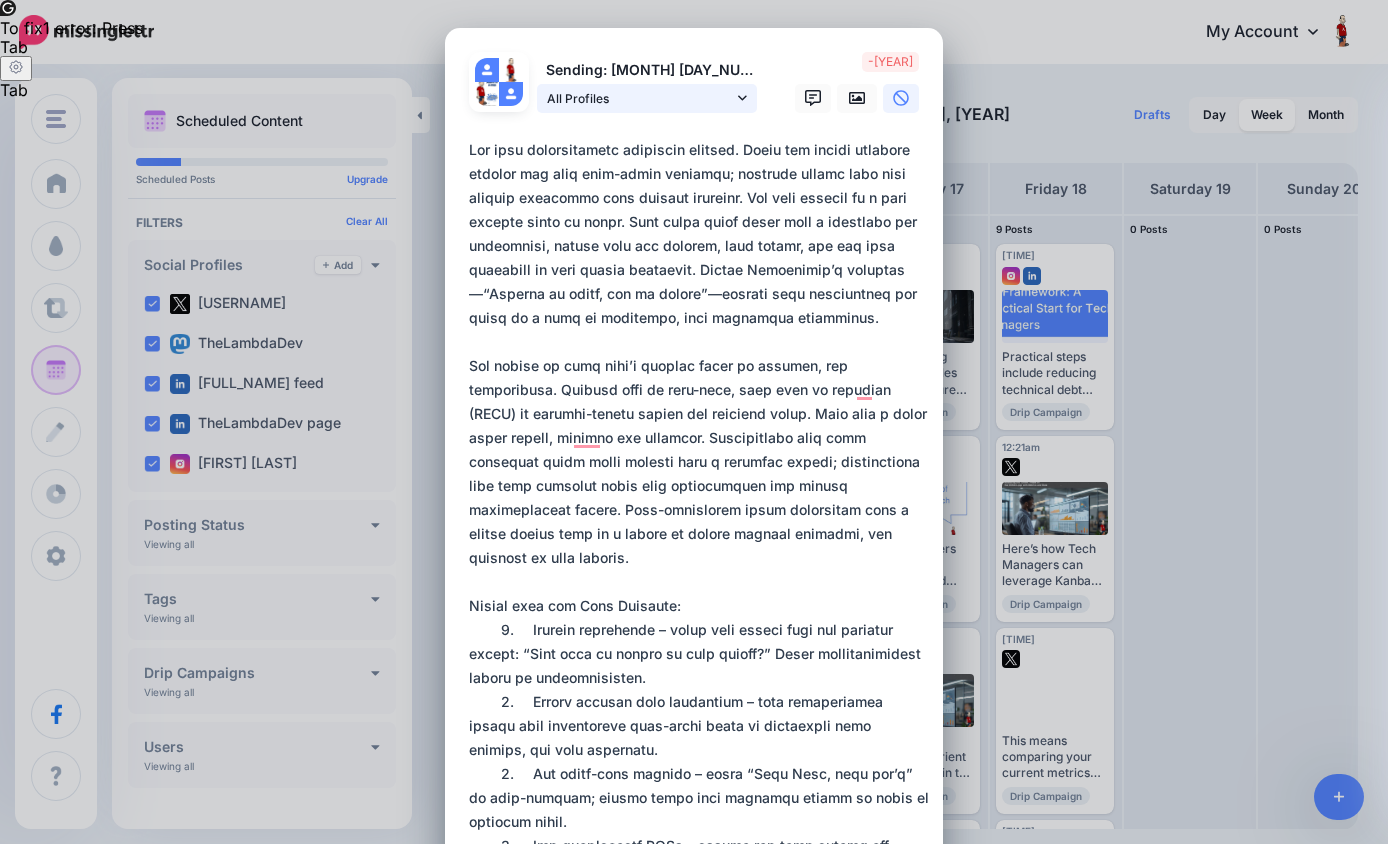 click 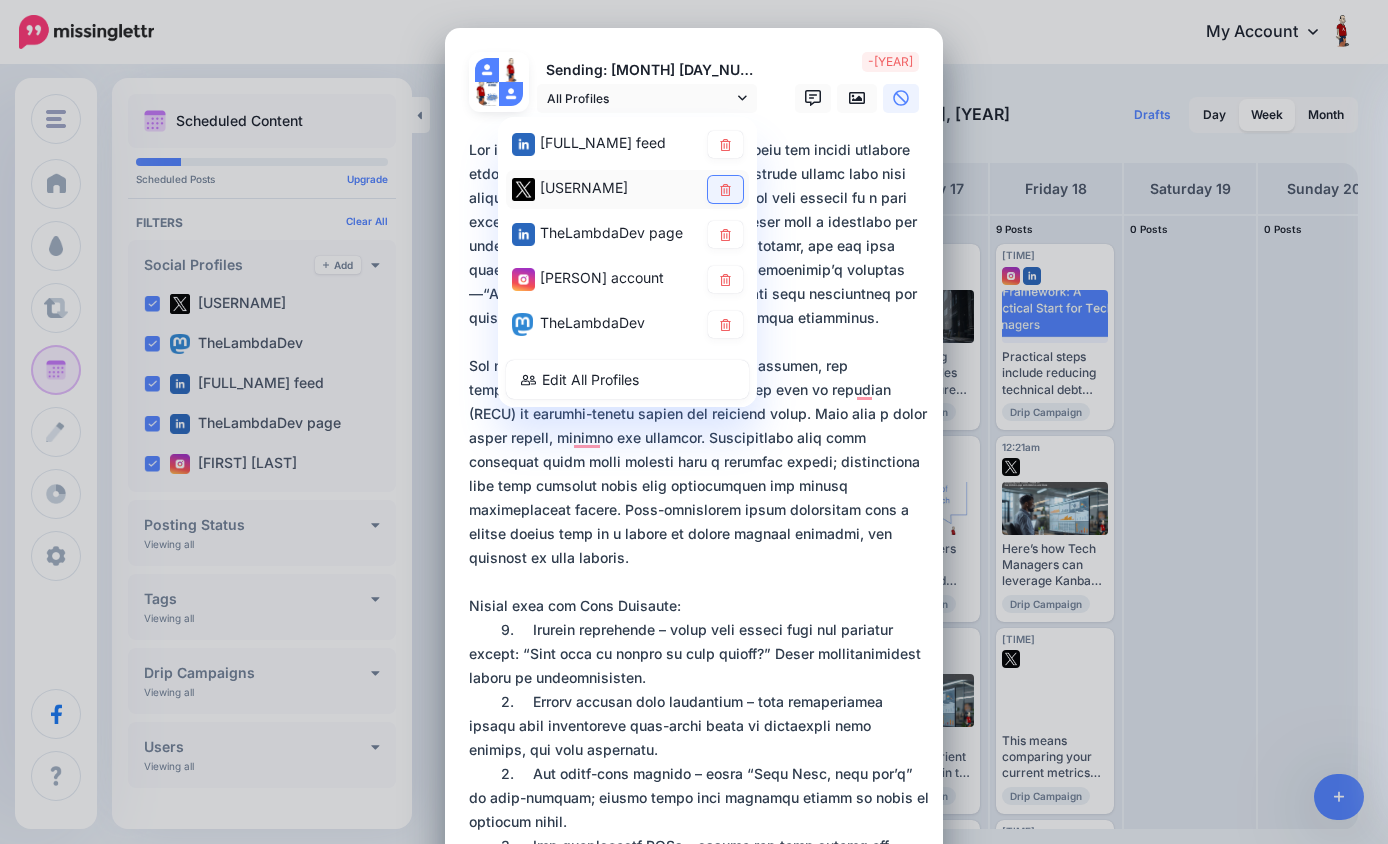 click at bounding box center (725, 189) 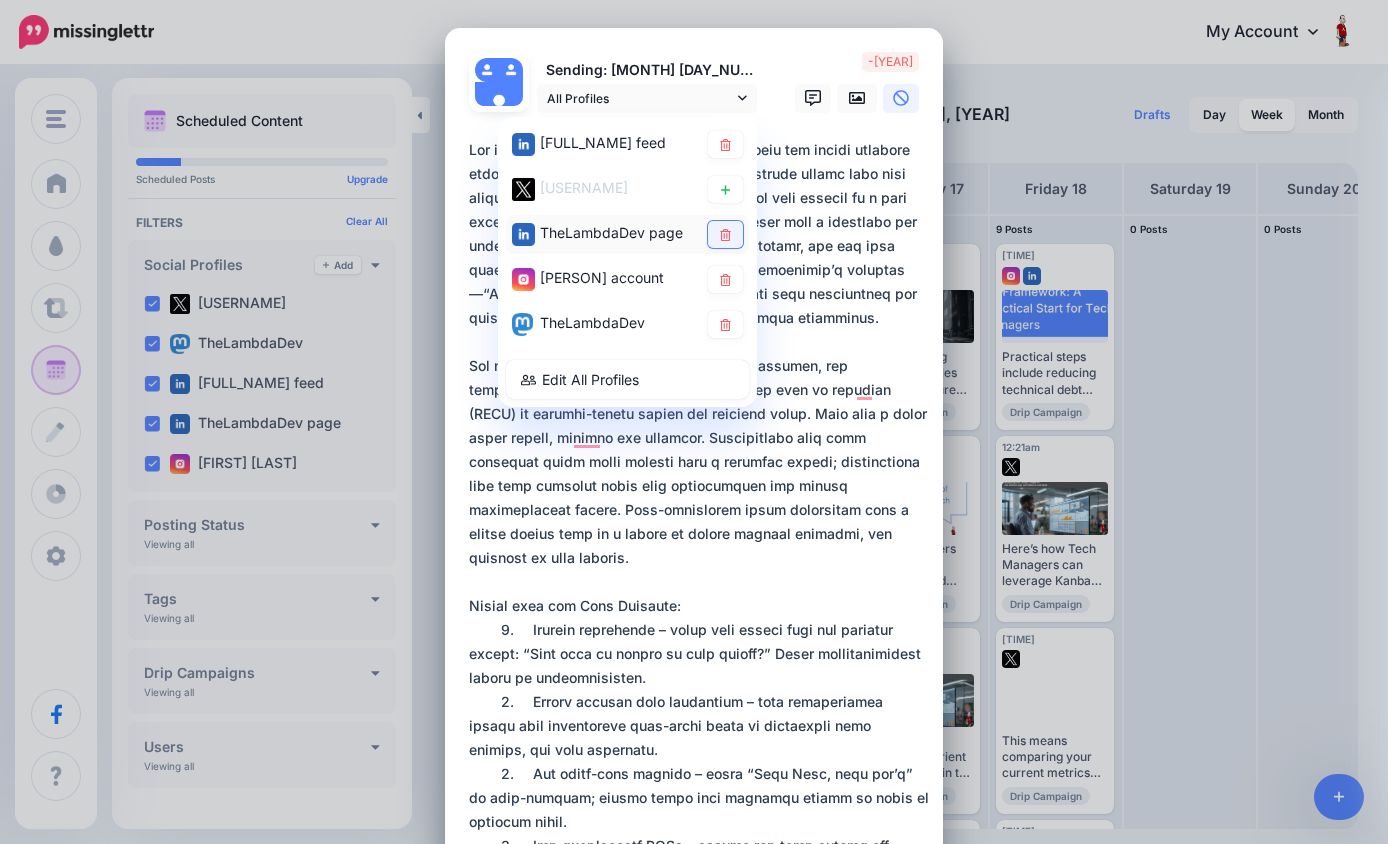 click 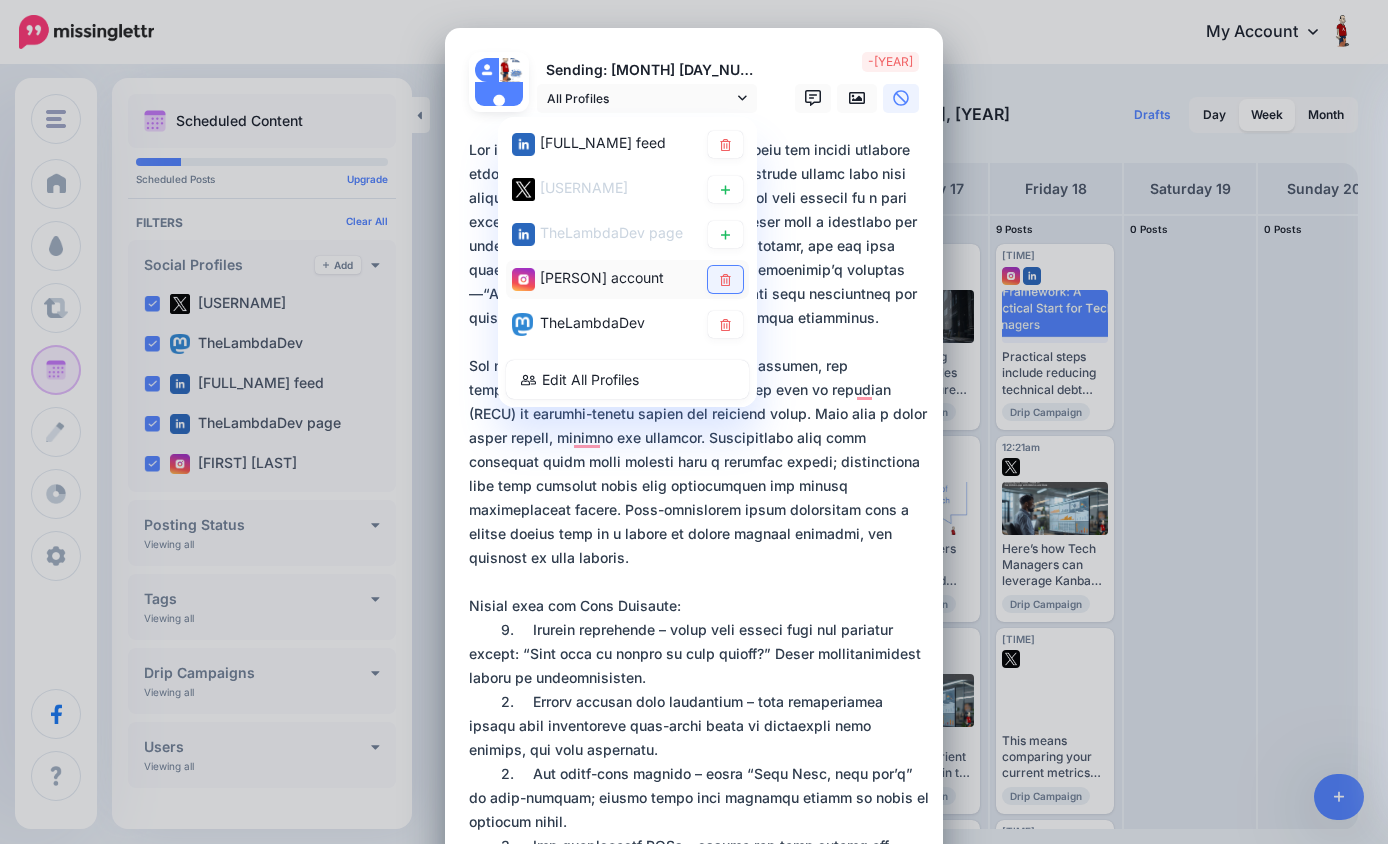 click 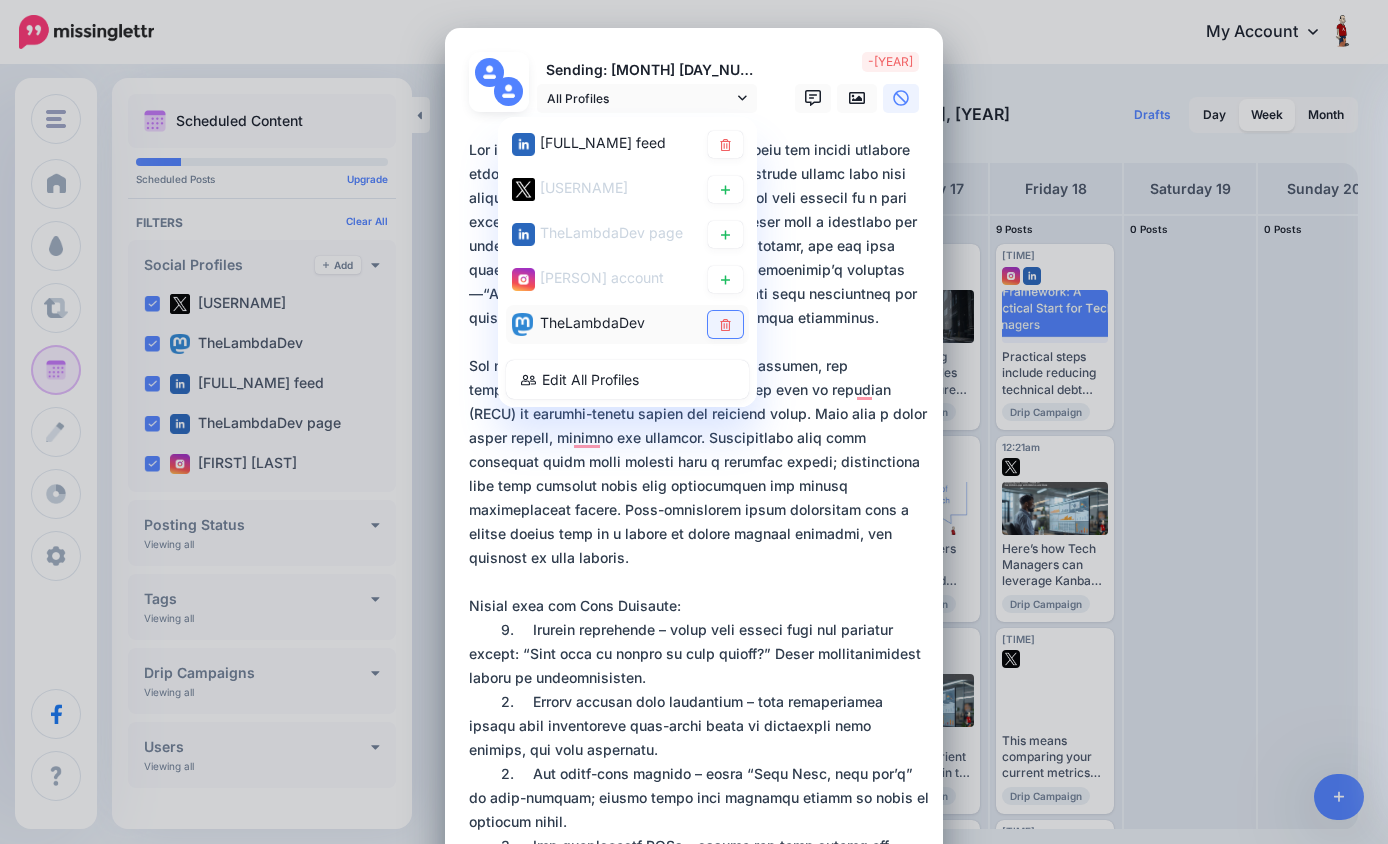 click 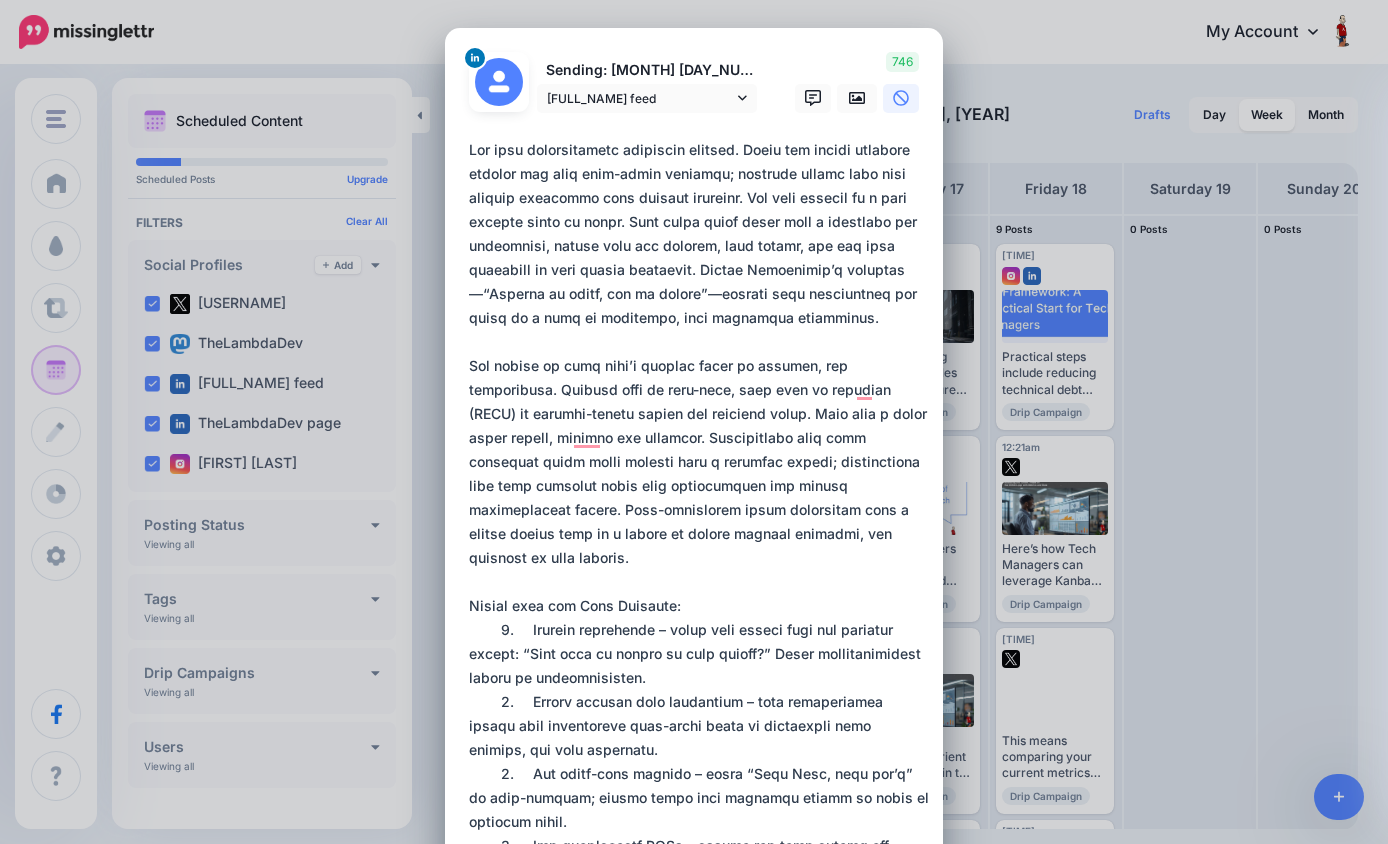 click at bounding box center (699, 666) 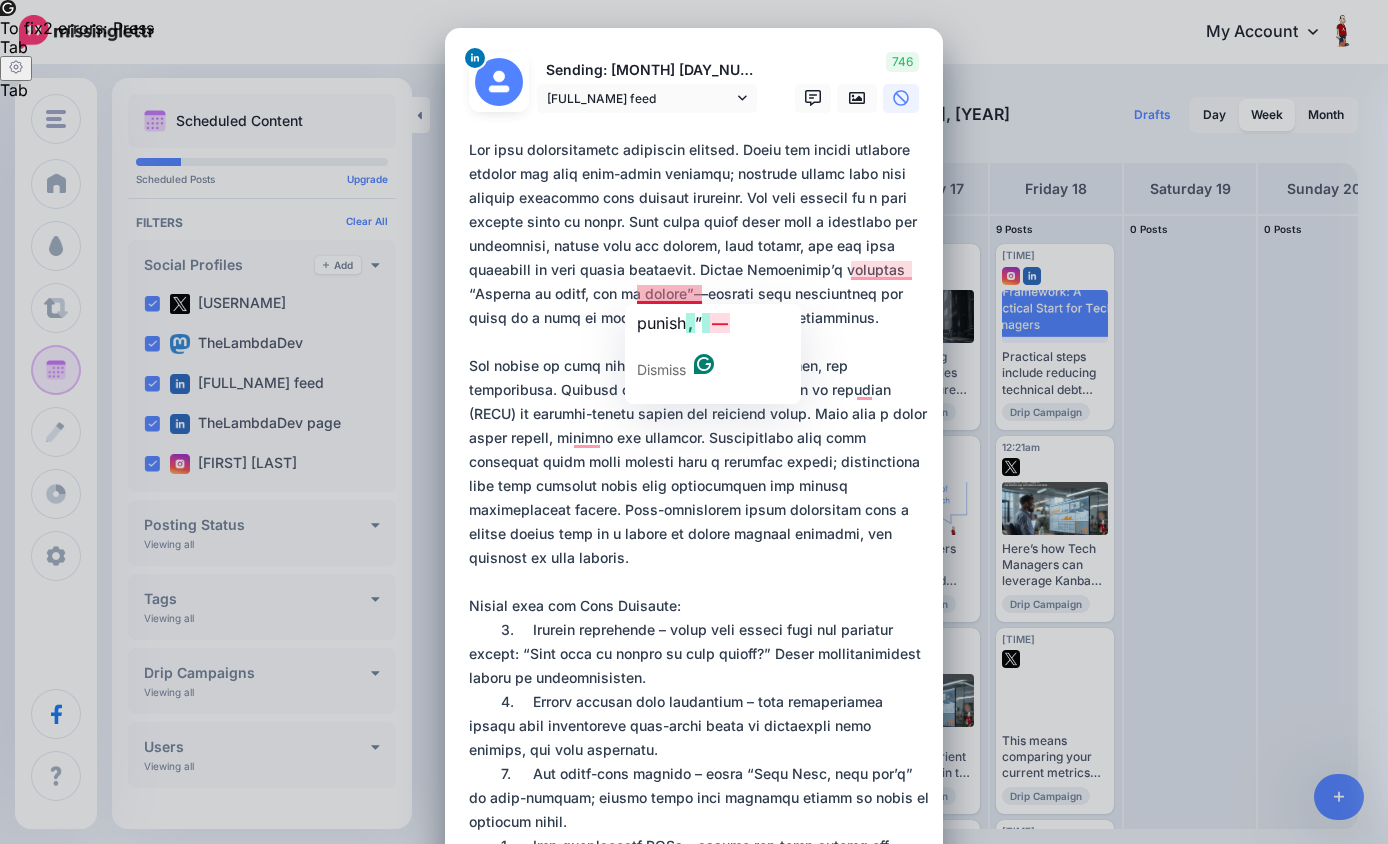 click at bounding box center (699, 666) 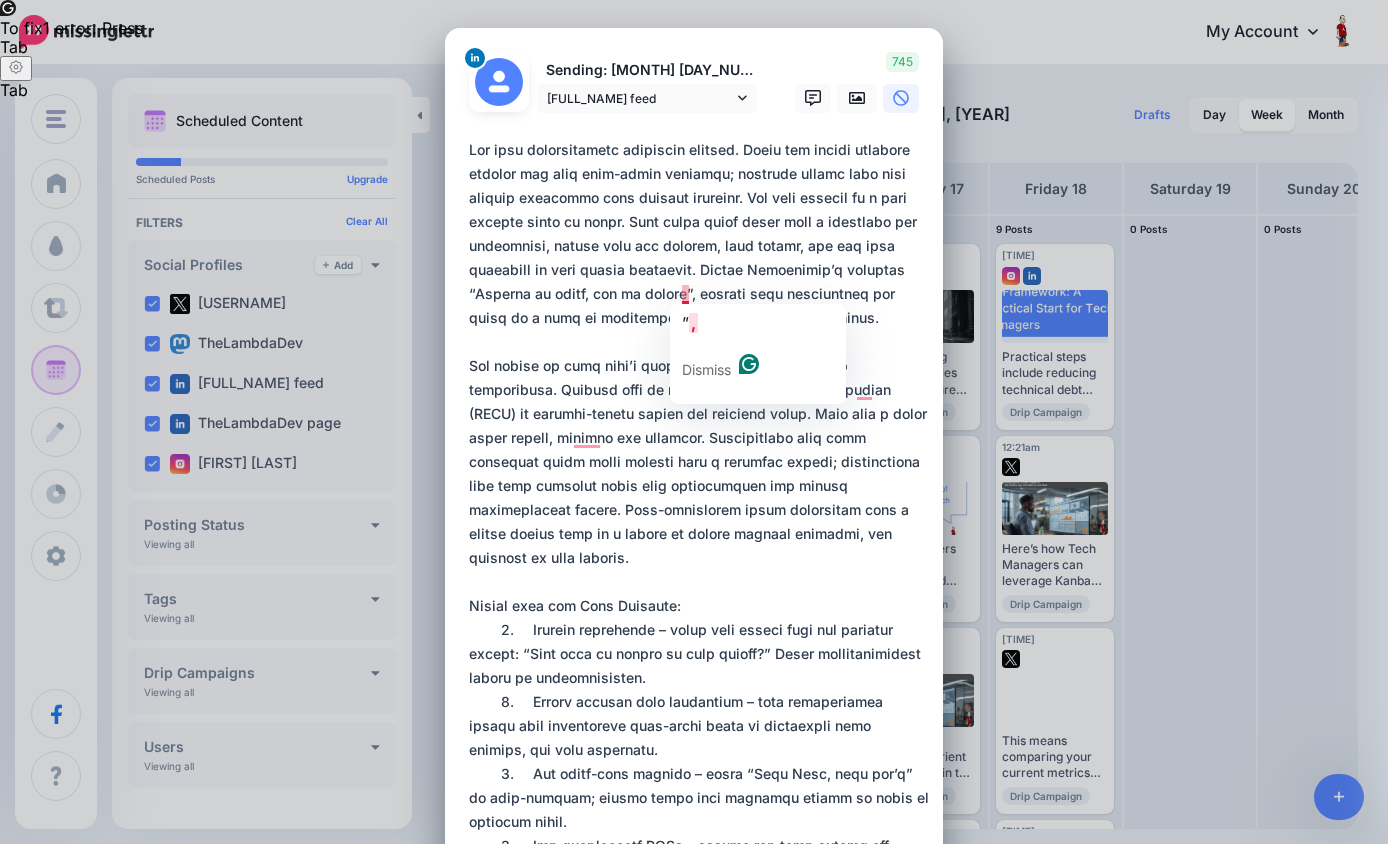 click at bounding box center (699, 666) 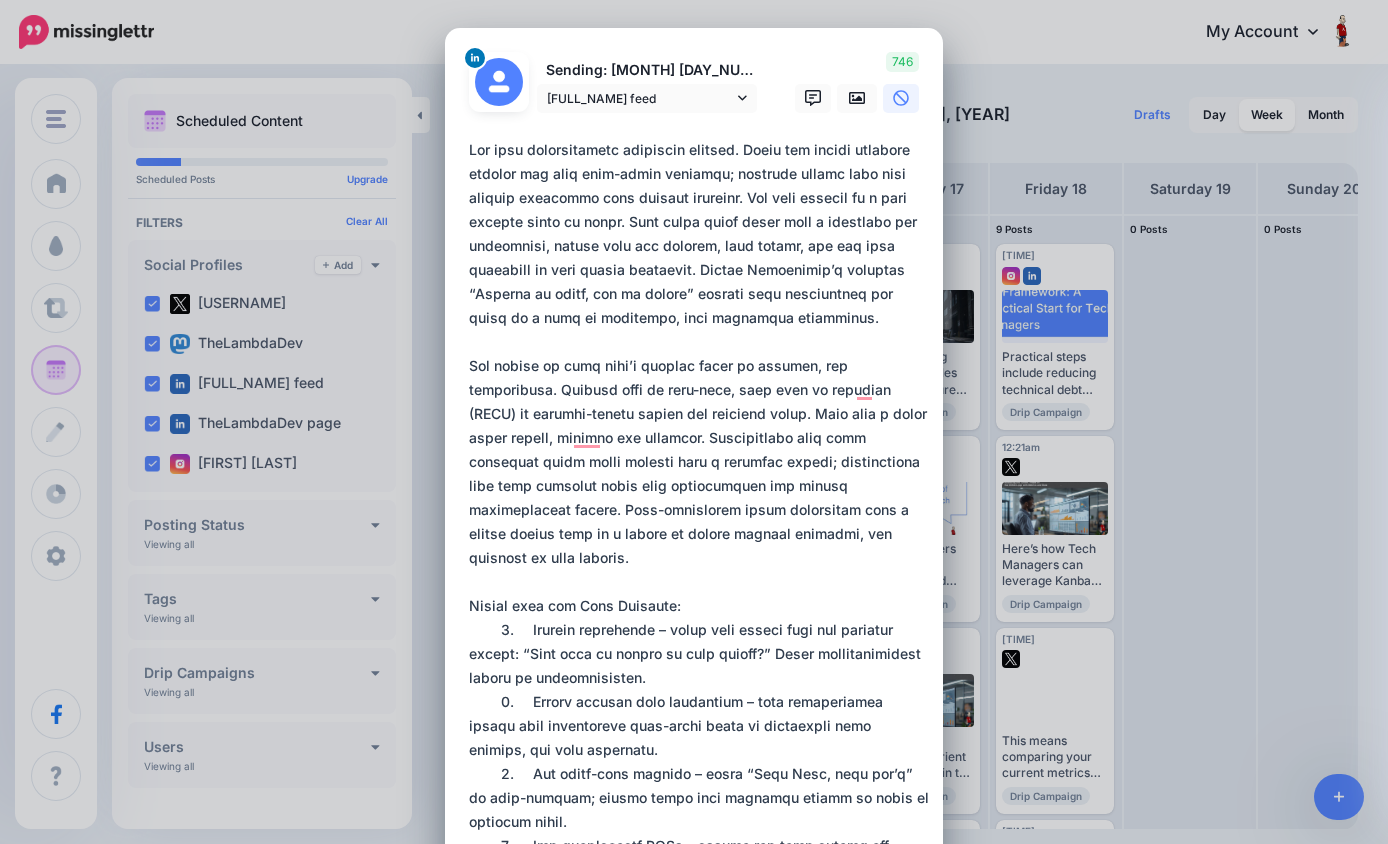 click at bounding box center [699, 666] 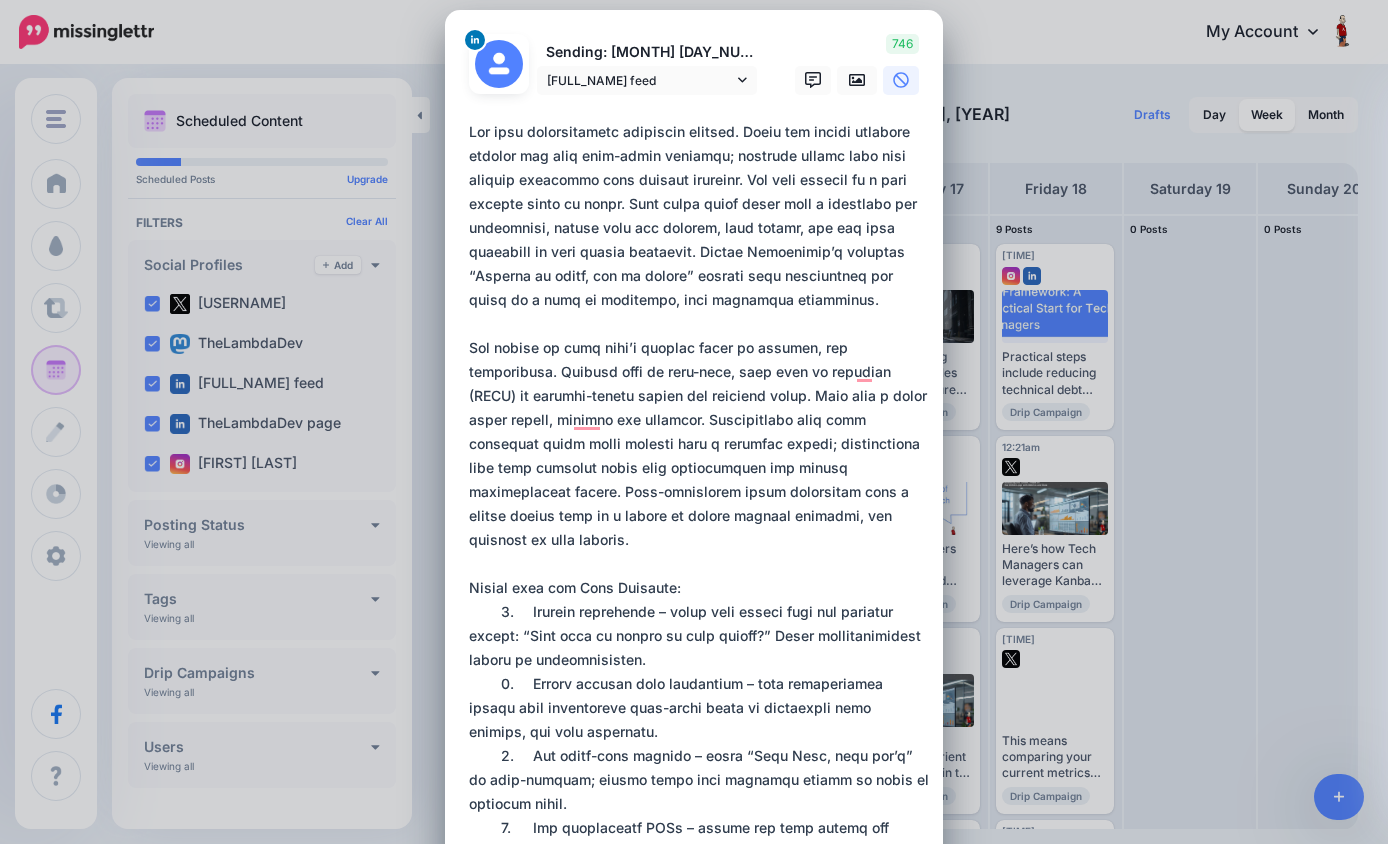 scroll, scrollTop: 30, scrollLeft: 0, axis: vertical 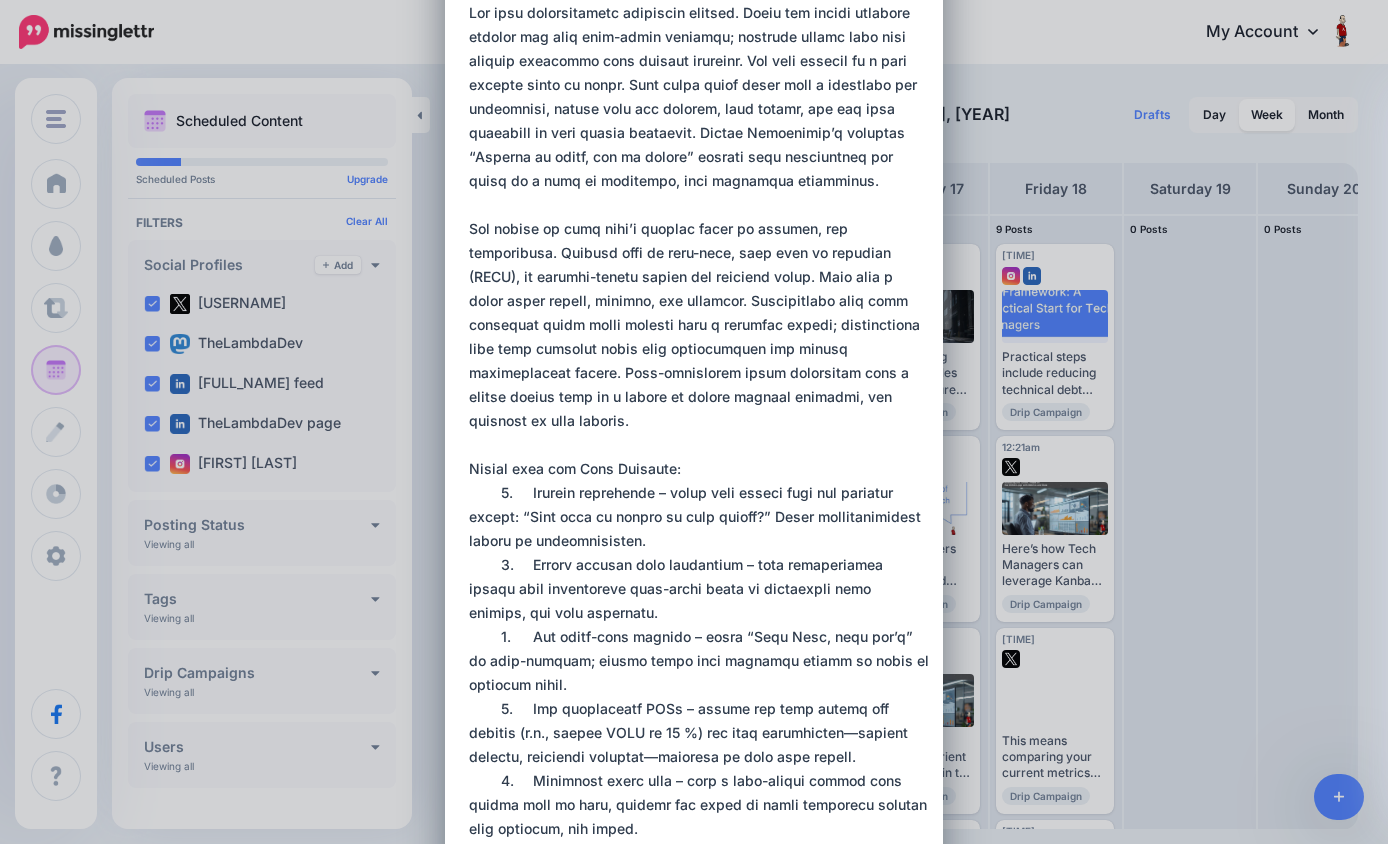click at bounding box center [699, 529] 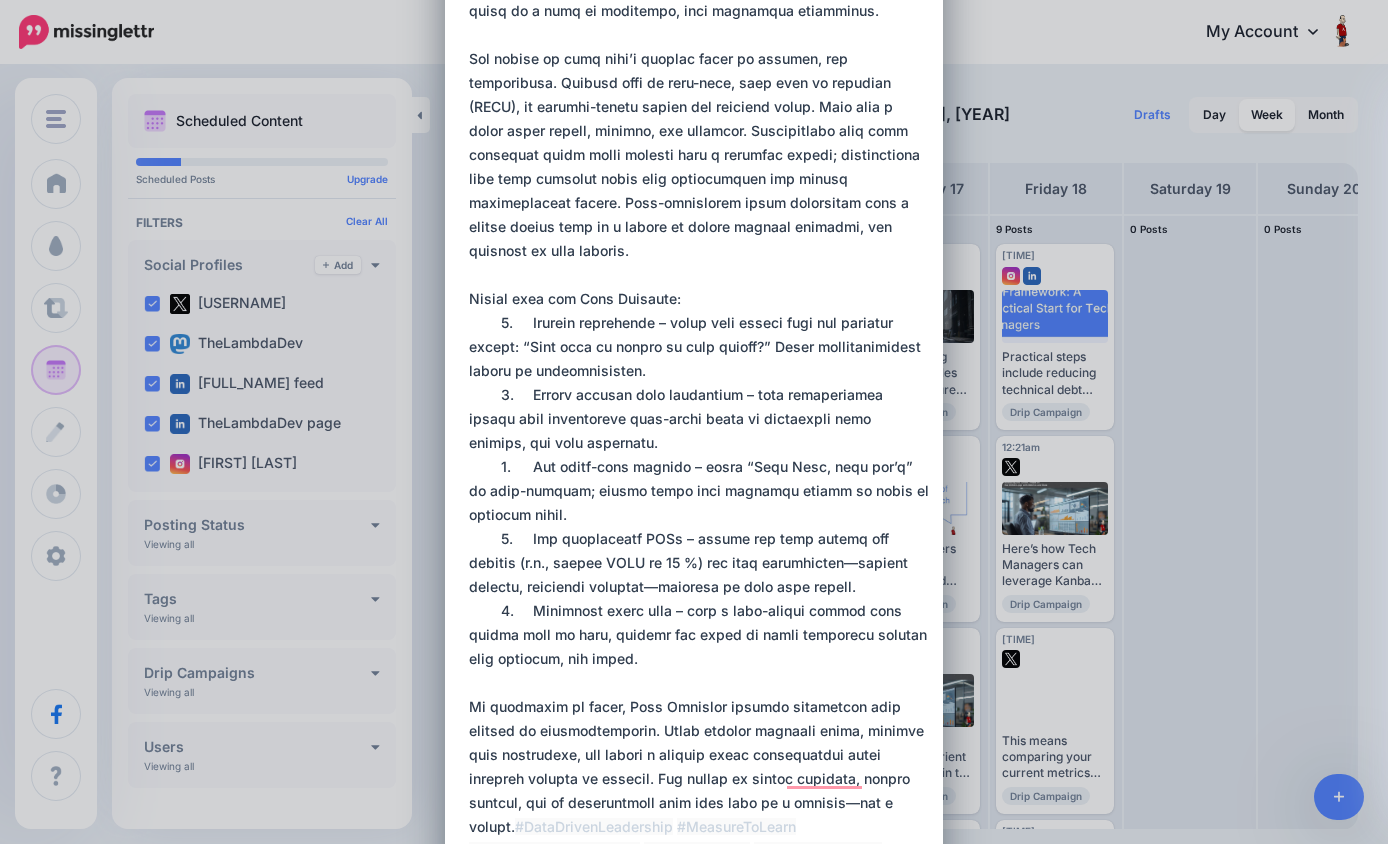 scroll, scrollTop: 308, scrollLeft: 0, axis: vertical 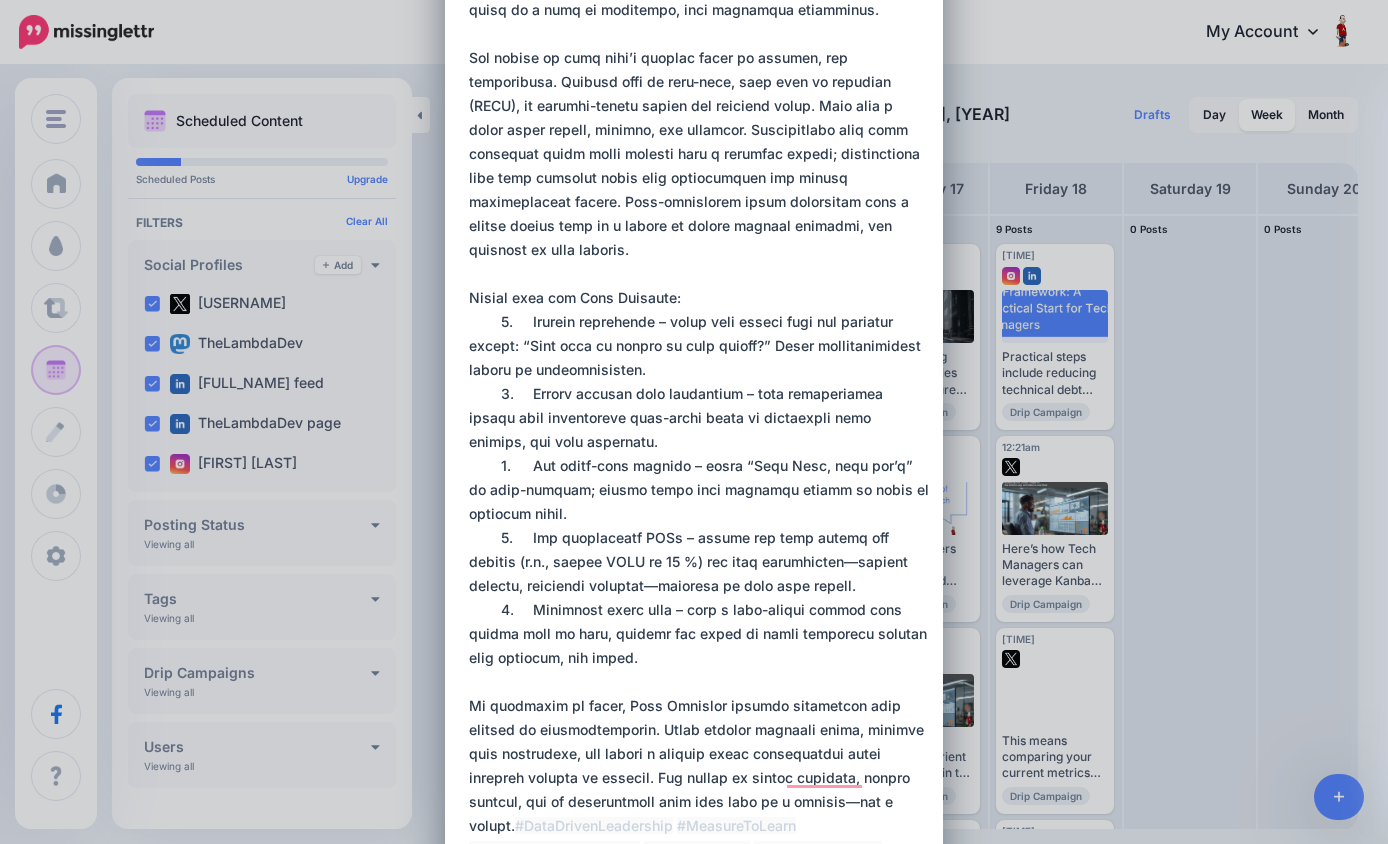 click at bounding box center (699, 358) 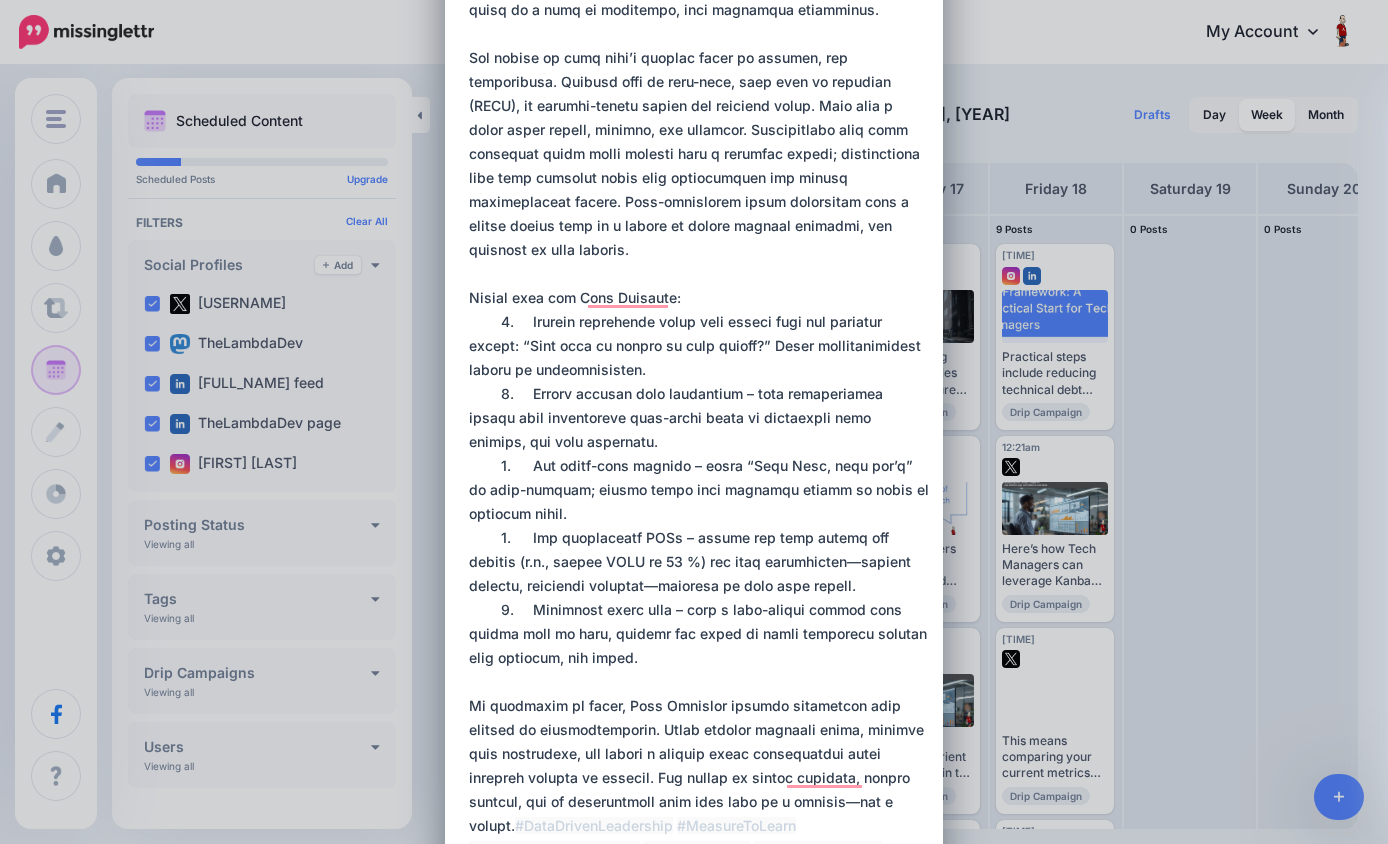 scroll, scrollTop: 308, scrollLeft: 0, axis: vertical 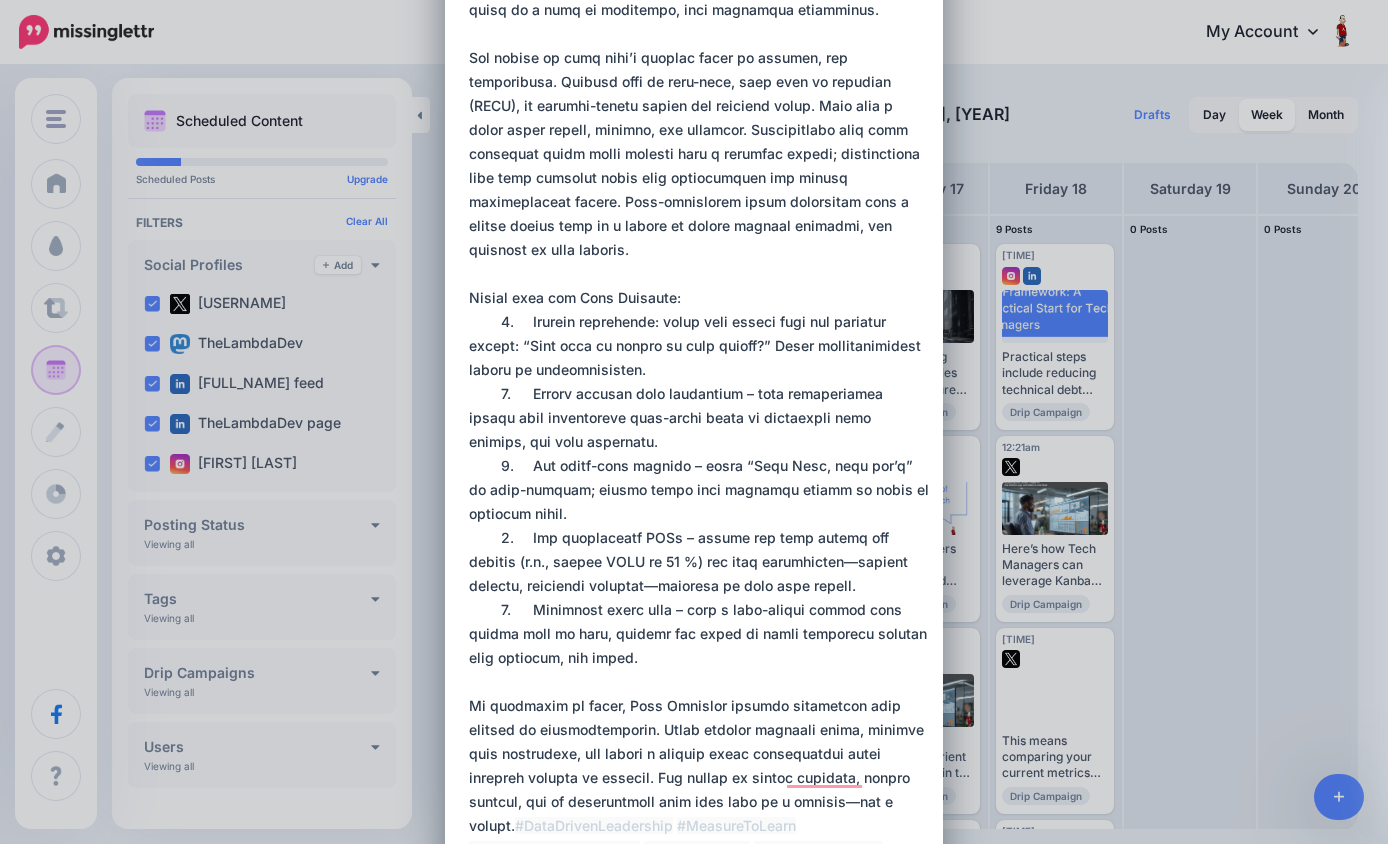 click at bounding box center (699, 358) 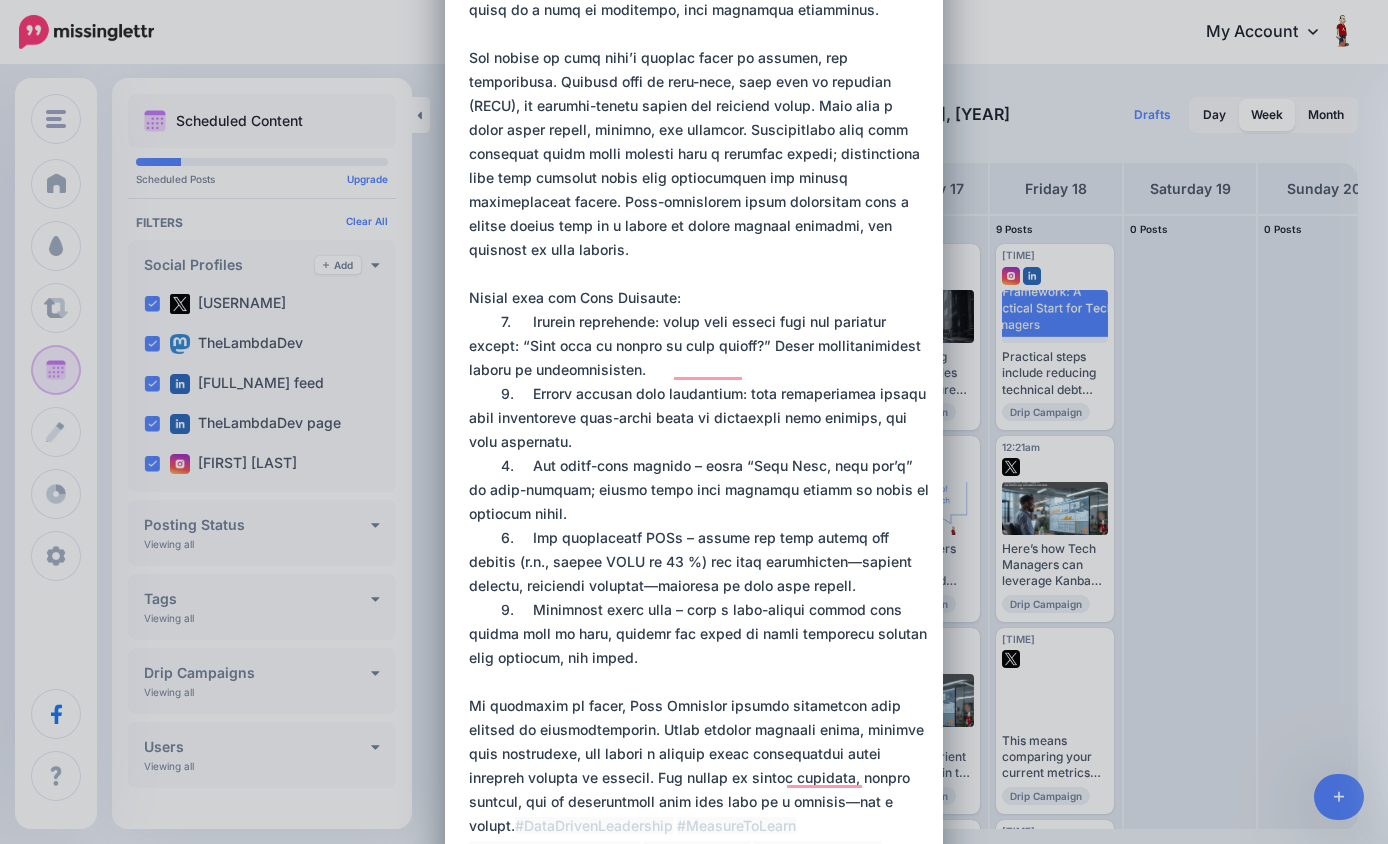 scroll, scrollTop: 308, scrollLeft: 0, axis: vertical 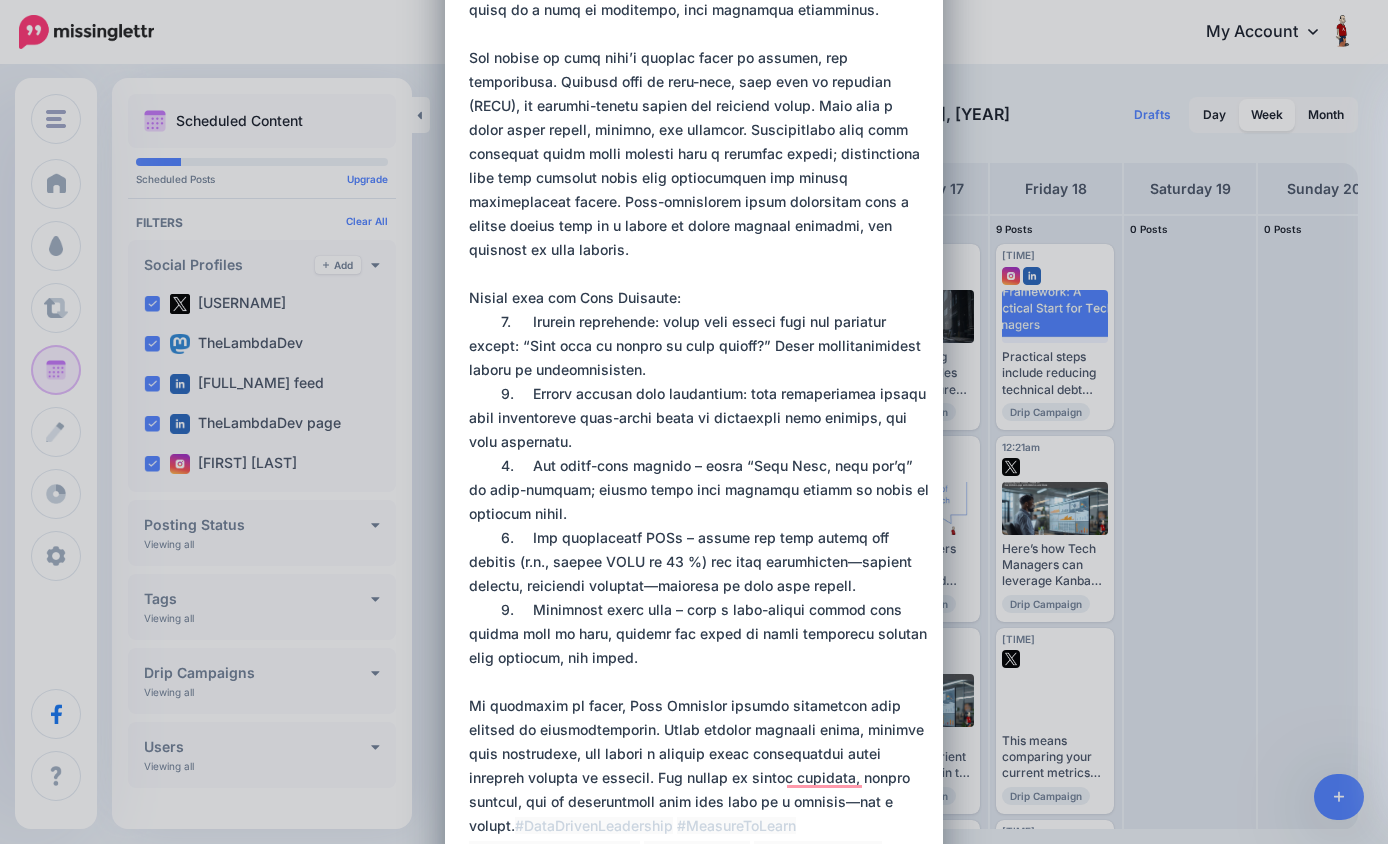 click at bounding box center [699, 358] 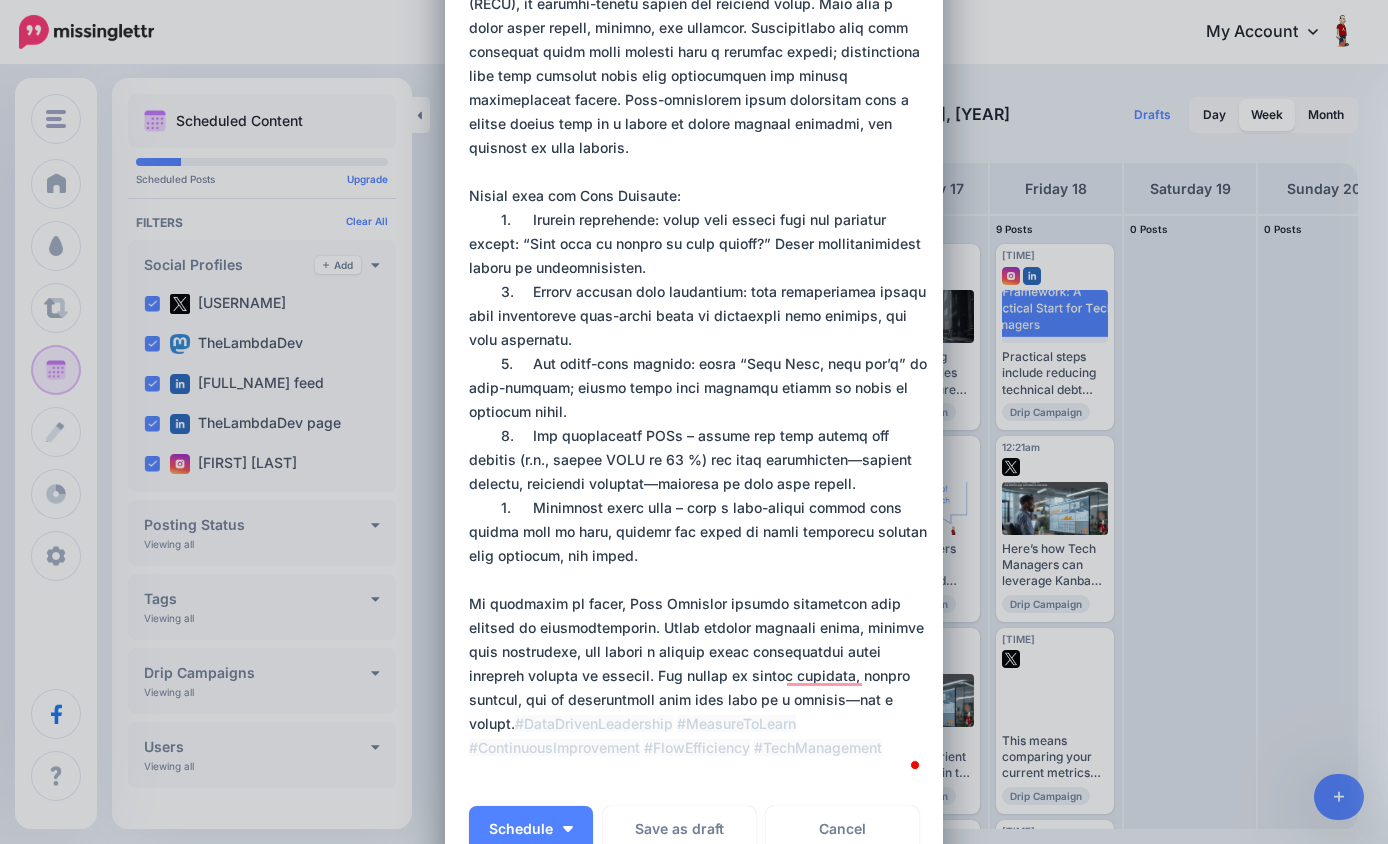 scroll, scrollTop: 460, scrollLeft: 0, axis: vertical 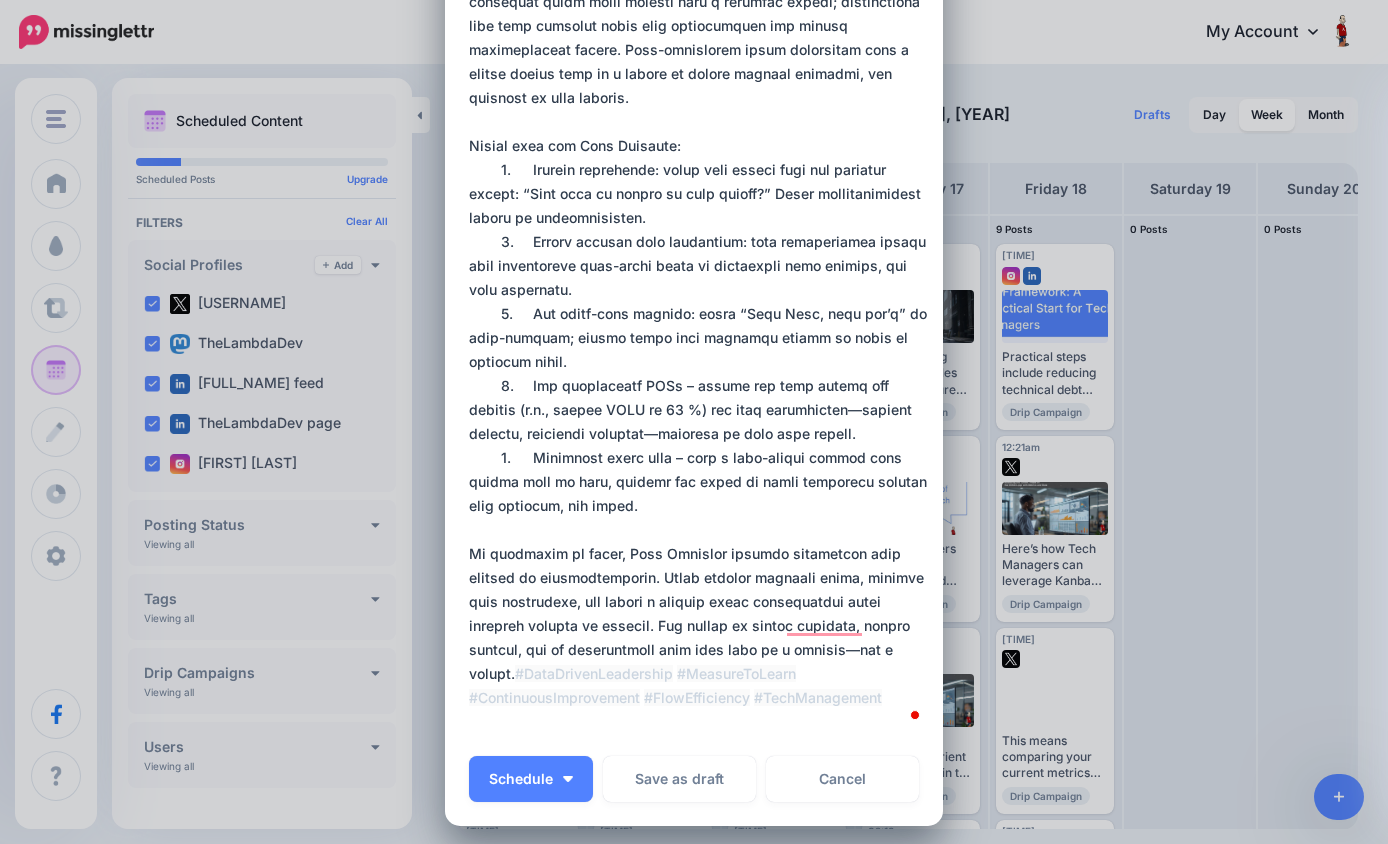 click at bounding box center (699, 206) 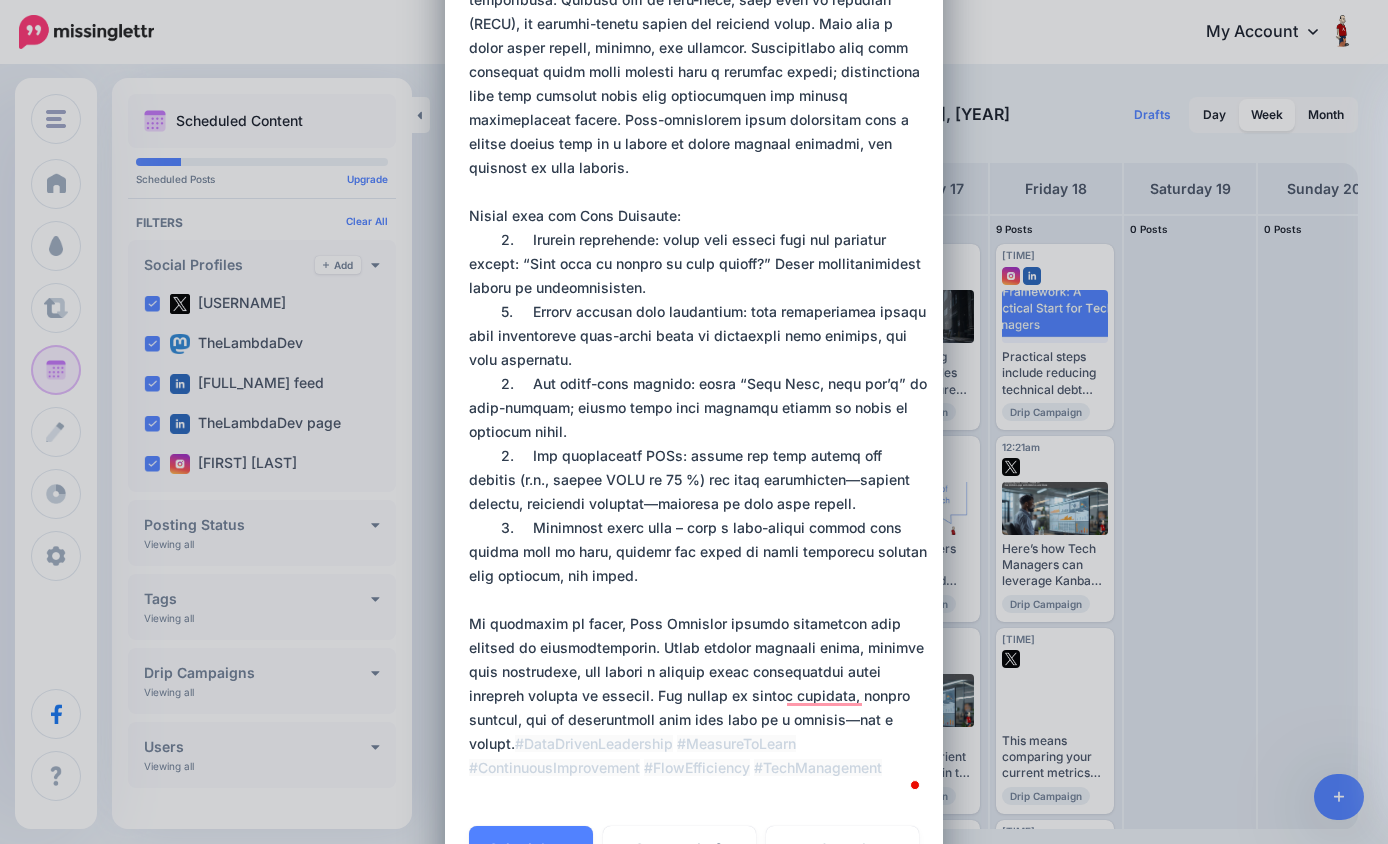 scroll, scrollTop: 408, scrollLeft: 0, axis: vertical 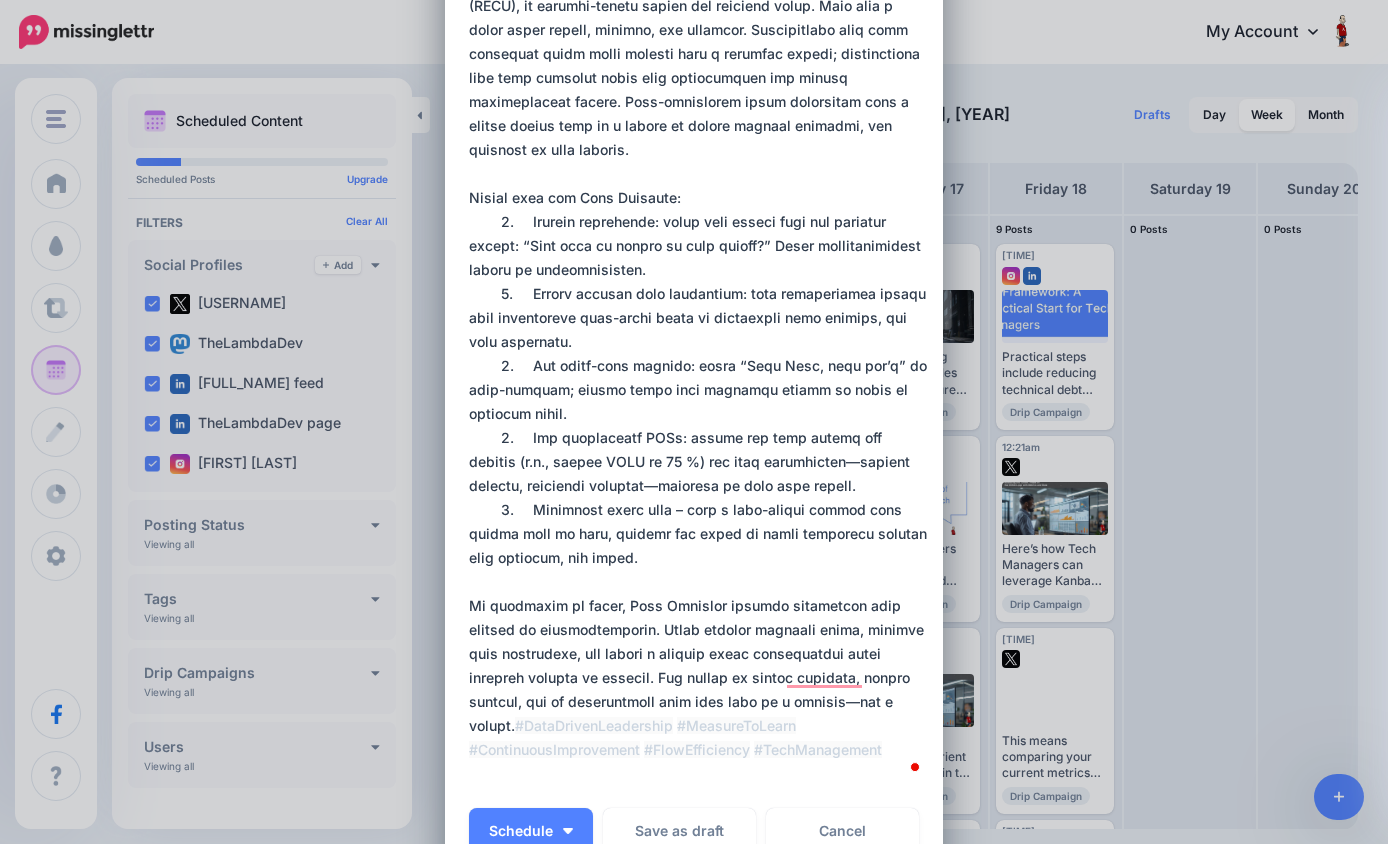 click at bounding box center [699, 258] 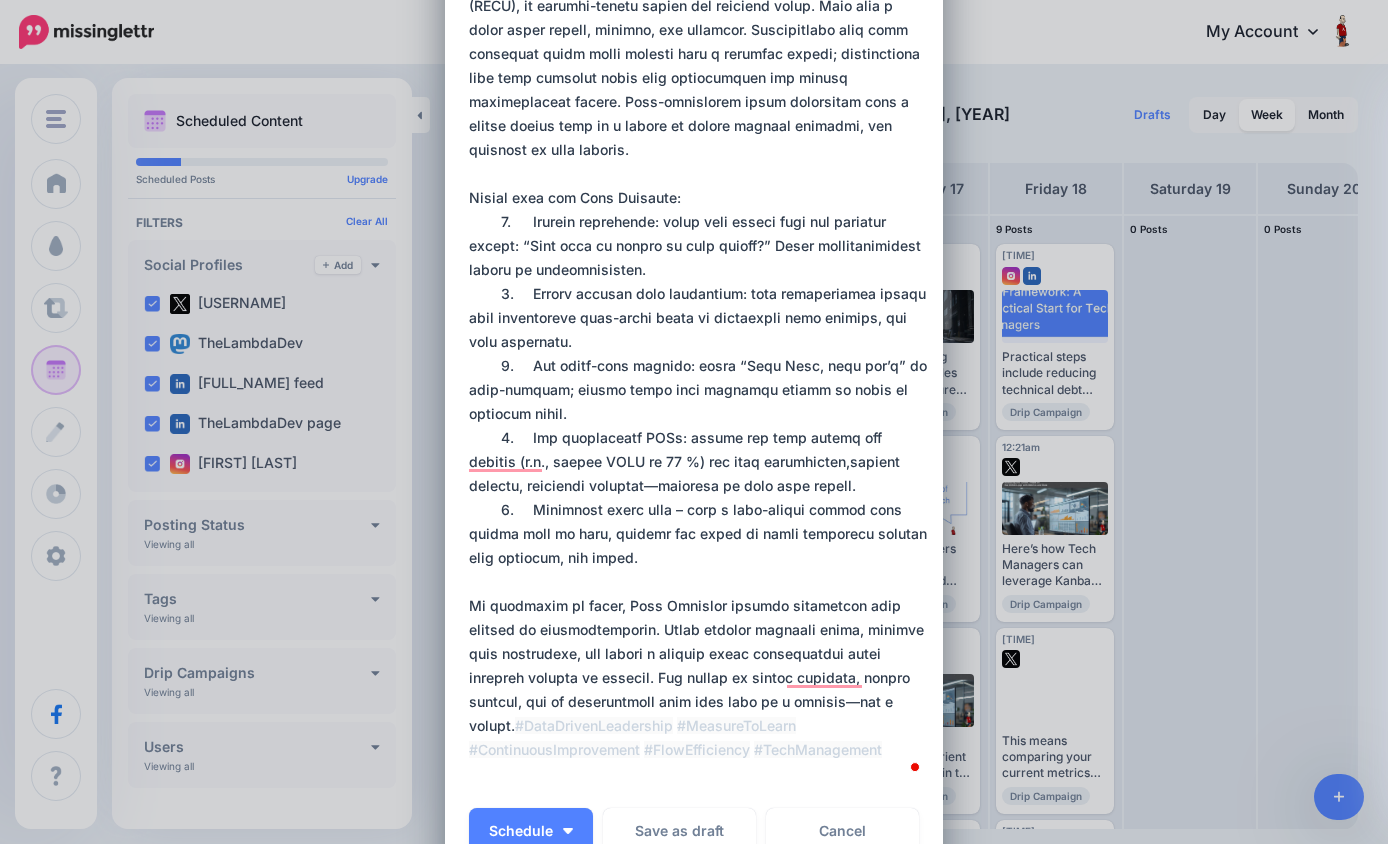 scroll, scrollTop: 408, scrollLeft: 0, axis: vertical 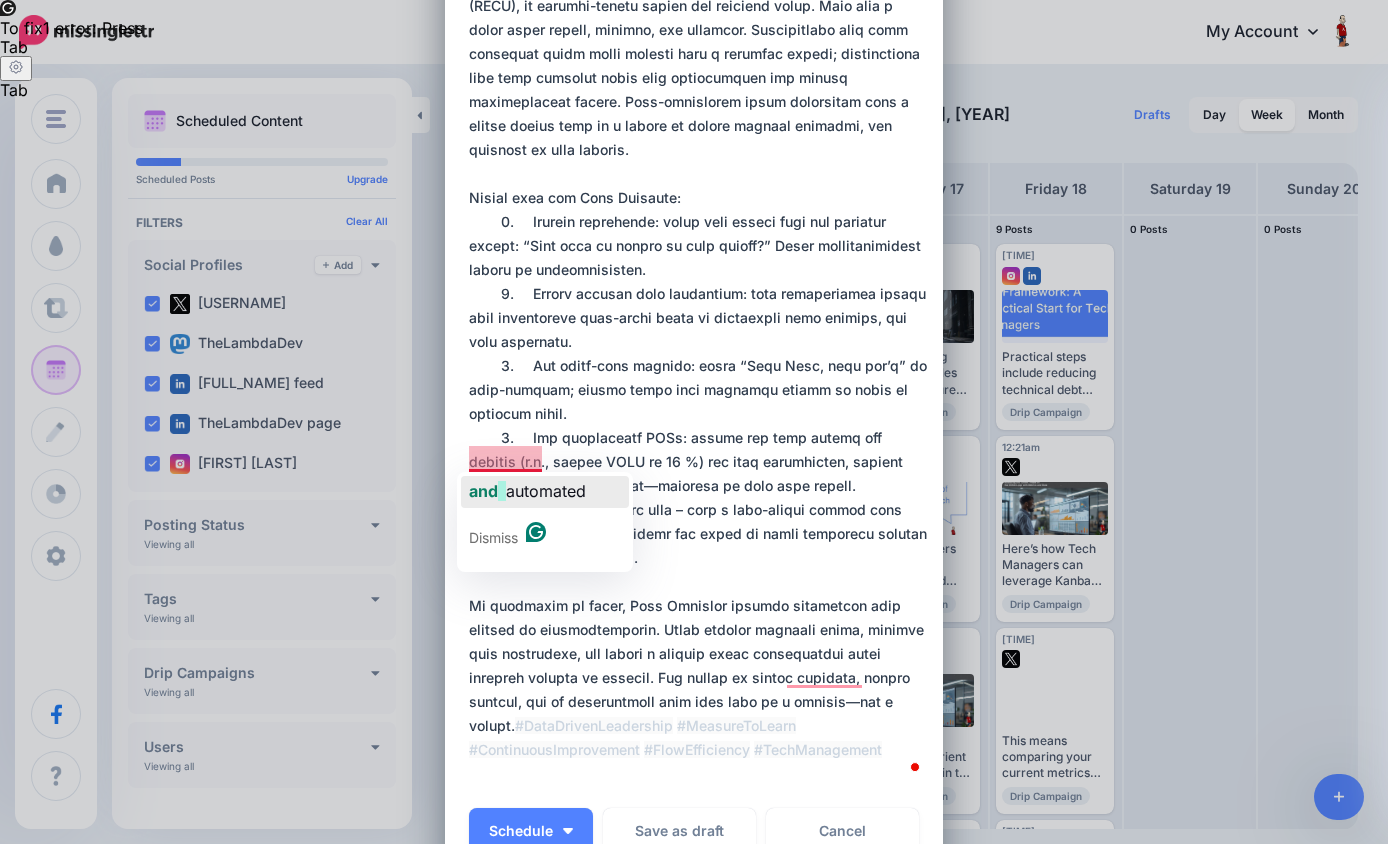 click 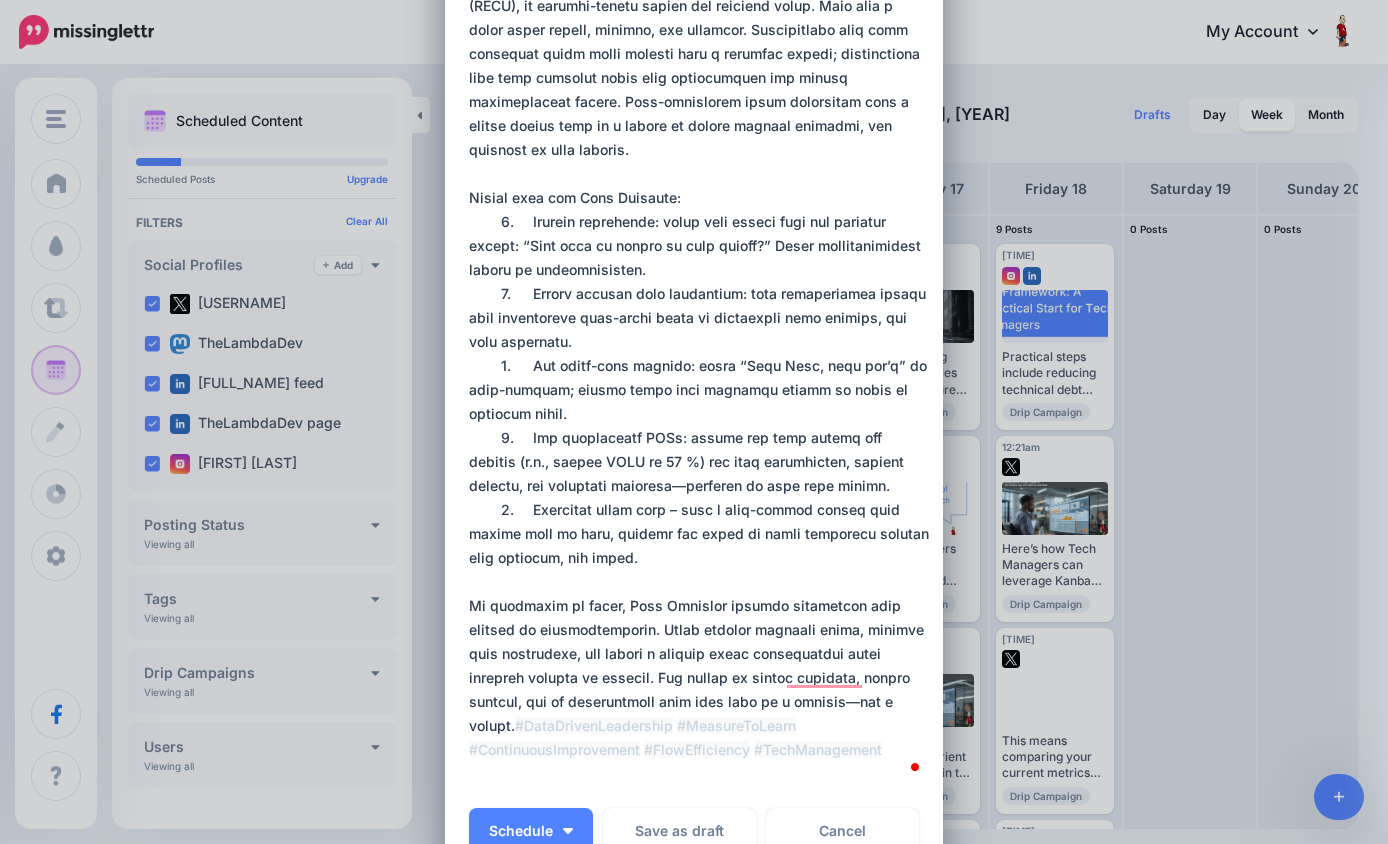 scroll, scrollTop: 408, scrollLeft: 0, axis: vertical 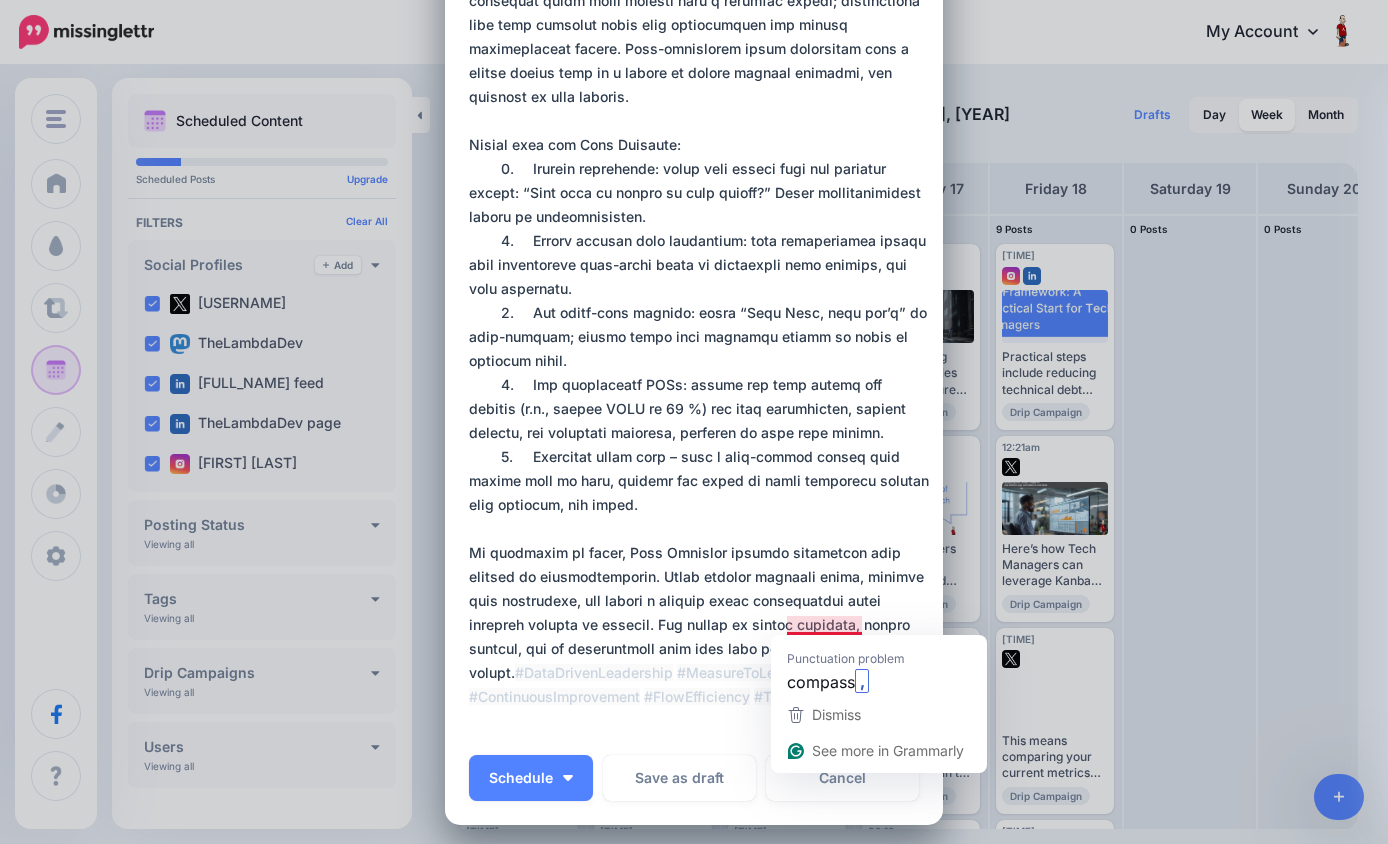 click at bounding box center [699, 205] 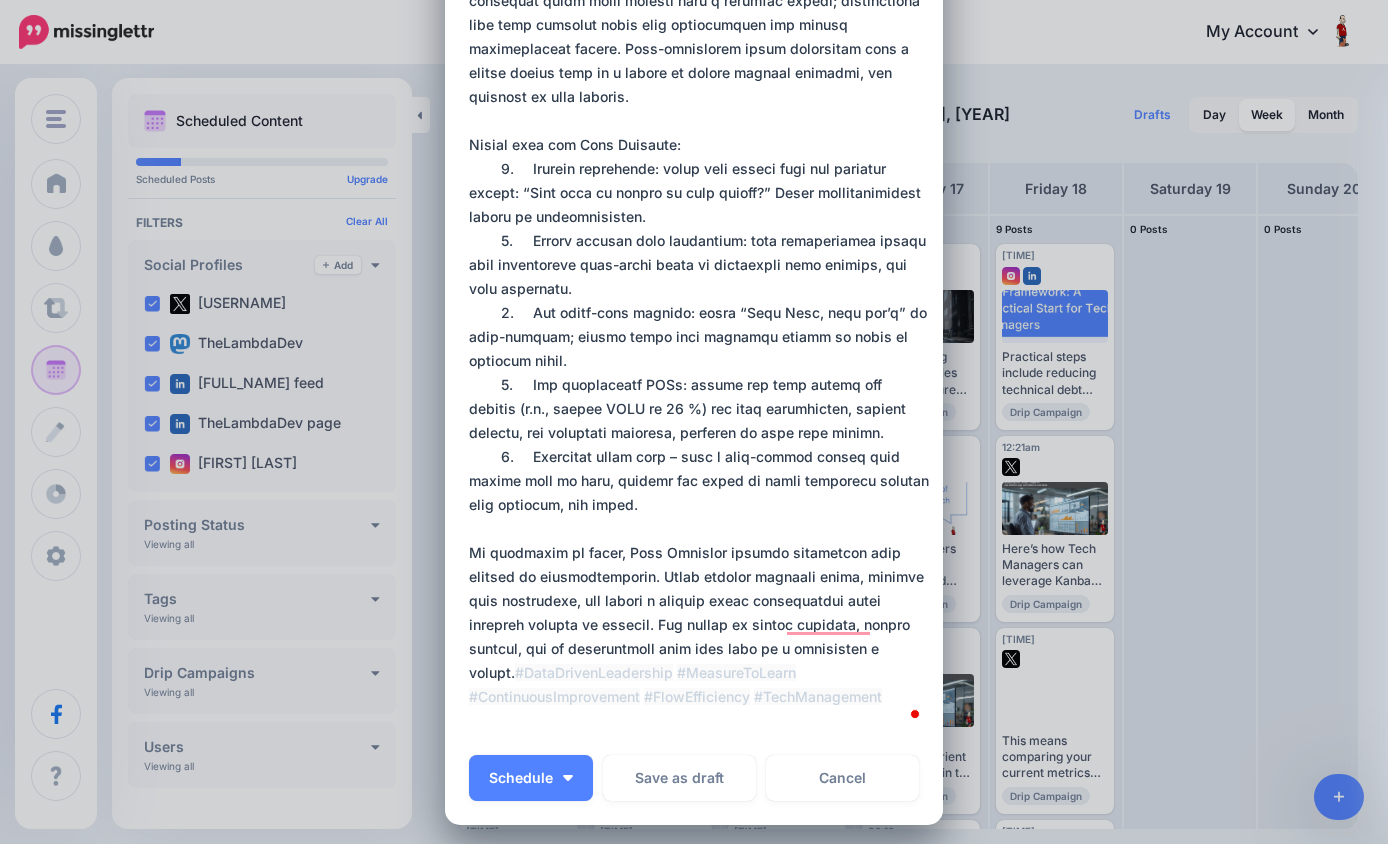 scroll, scrollTop: 461, scrollLeft: 0, axis: vertical 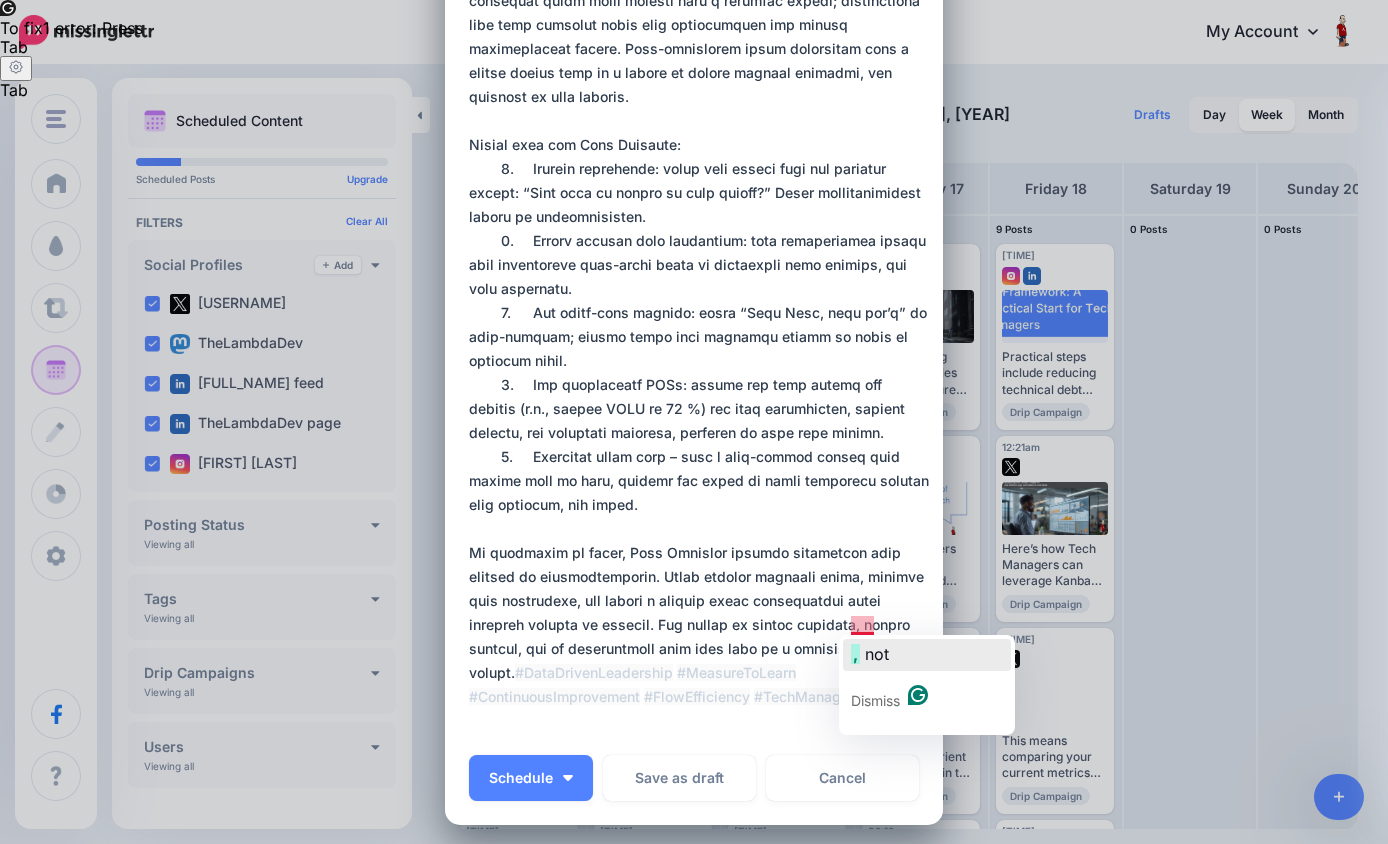 click on "not" 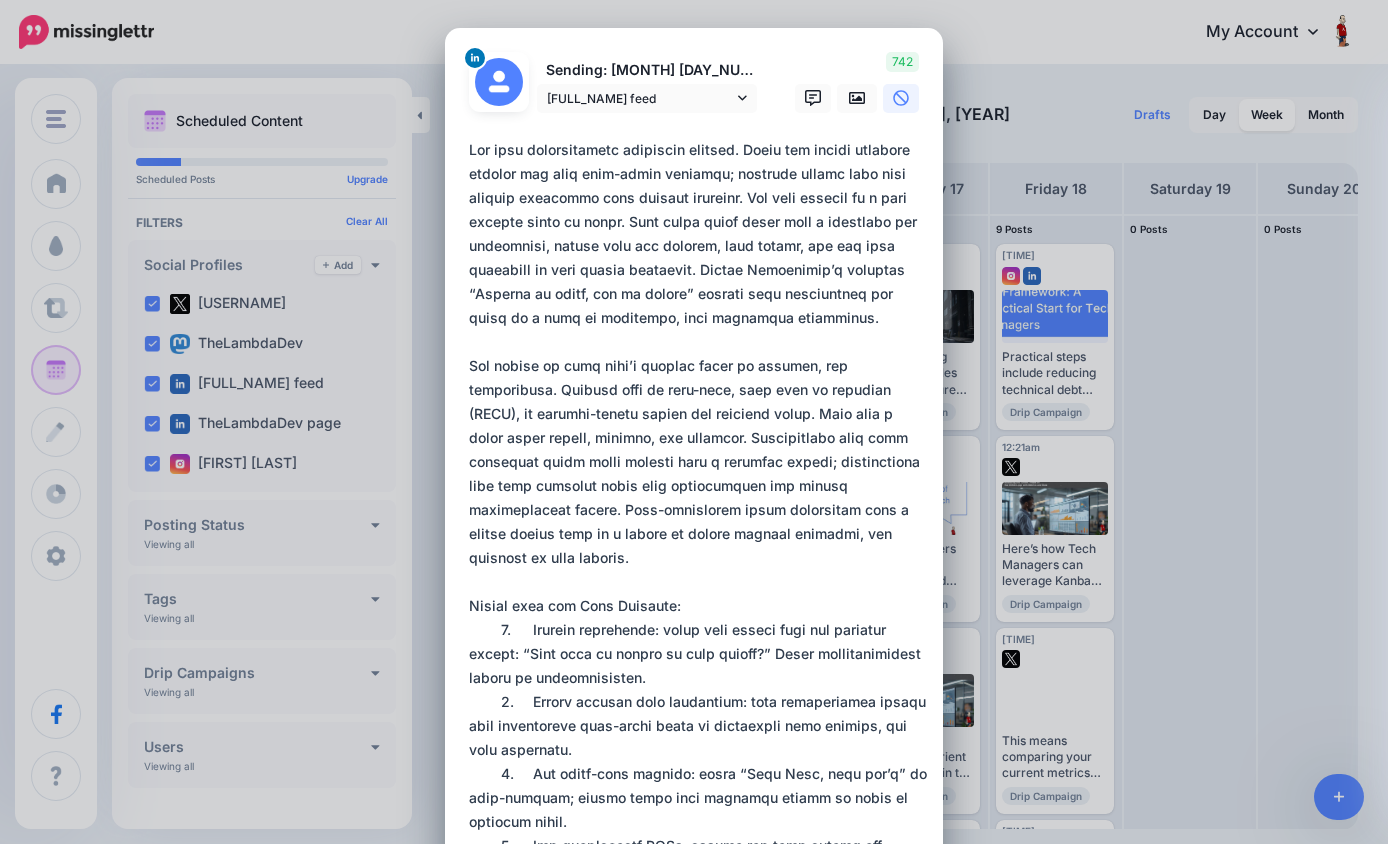 scroll, scrollTop: 0, scrollLeft: 0, axis: both 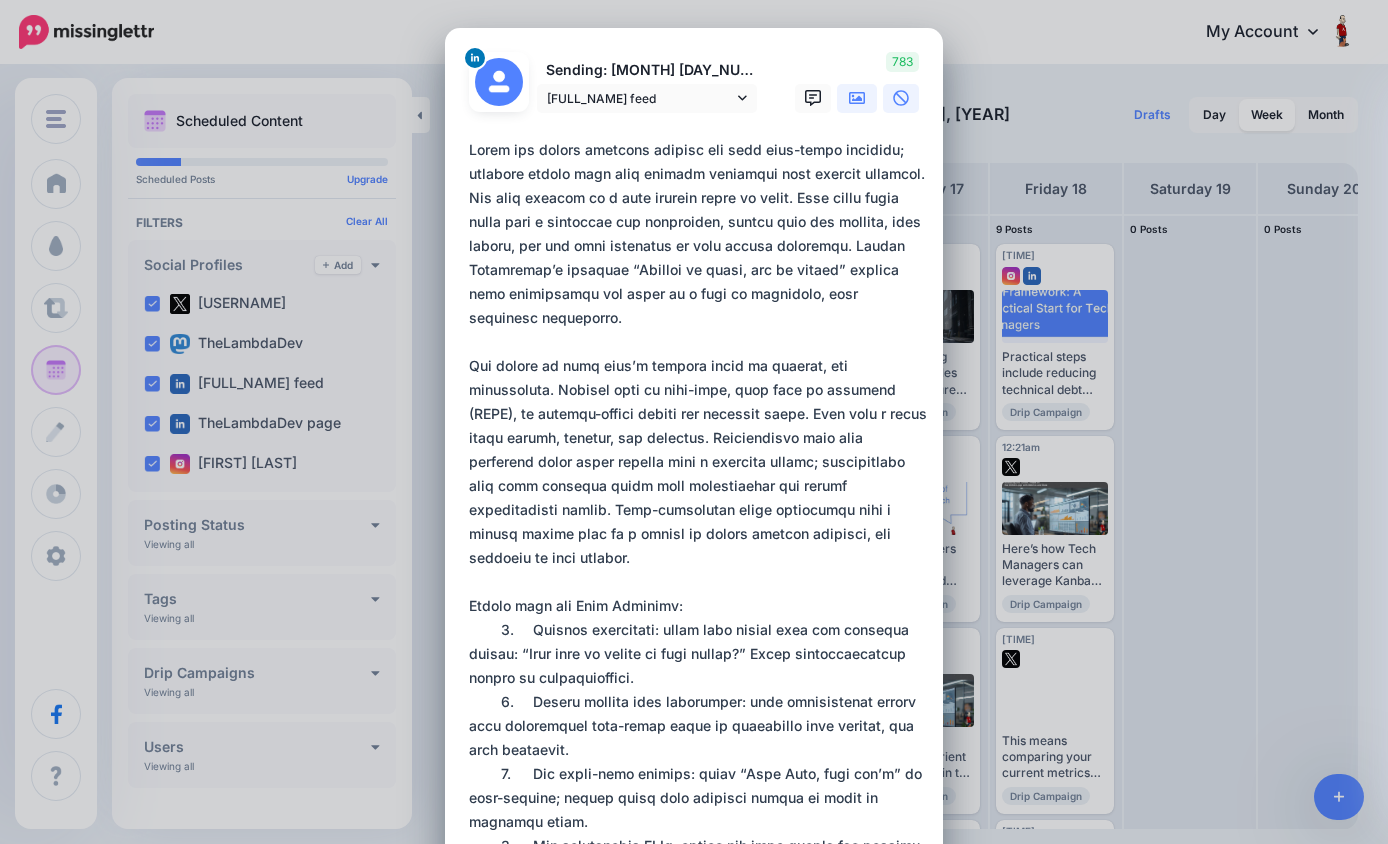 type on "**********" 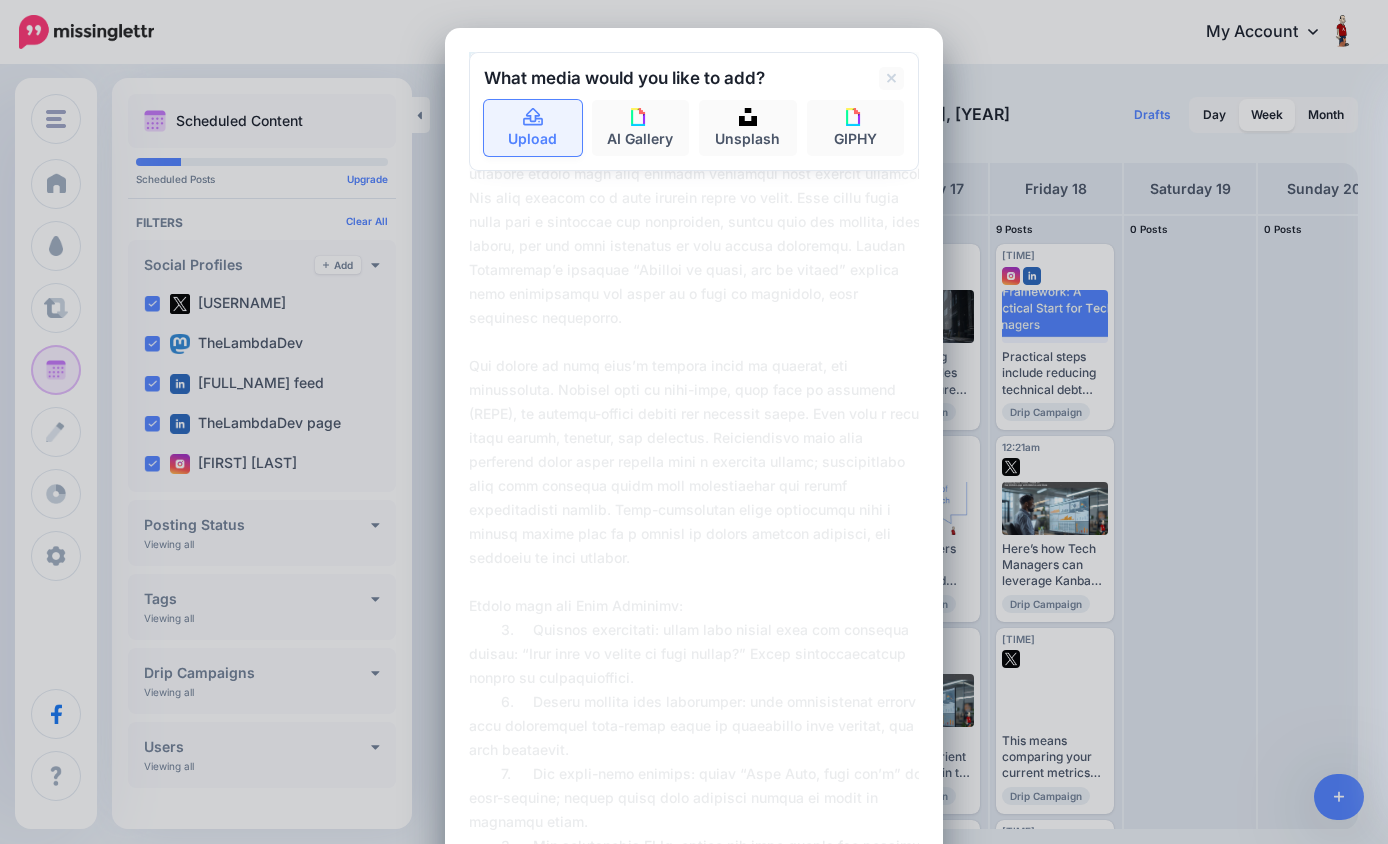 click on "Upload" at bounding box center (533, 128) 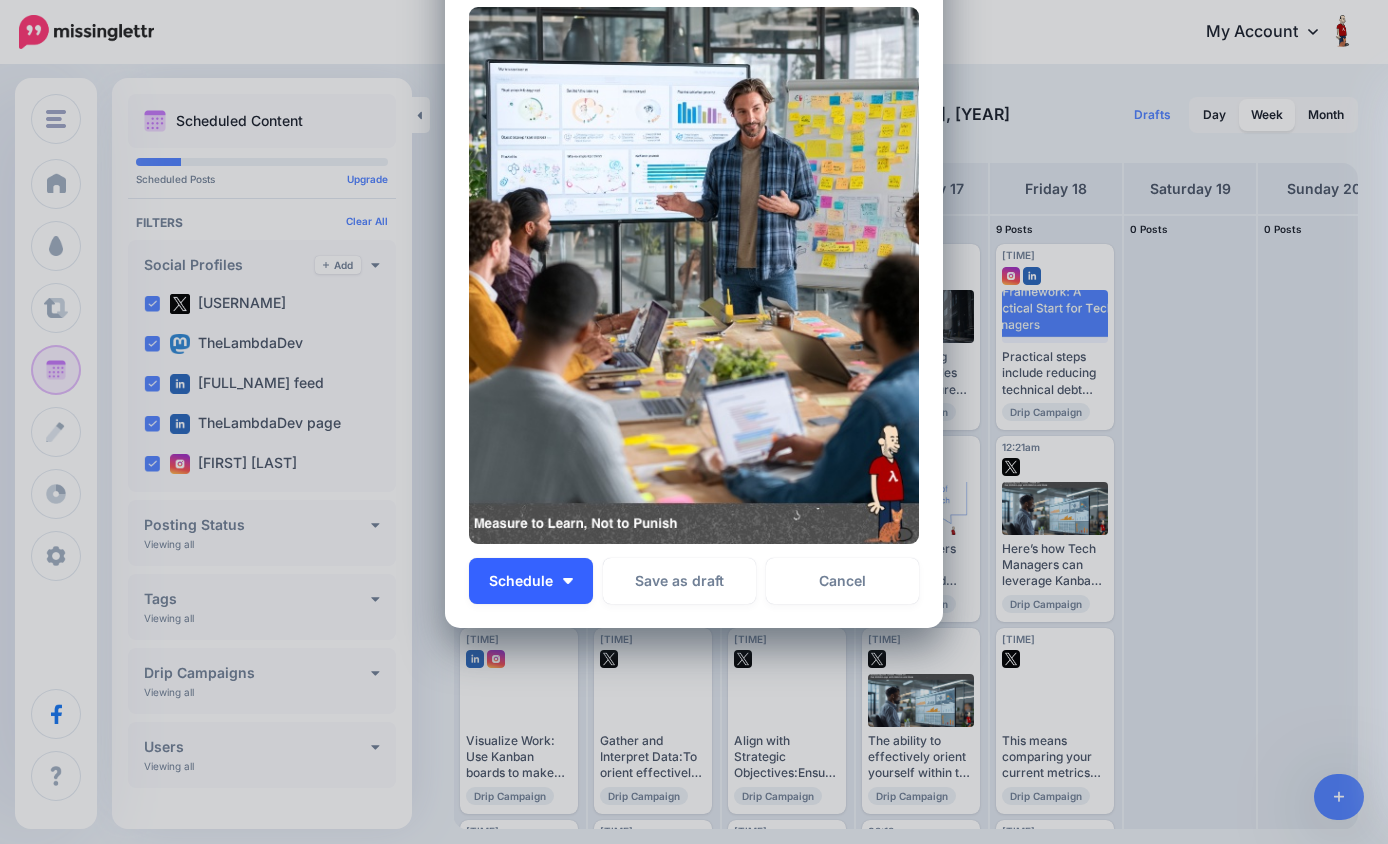 scroll, scrollTop: 1214, scrollLeft: 0, axis: vertical 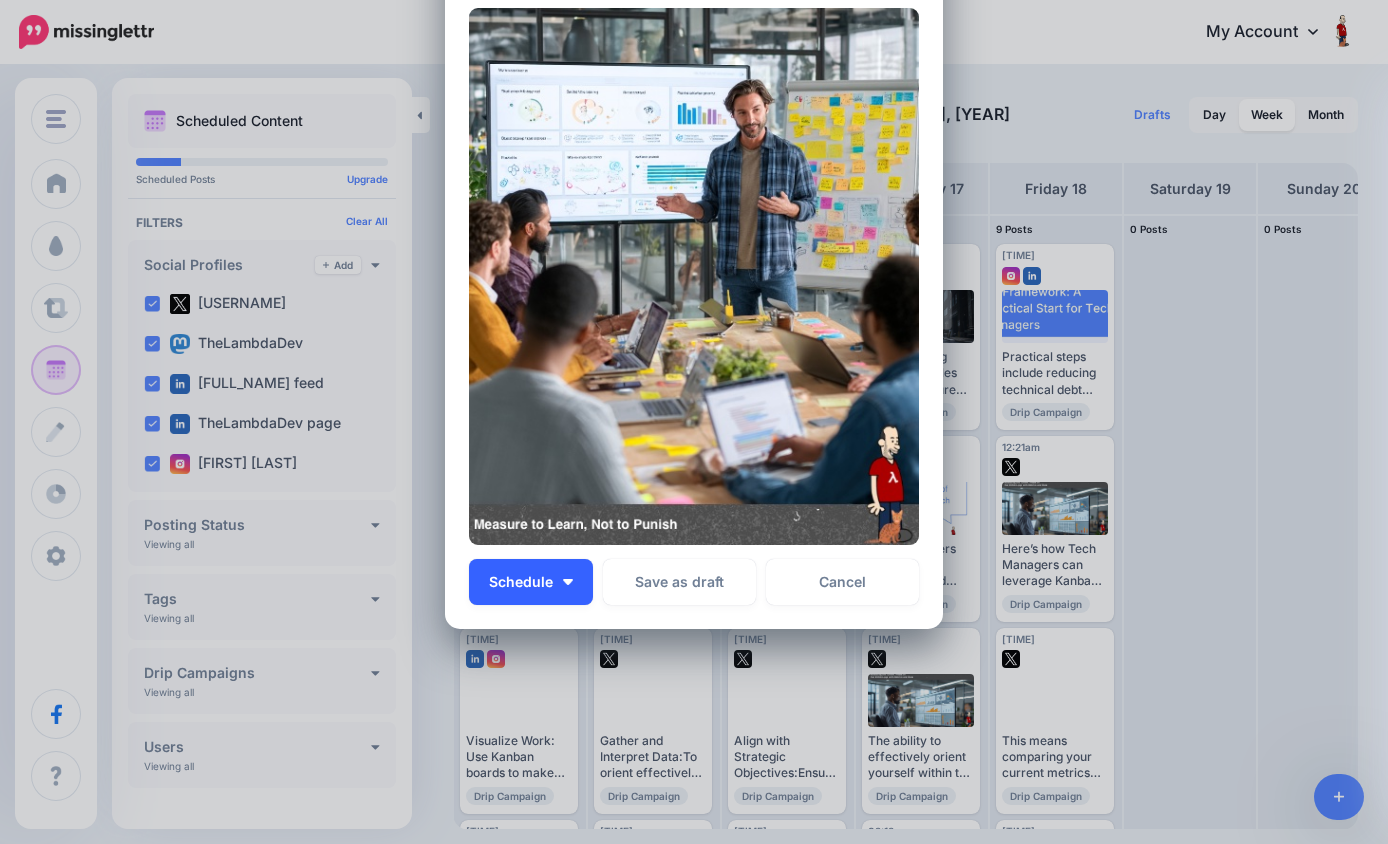 click at bounding box center (568, 582) 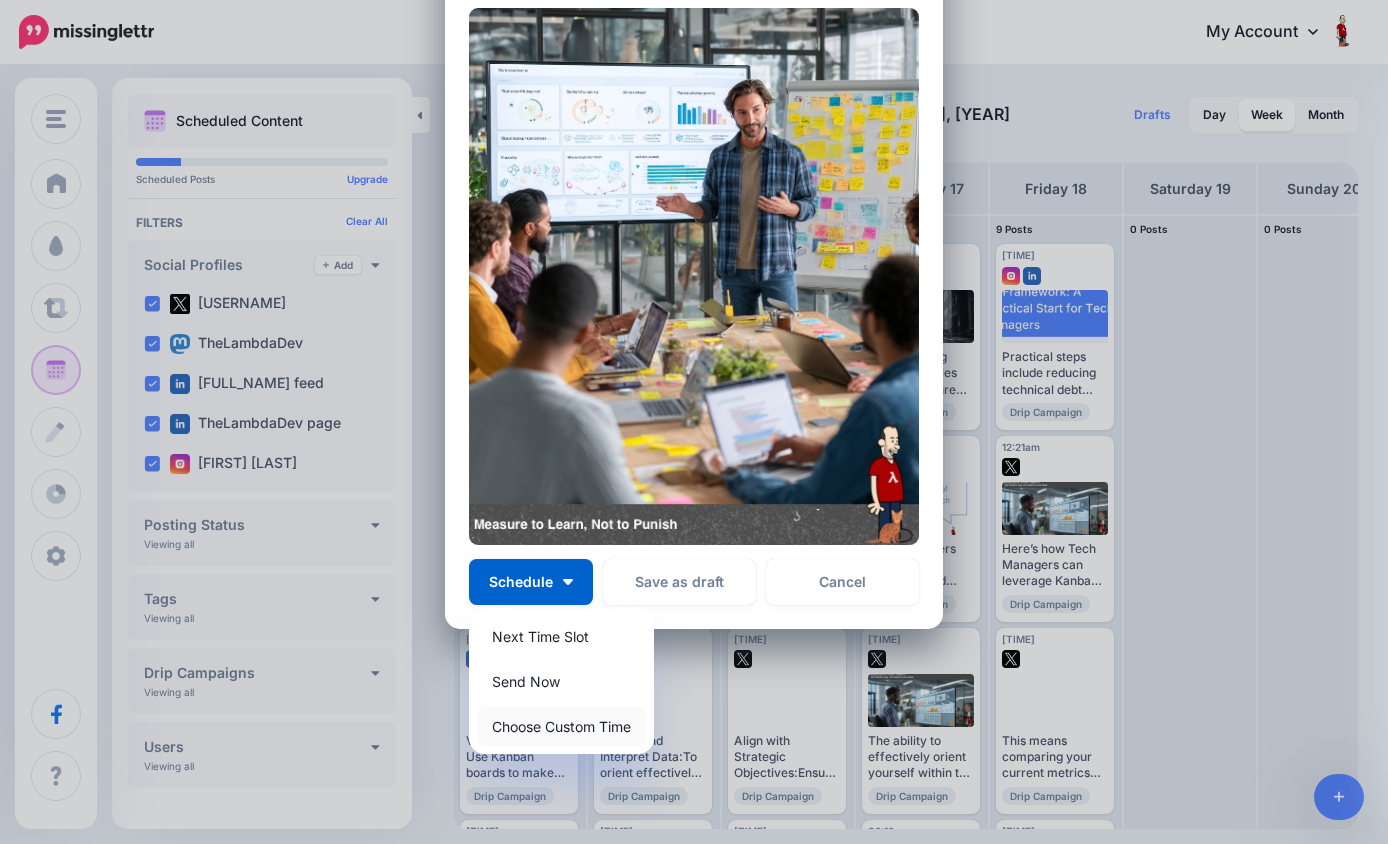 click on "Choose Custom Time" at bounding box center (561, 726) 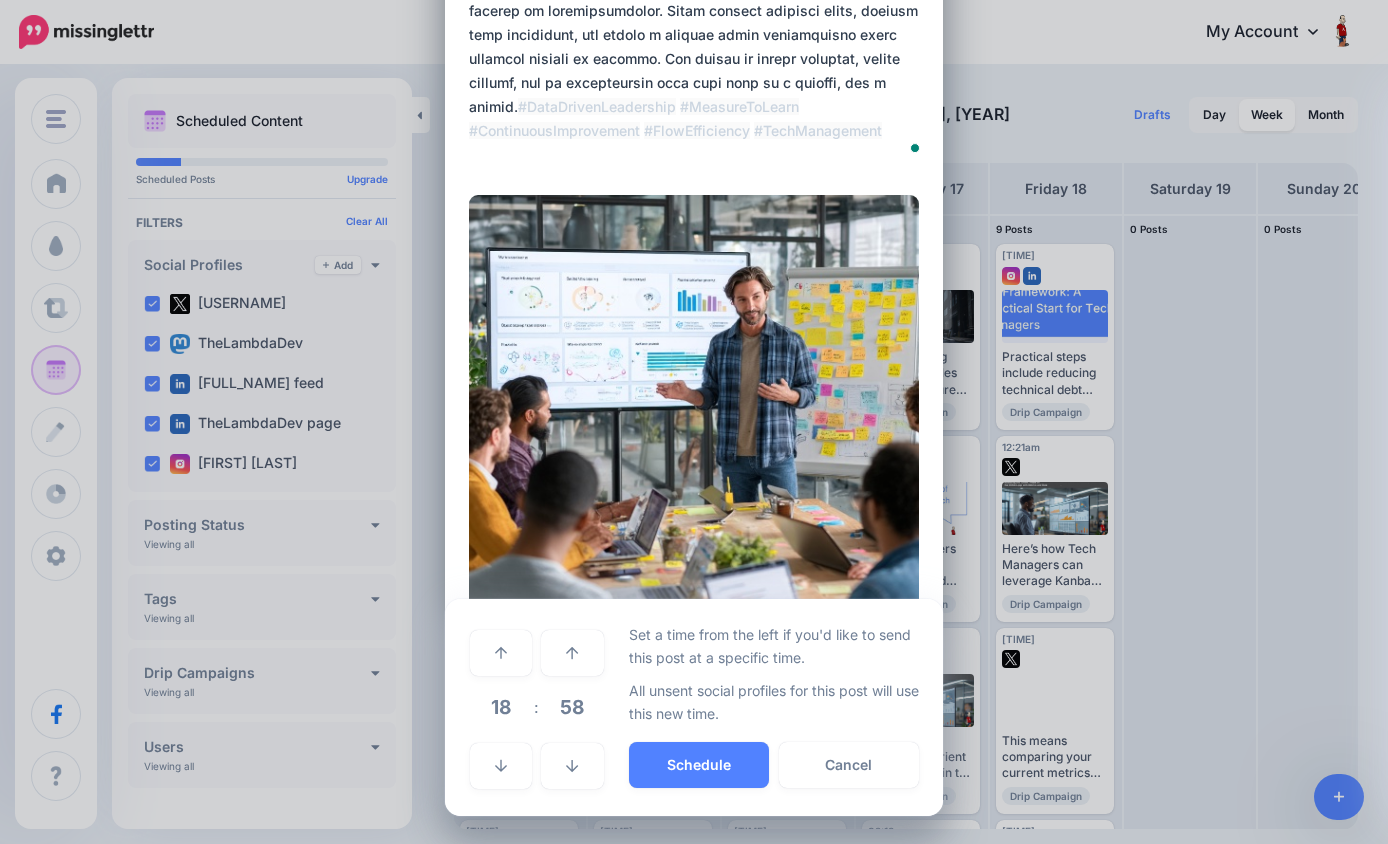 scroll, scrollTop: 1025, scrollLeft: 0, axis: vertical 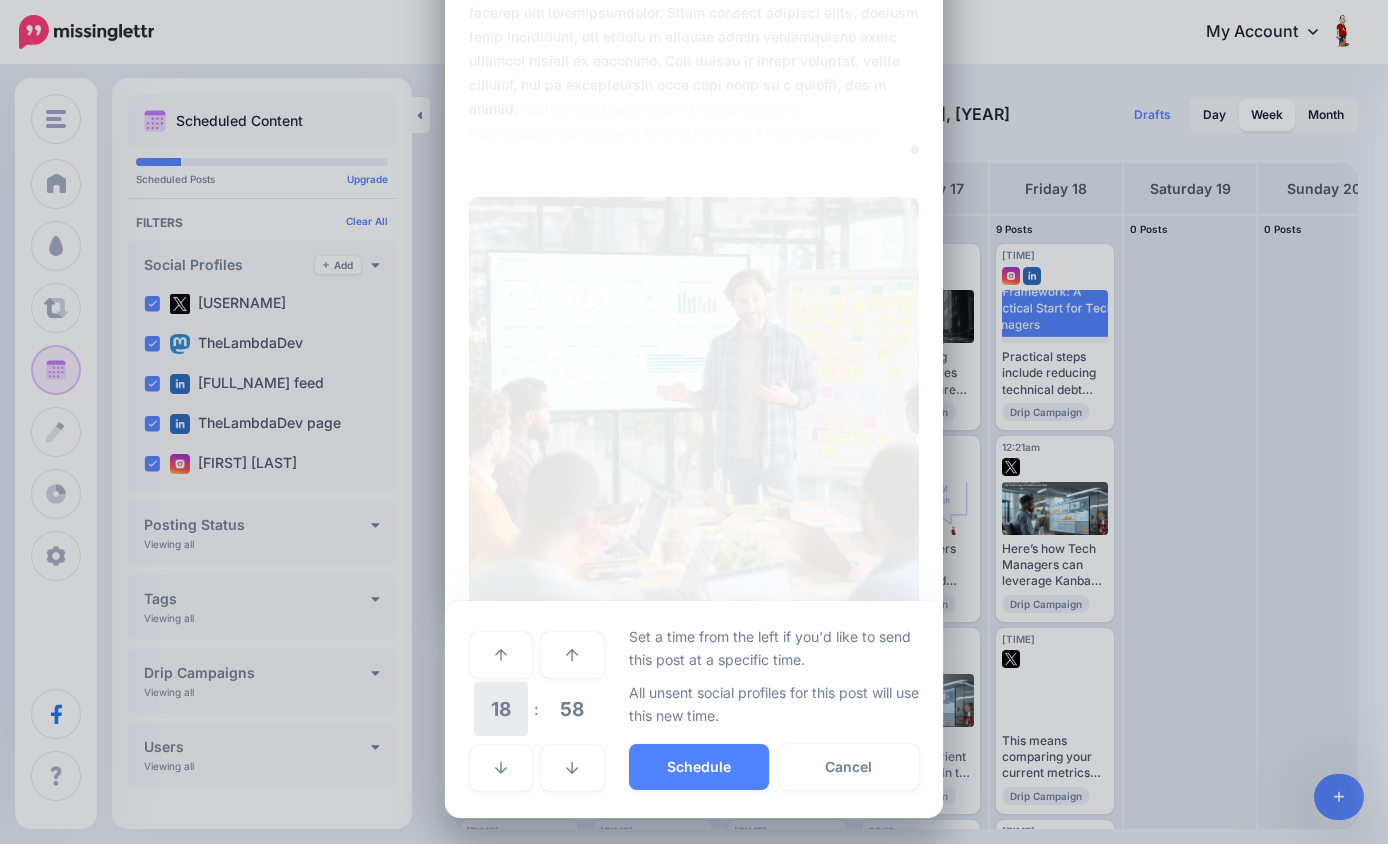 click on "18" at bounding box center [501, 709] 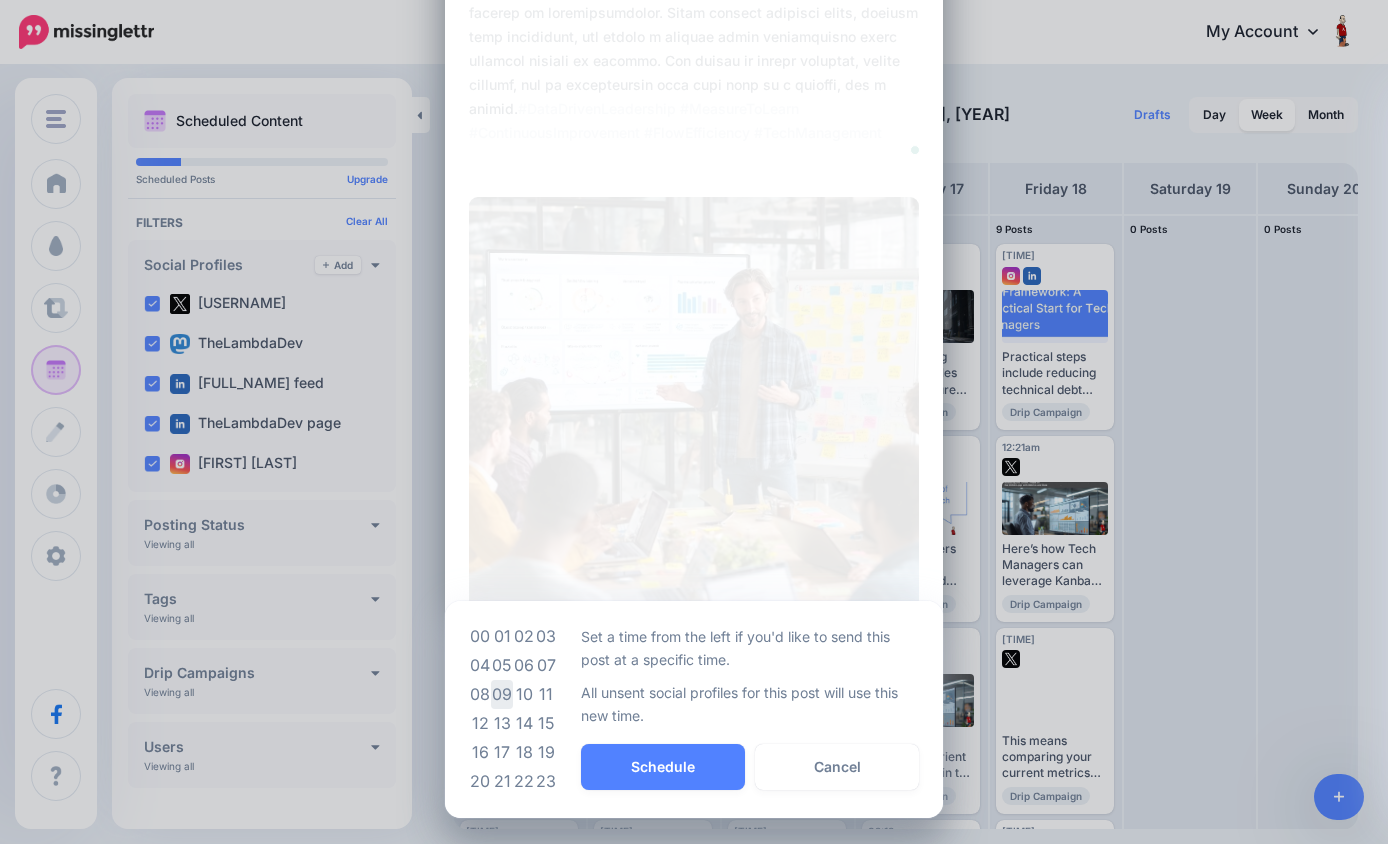 click on "09" at bounding box center [502, 694] 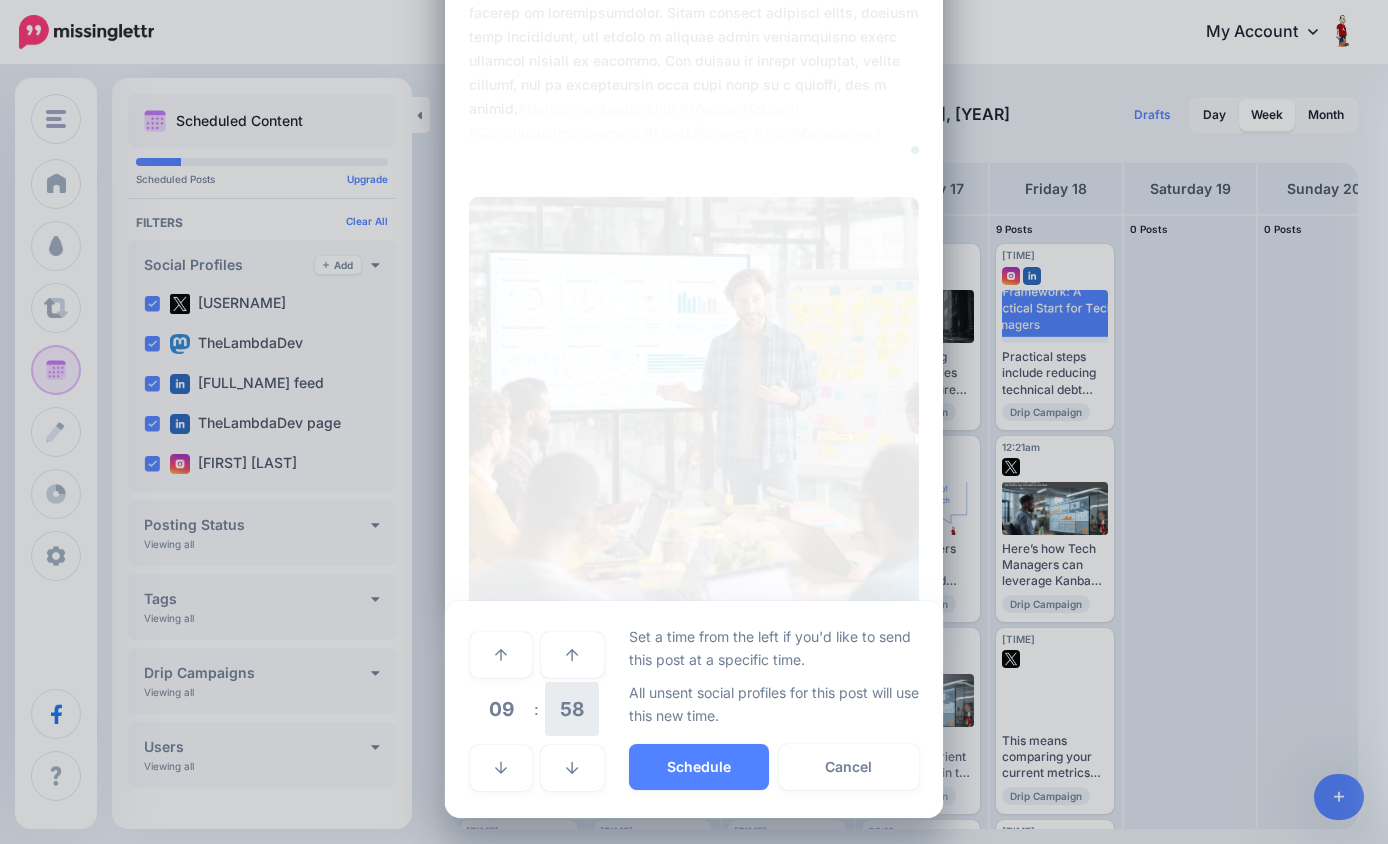 click on "58" at bounding box center (572, 709) 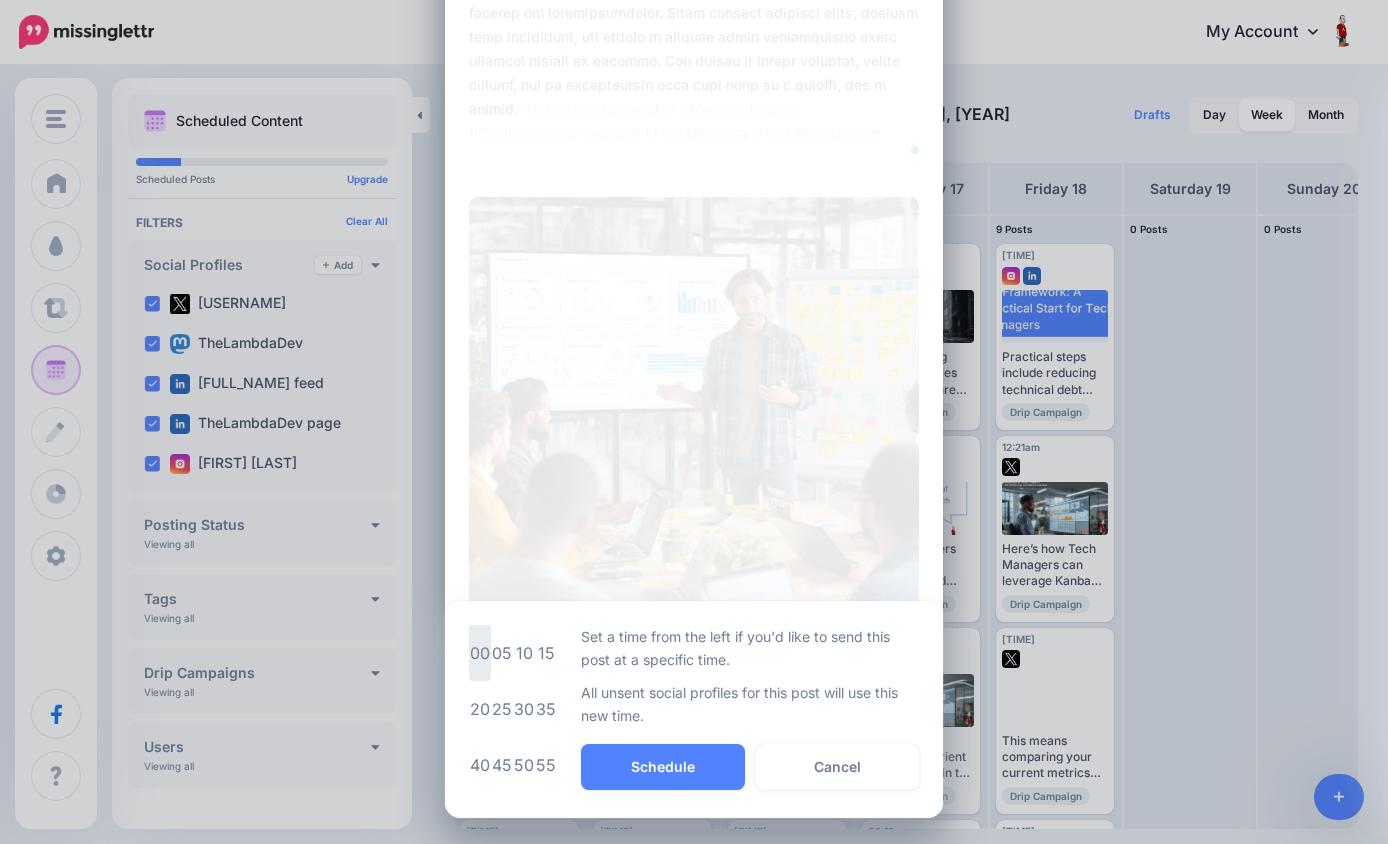 click on "00" at bounding box center (480, 653) 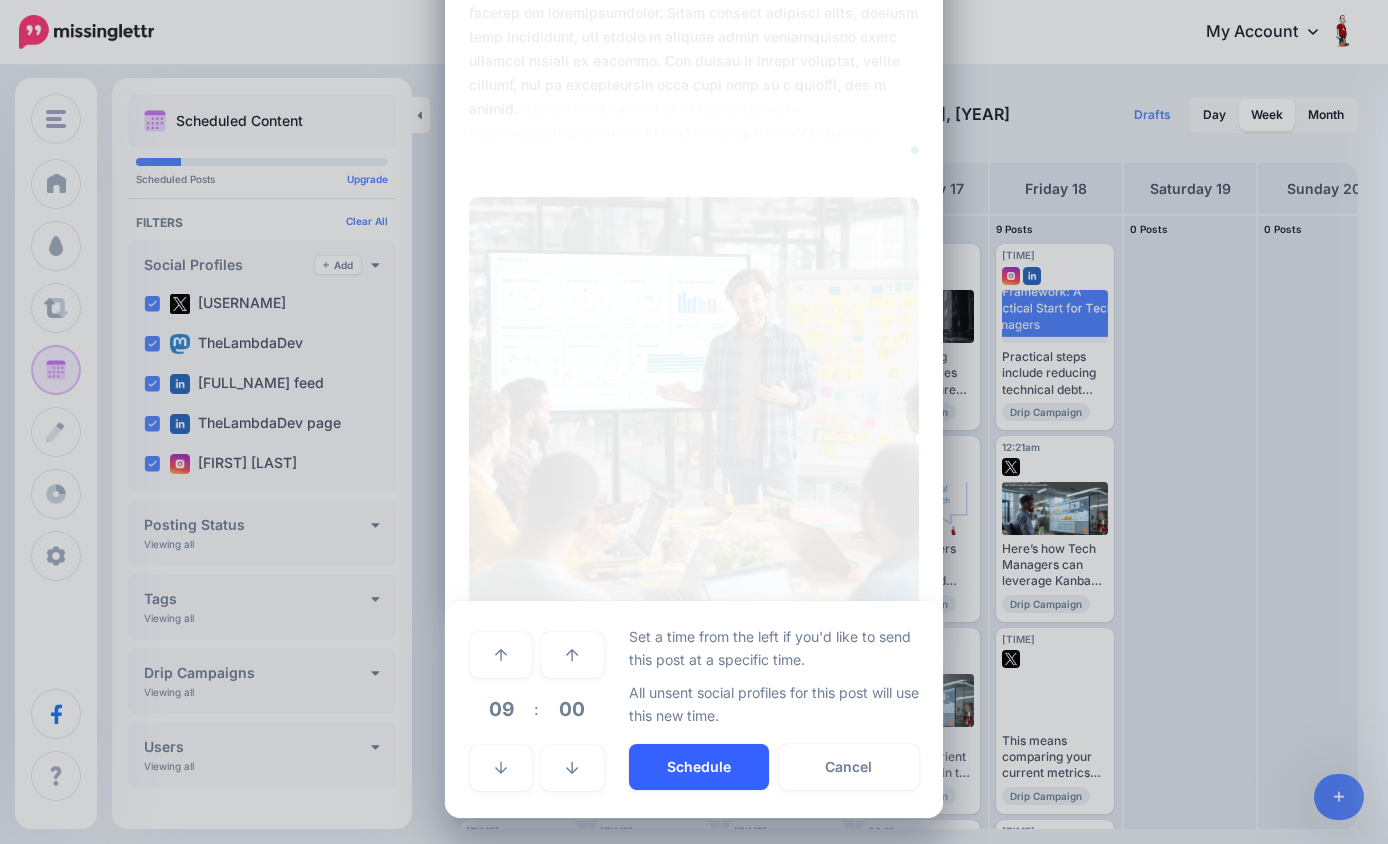 click on "Schedule" at bounding box center (699, 767) 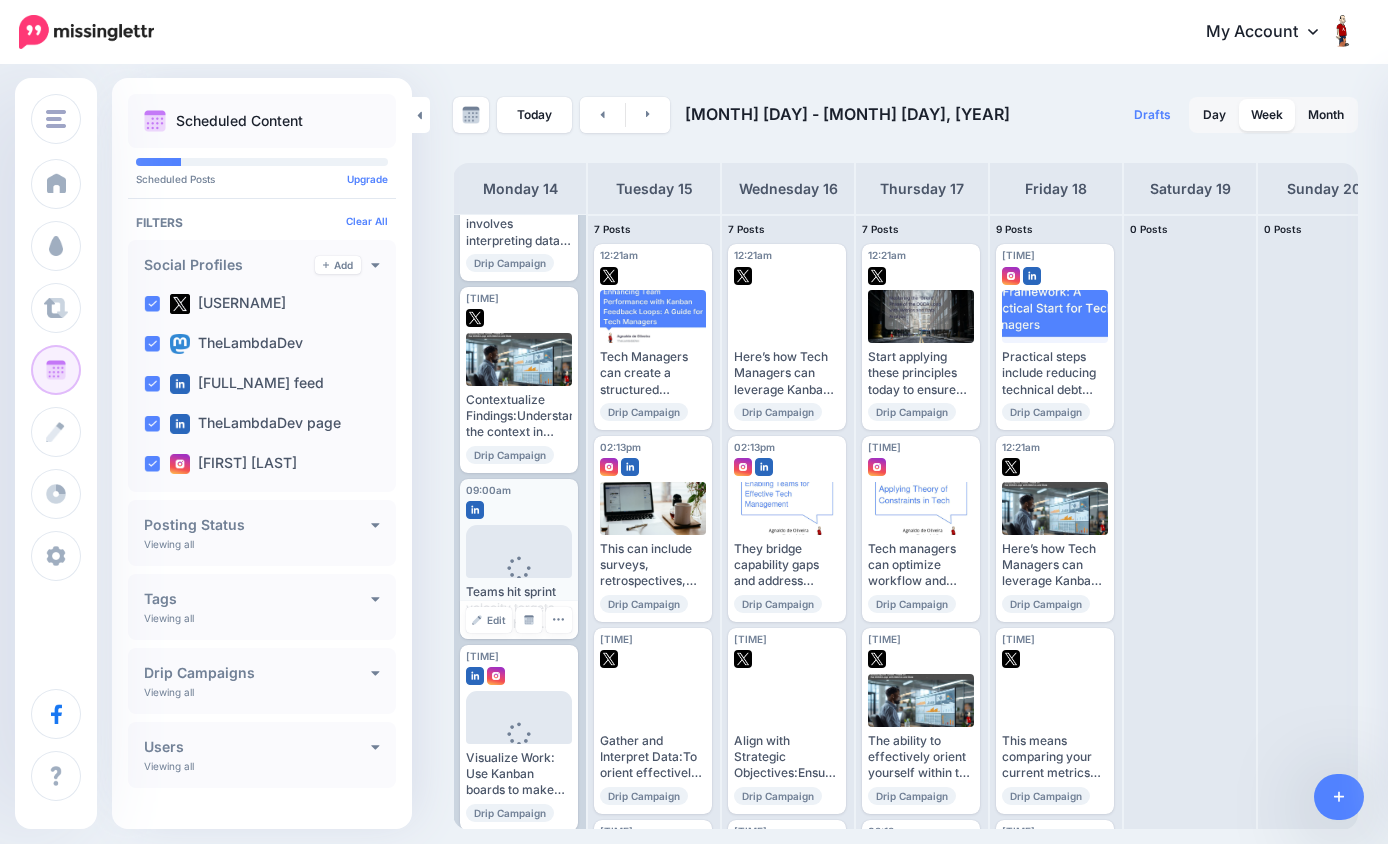 scroll, scrollTop: 175, scrollLeft: 0, axis: vertical 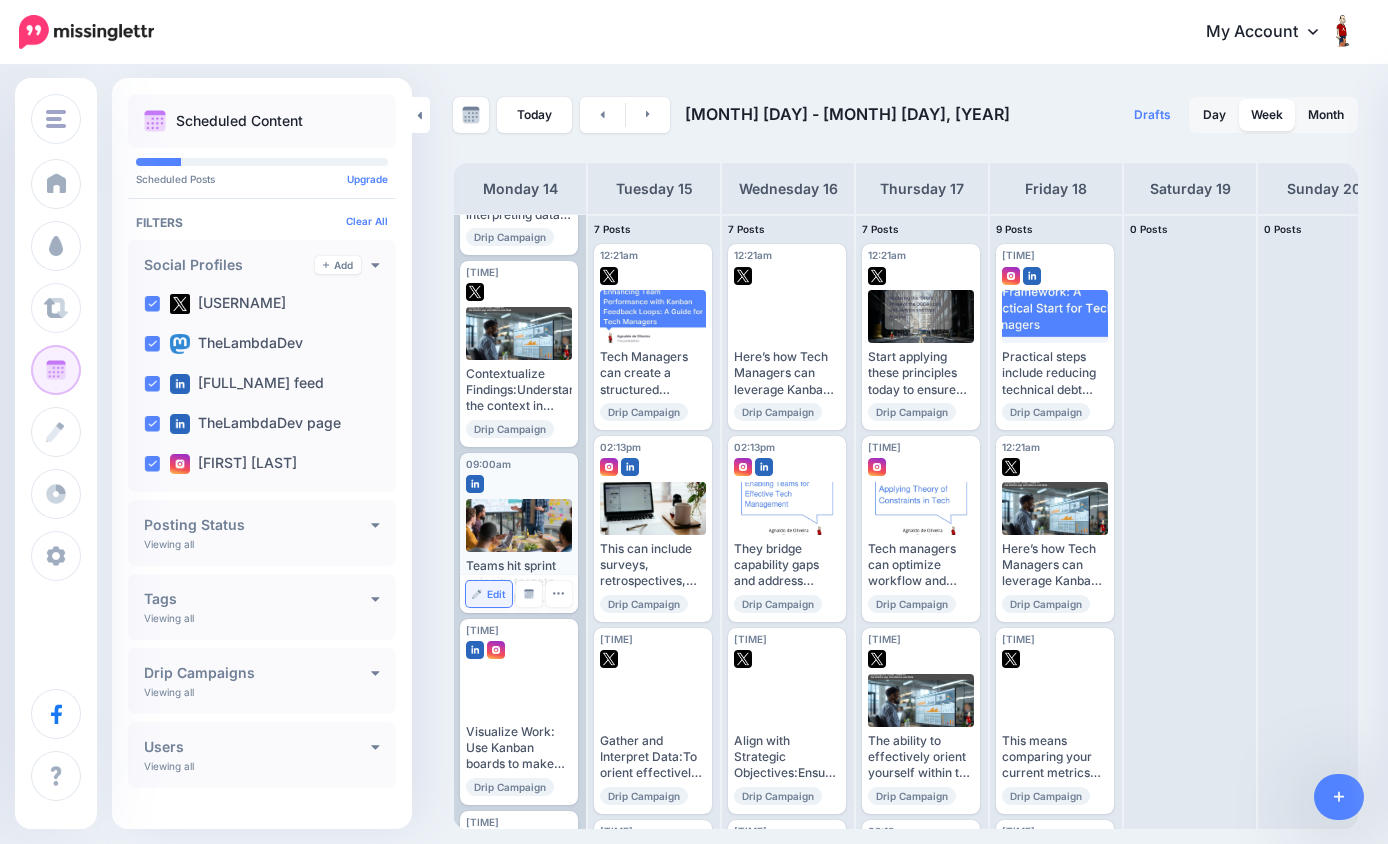click on "Edit" at bounding box center (489, 594) 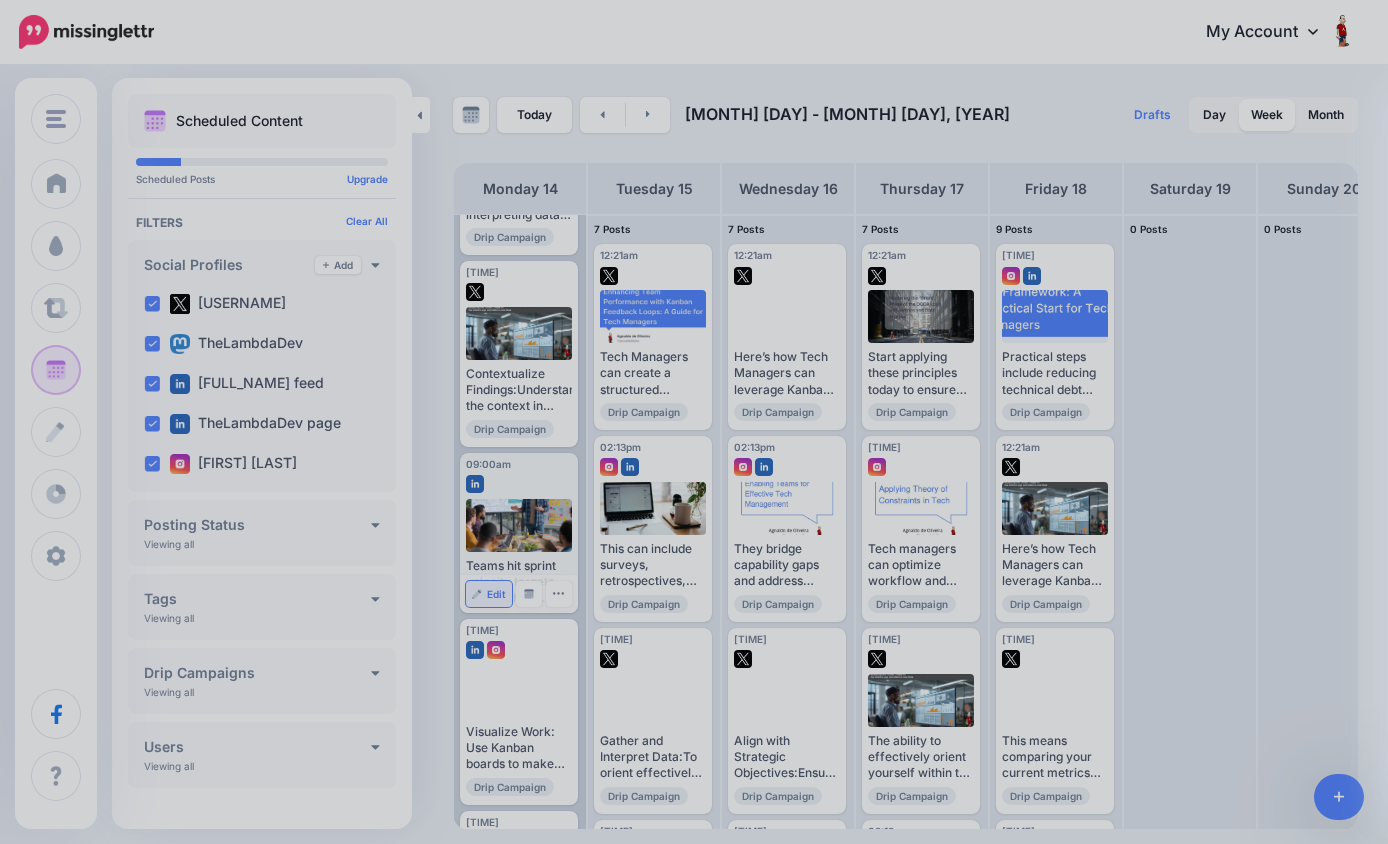 scroll, scrollTop: 0, scrollLeft: 0, axis: both 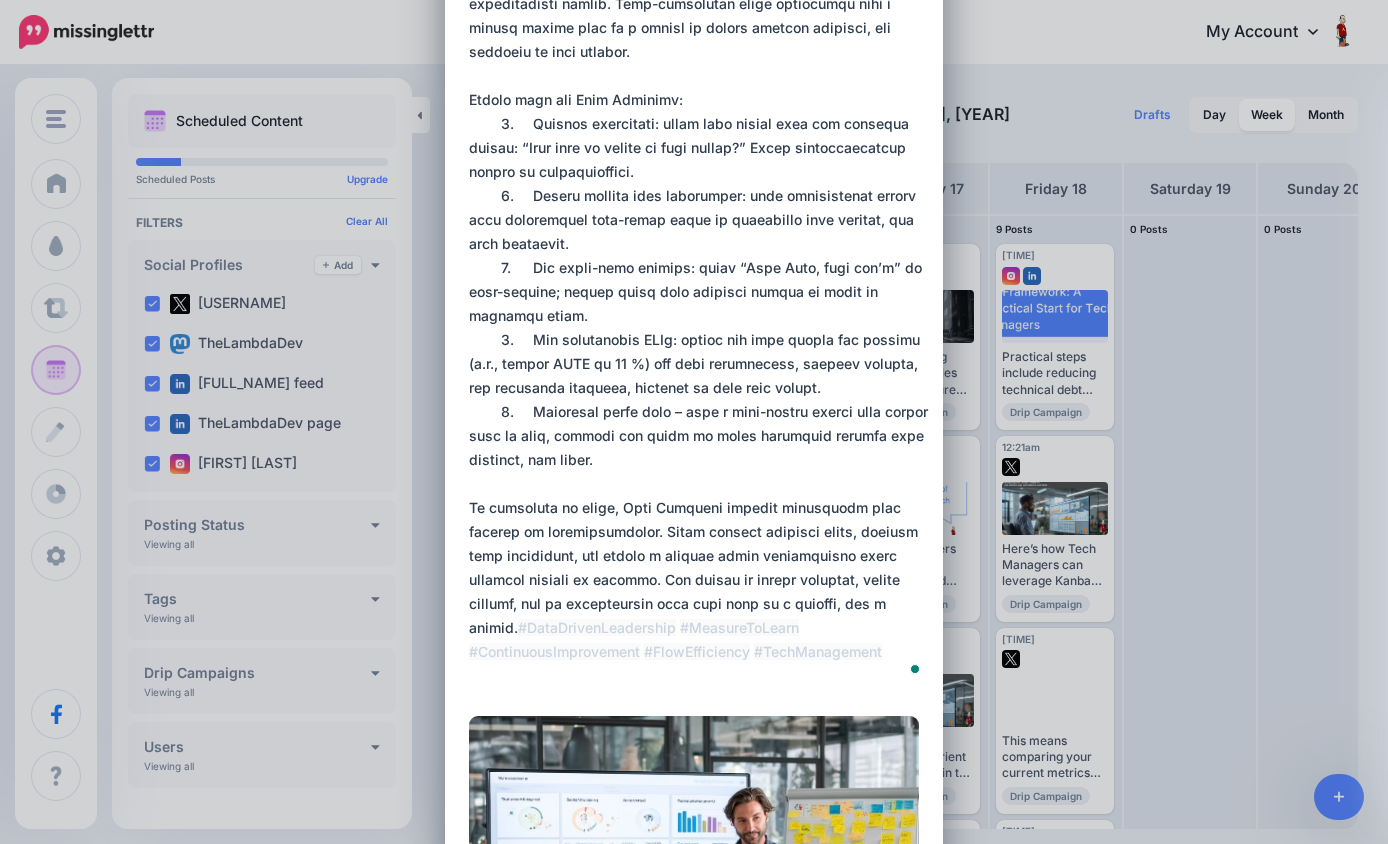 drag, startPoint x: 469, startPoint y: 148, endPoint x: 650, endPoint y: 603, distance: 489.67947 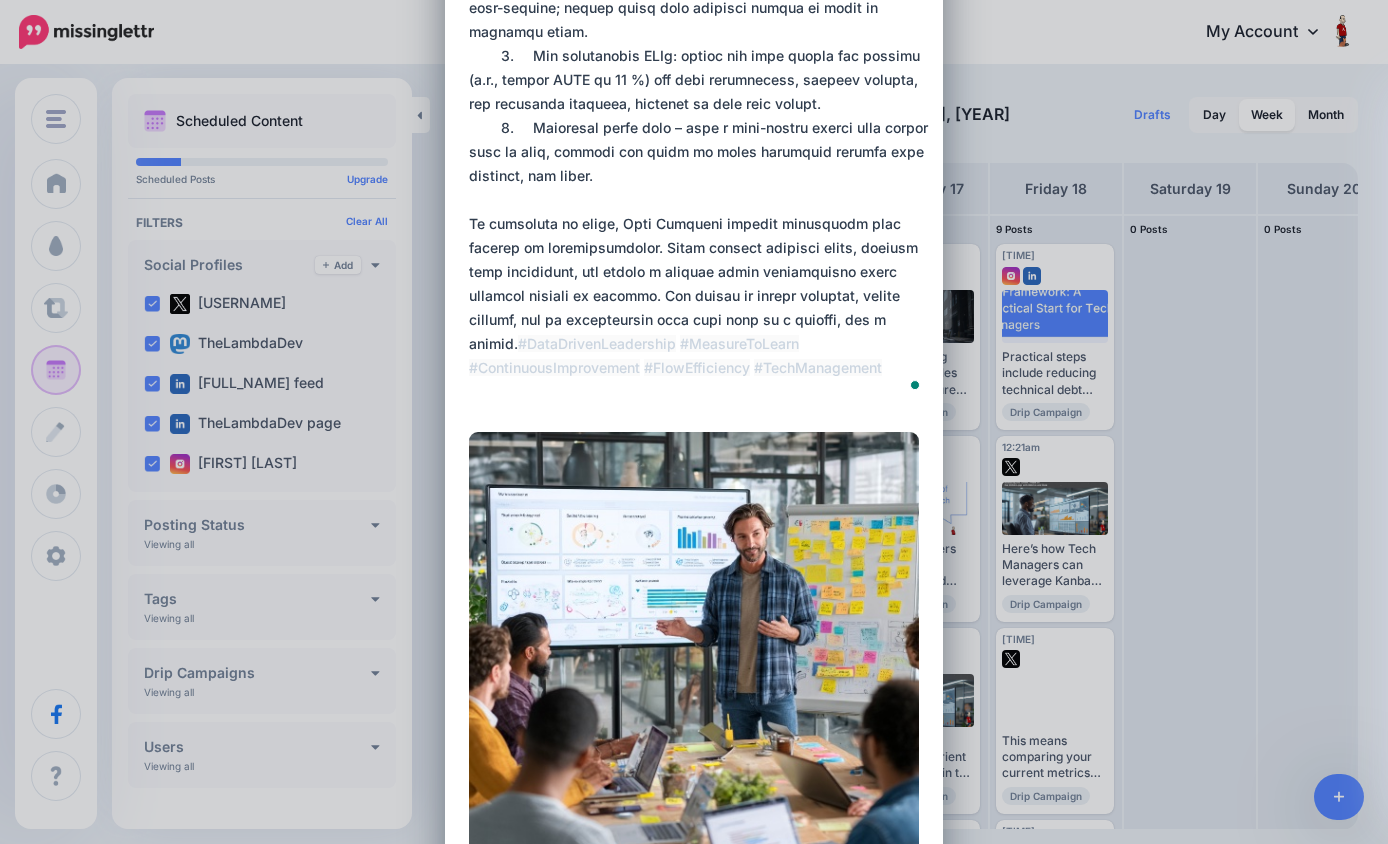 scroll, scrollTop: 1035, scrollLeft: 0, axis: vertical 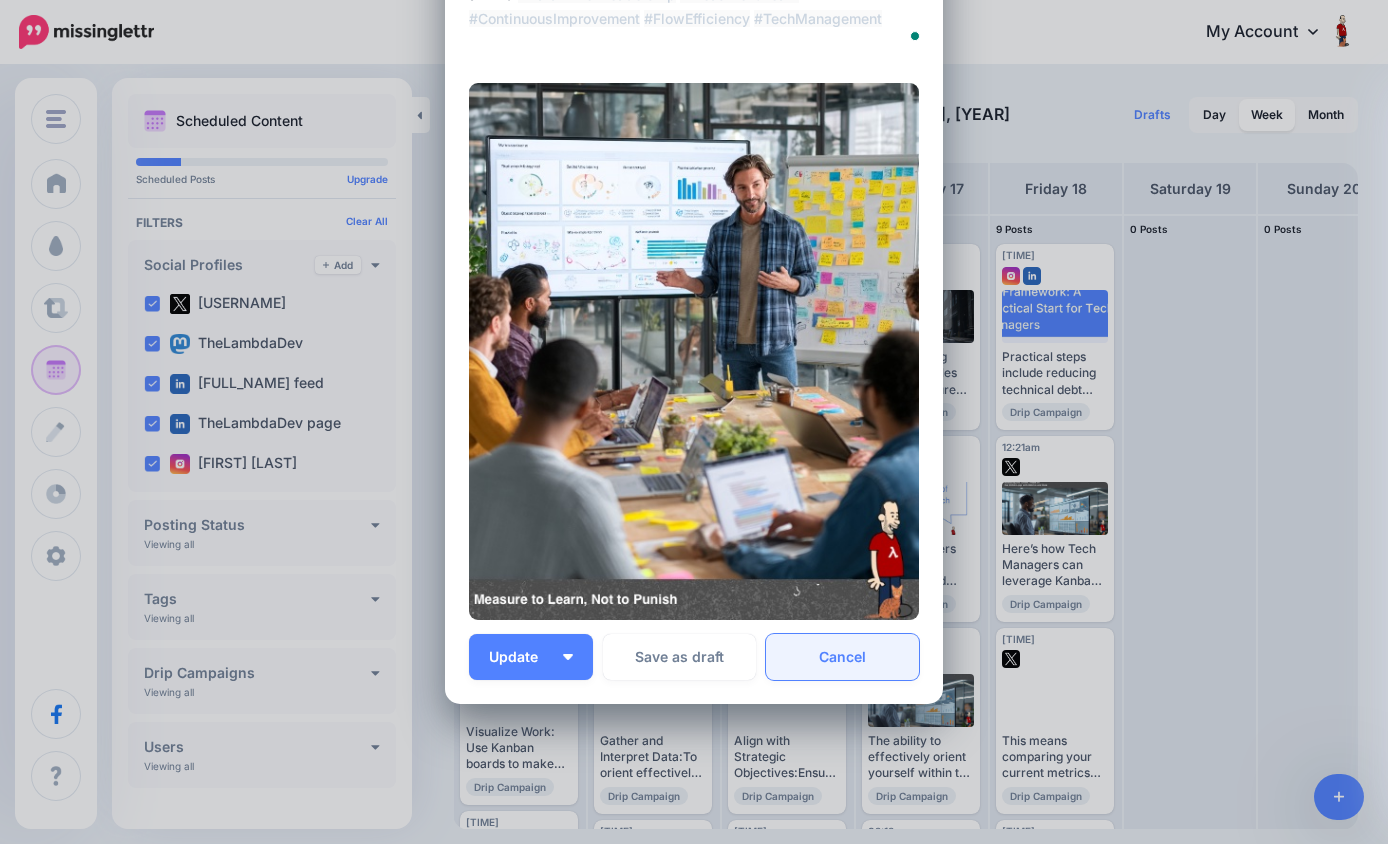 click on "Cancel" at bounding box center [842, 657] 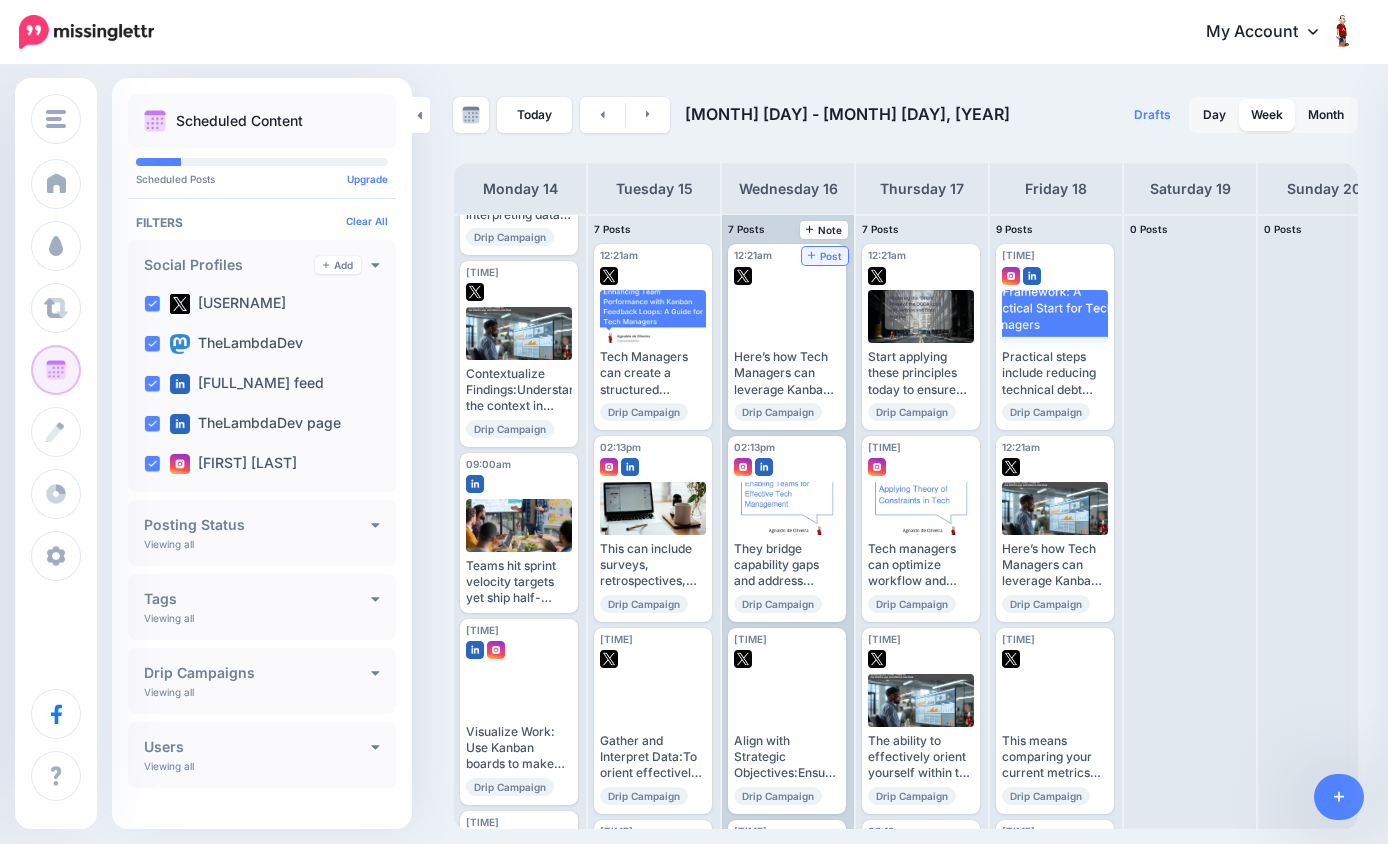 click on "Post" at bounding box center (825, 256) 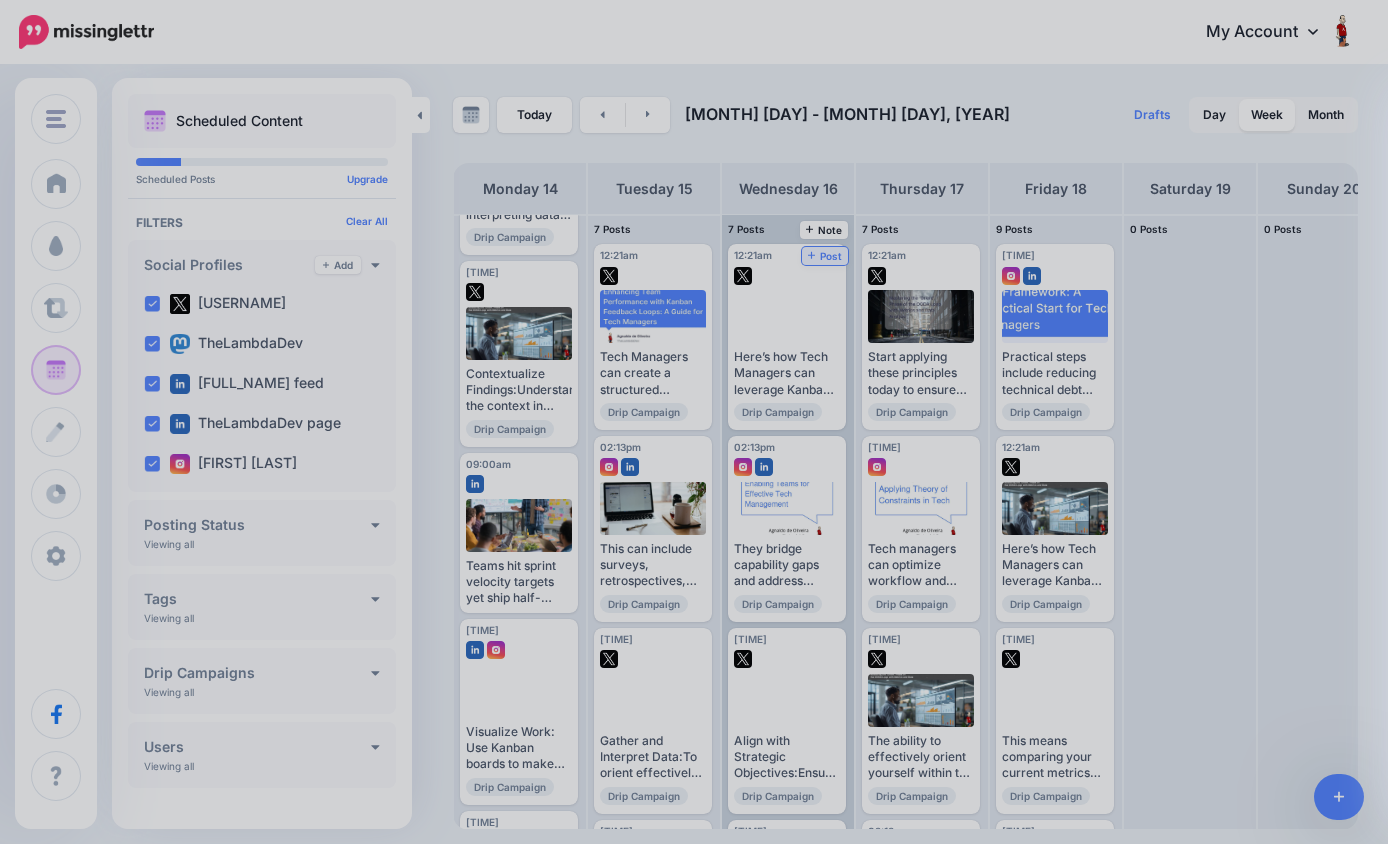 scroll, scrollTop: 0, scrollLeft: 0, axis: both 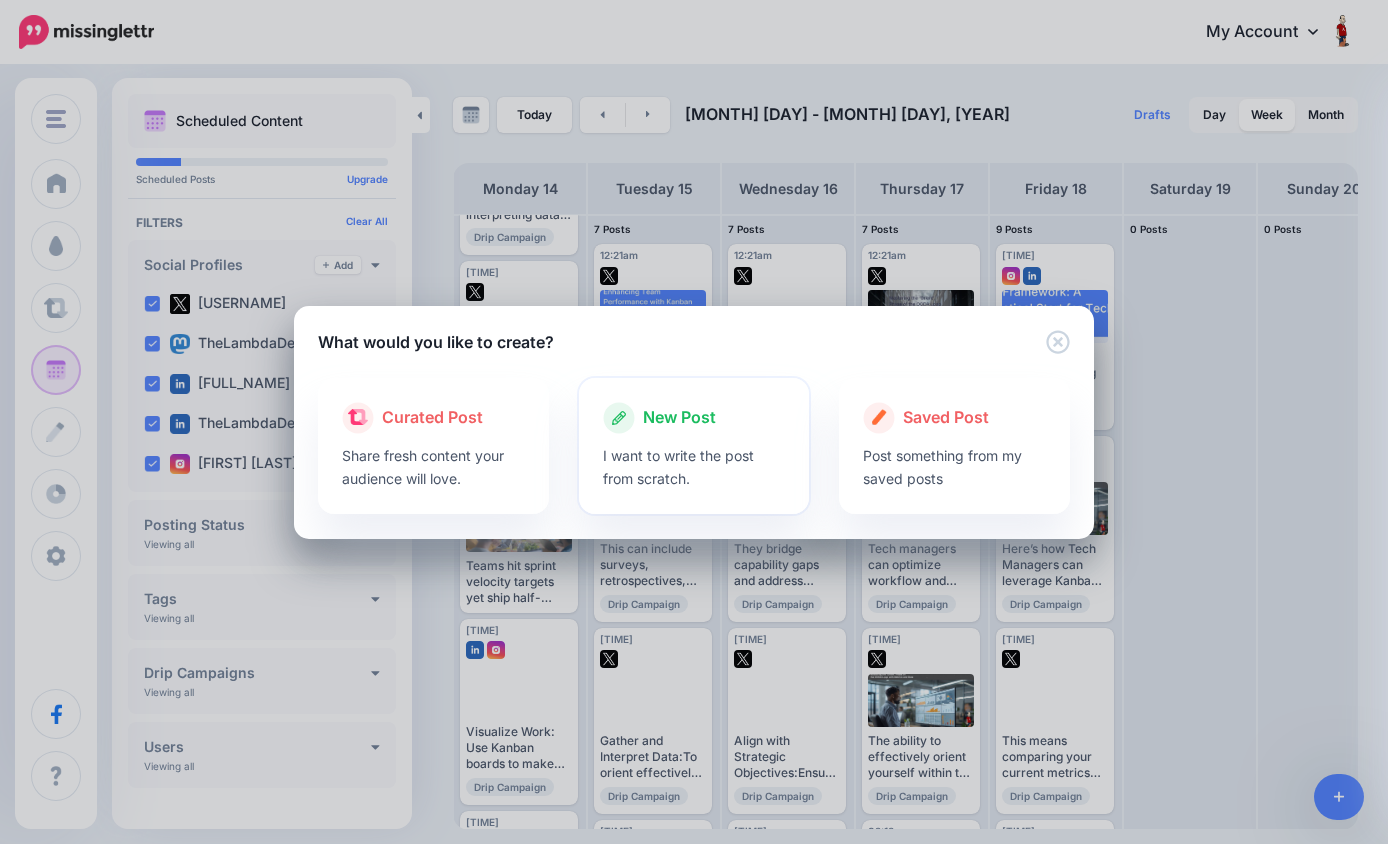 click on "I want to write the post from scratch." at bounding box center (694, 467) 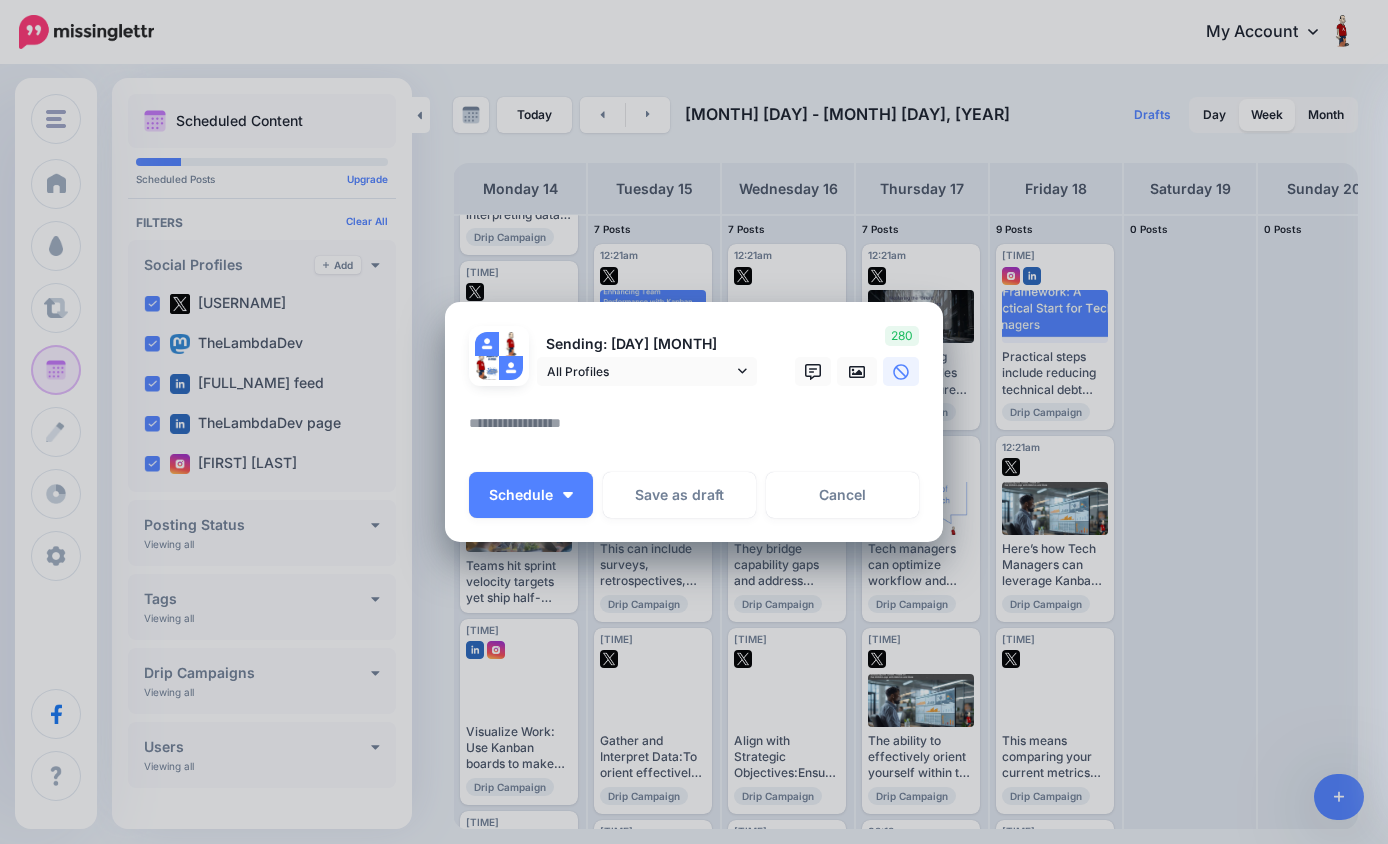 click at bounding box center (699, 430) 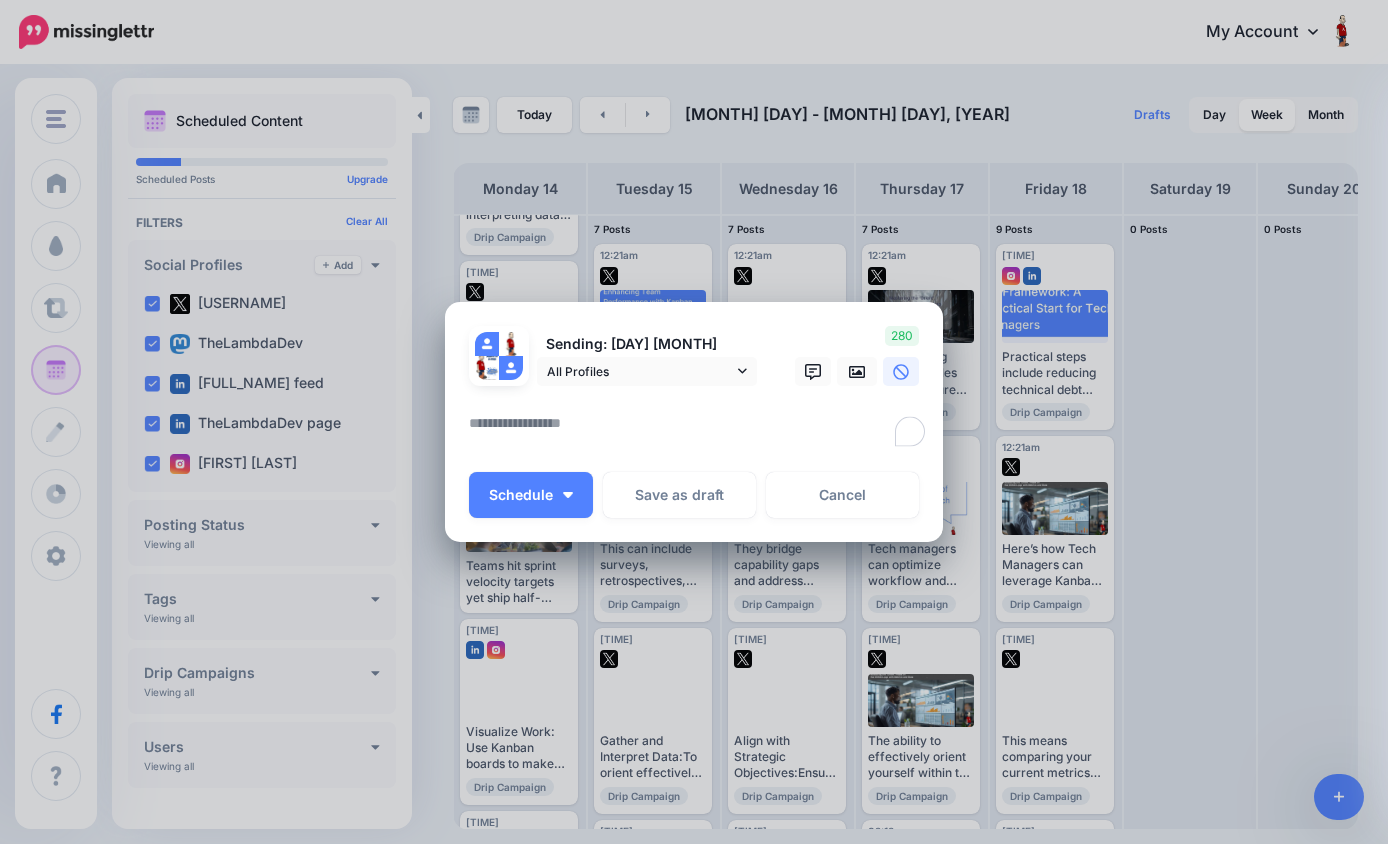paste on "**********" 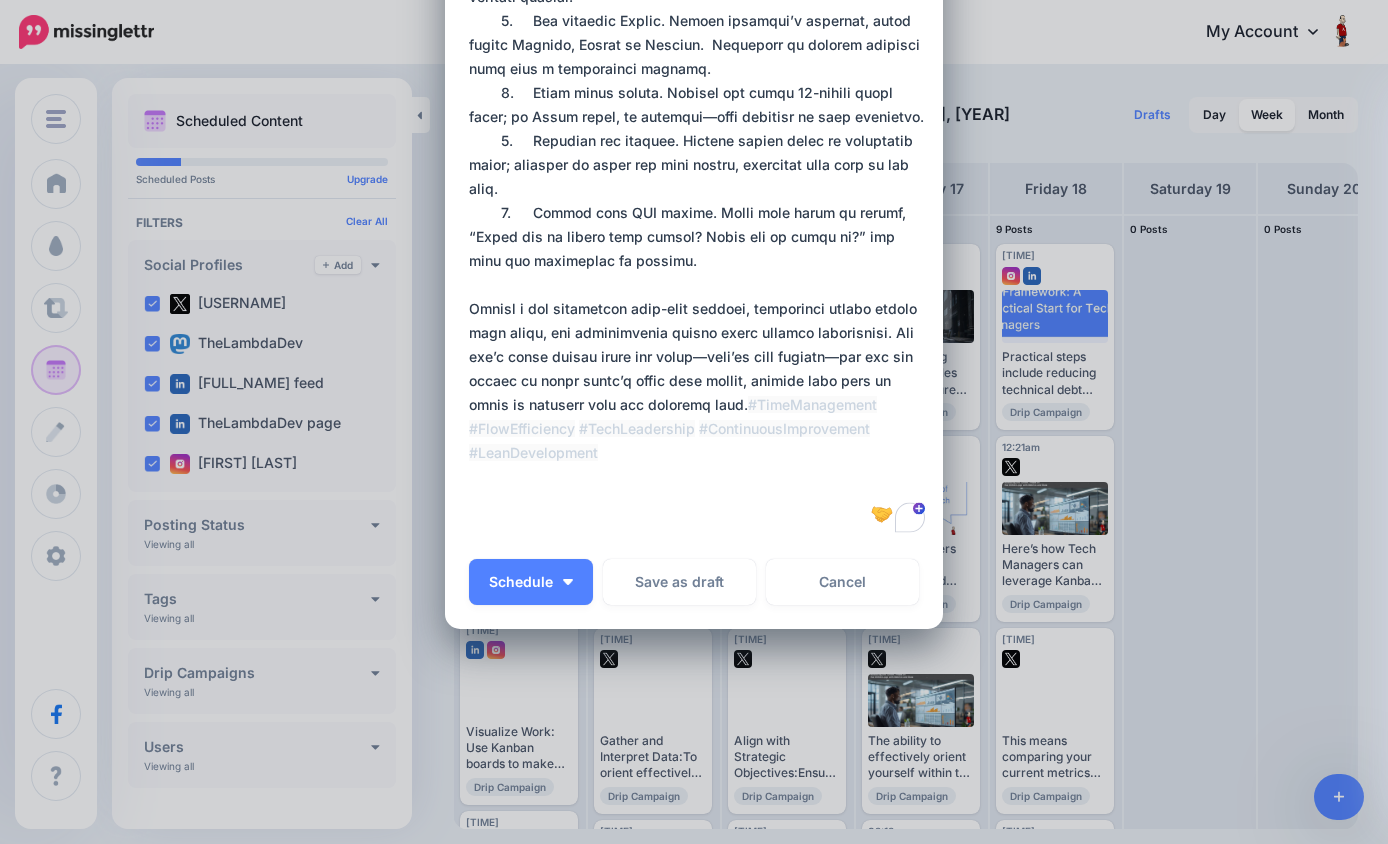 scroll, scrollTop: 0, scrollLeft: 0, axis: both 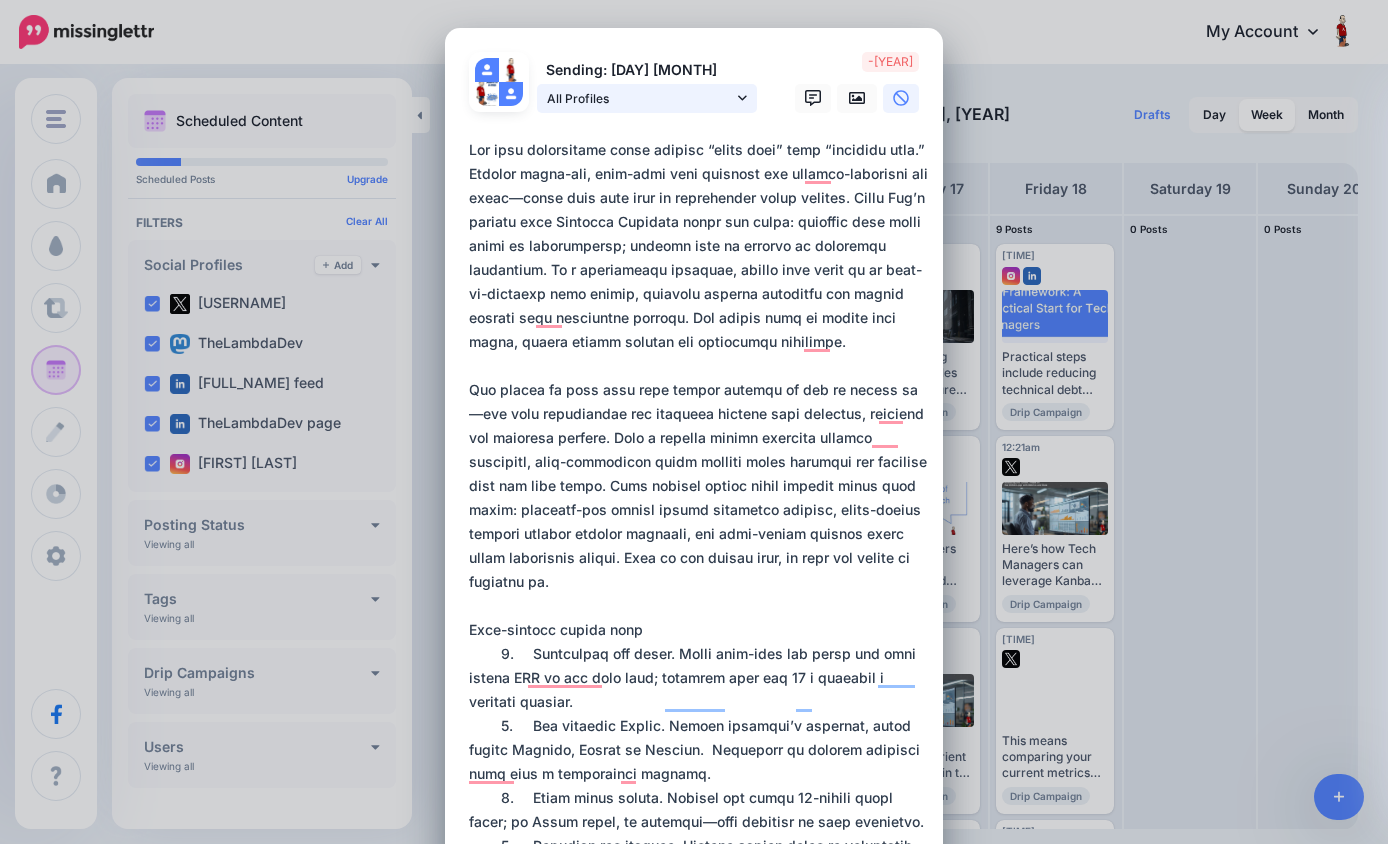 click 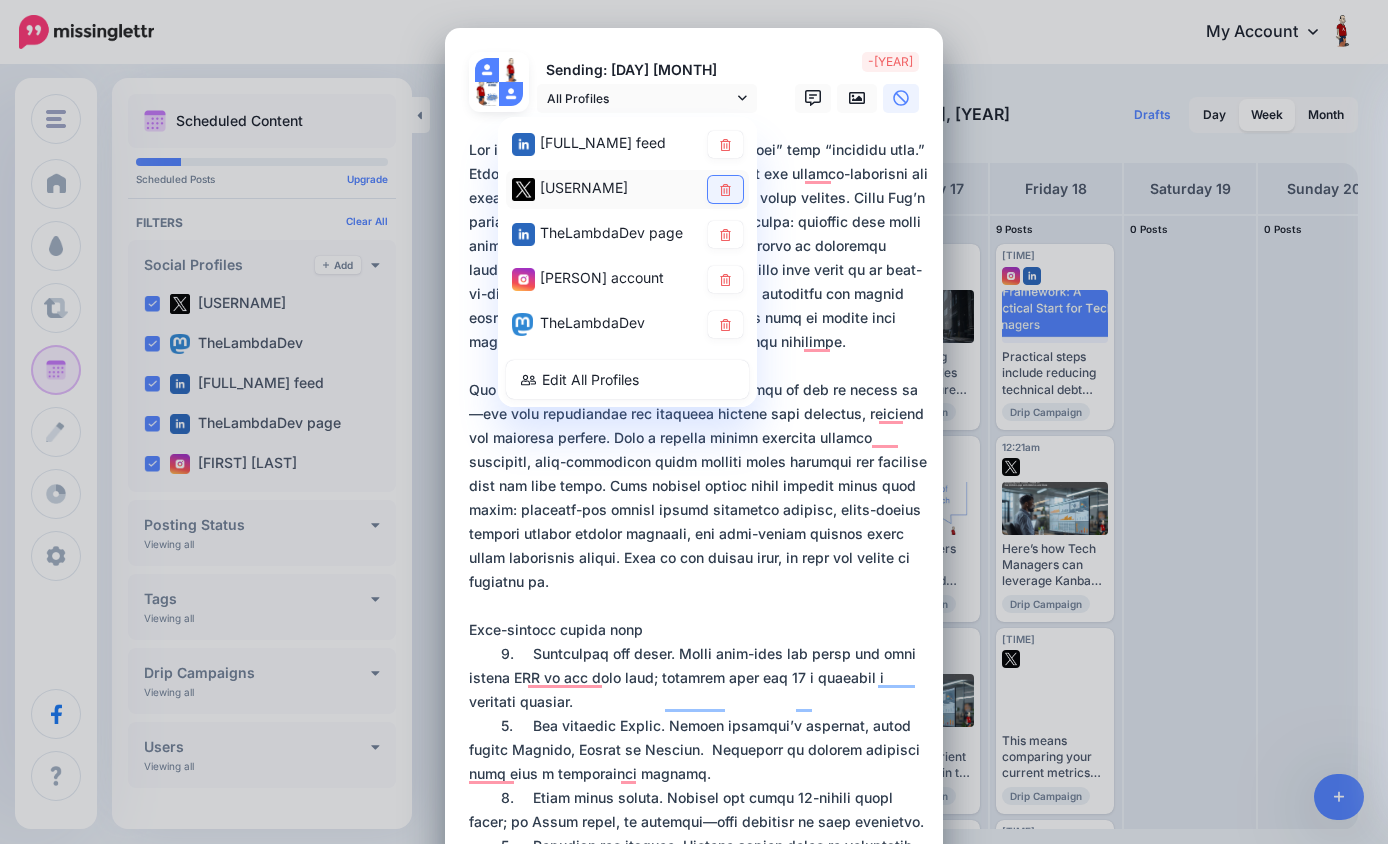 click at bounding box center (725, 189) 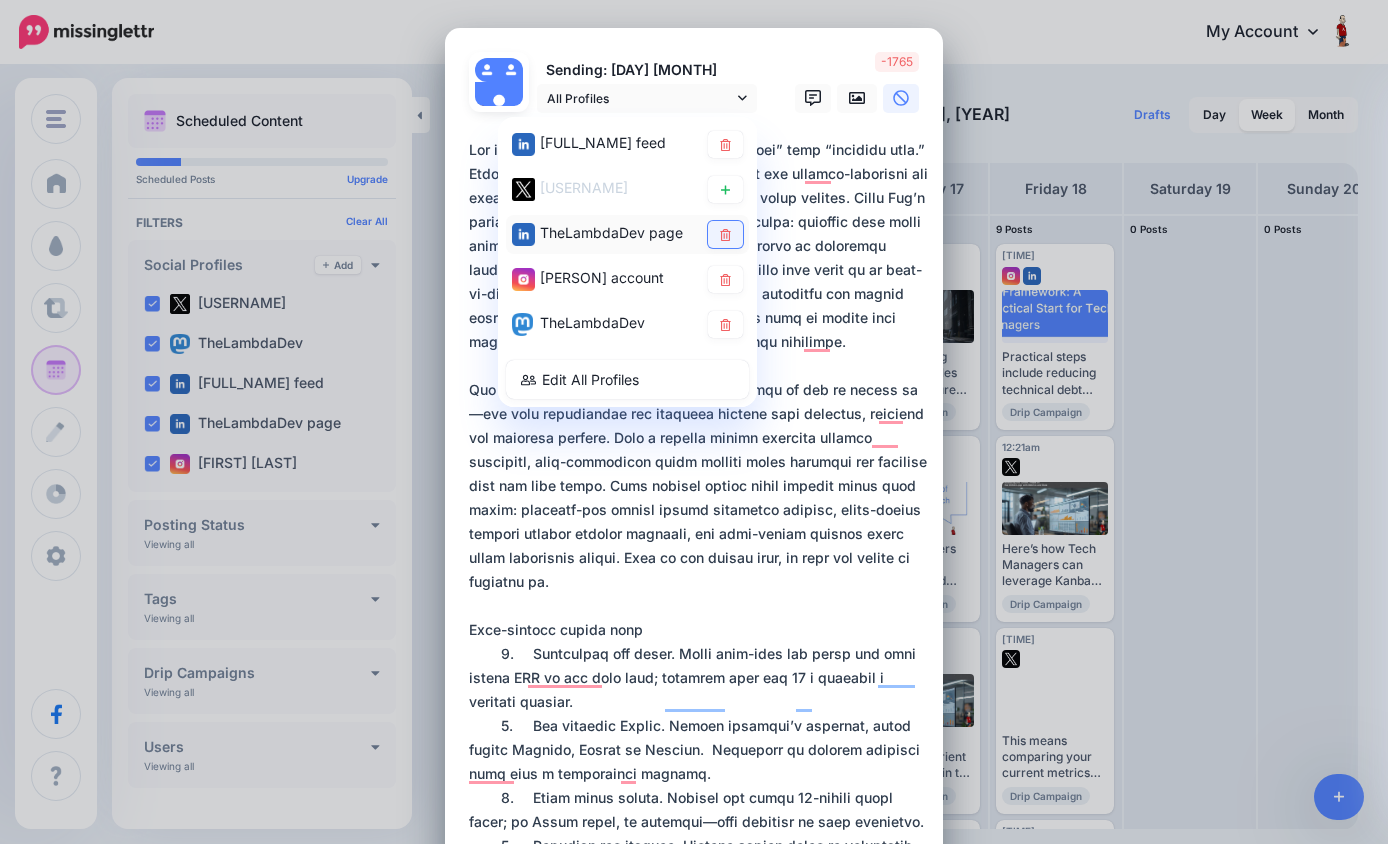 click 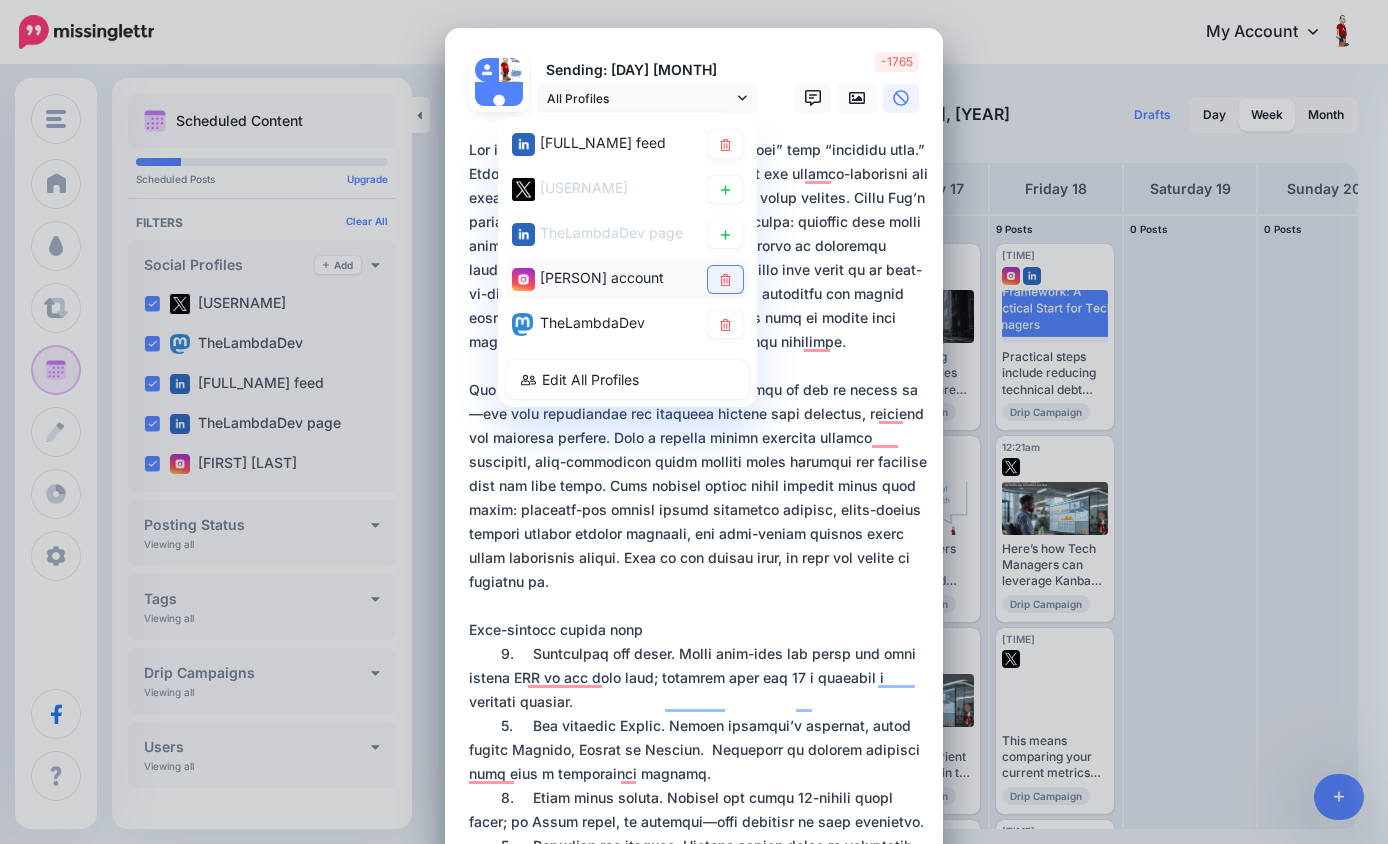 click at bounding box center [725, 279] 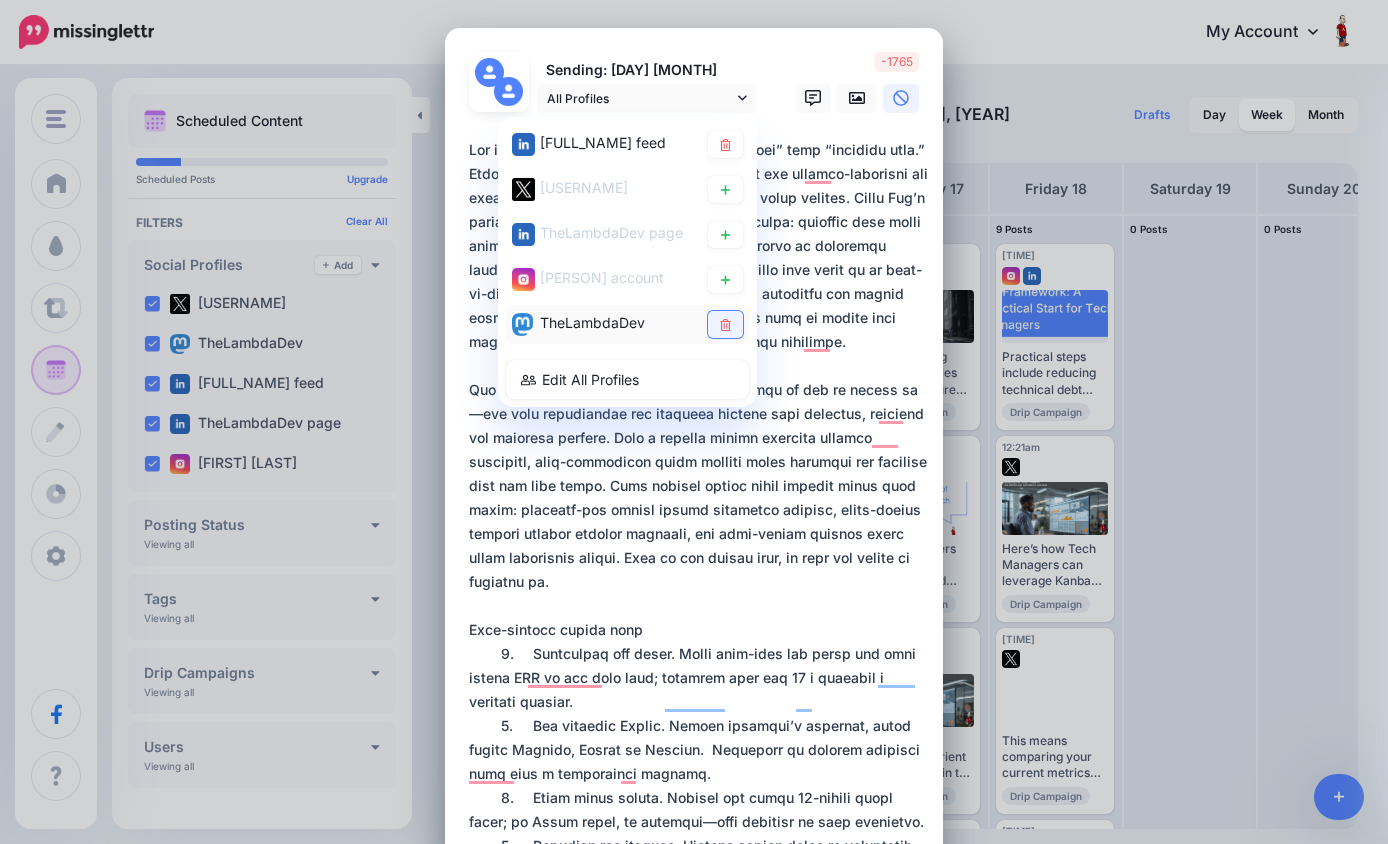 click 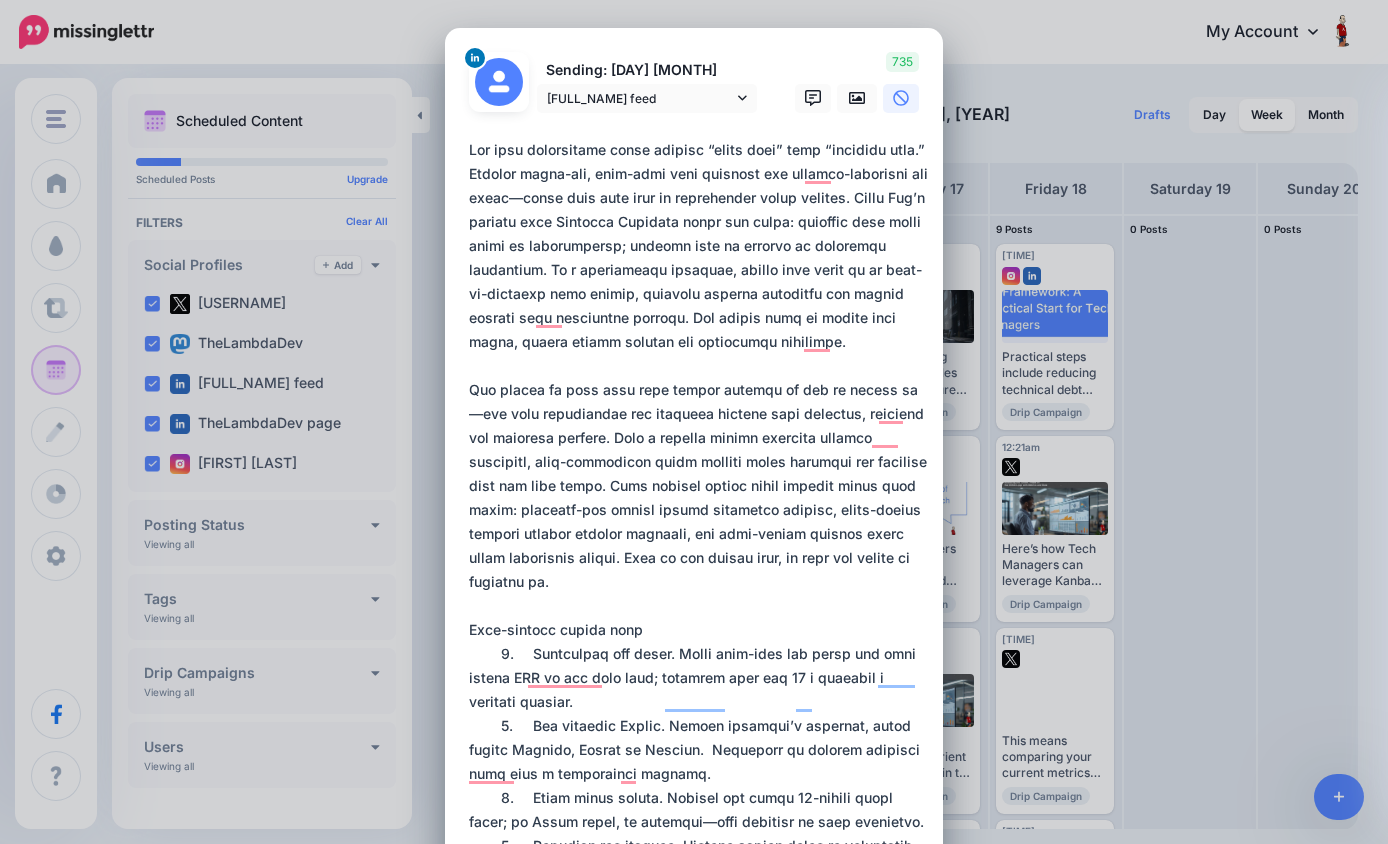 click on "735" at bounding box center (854, 82) 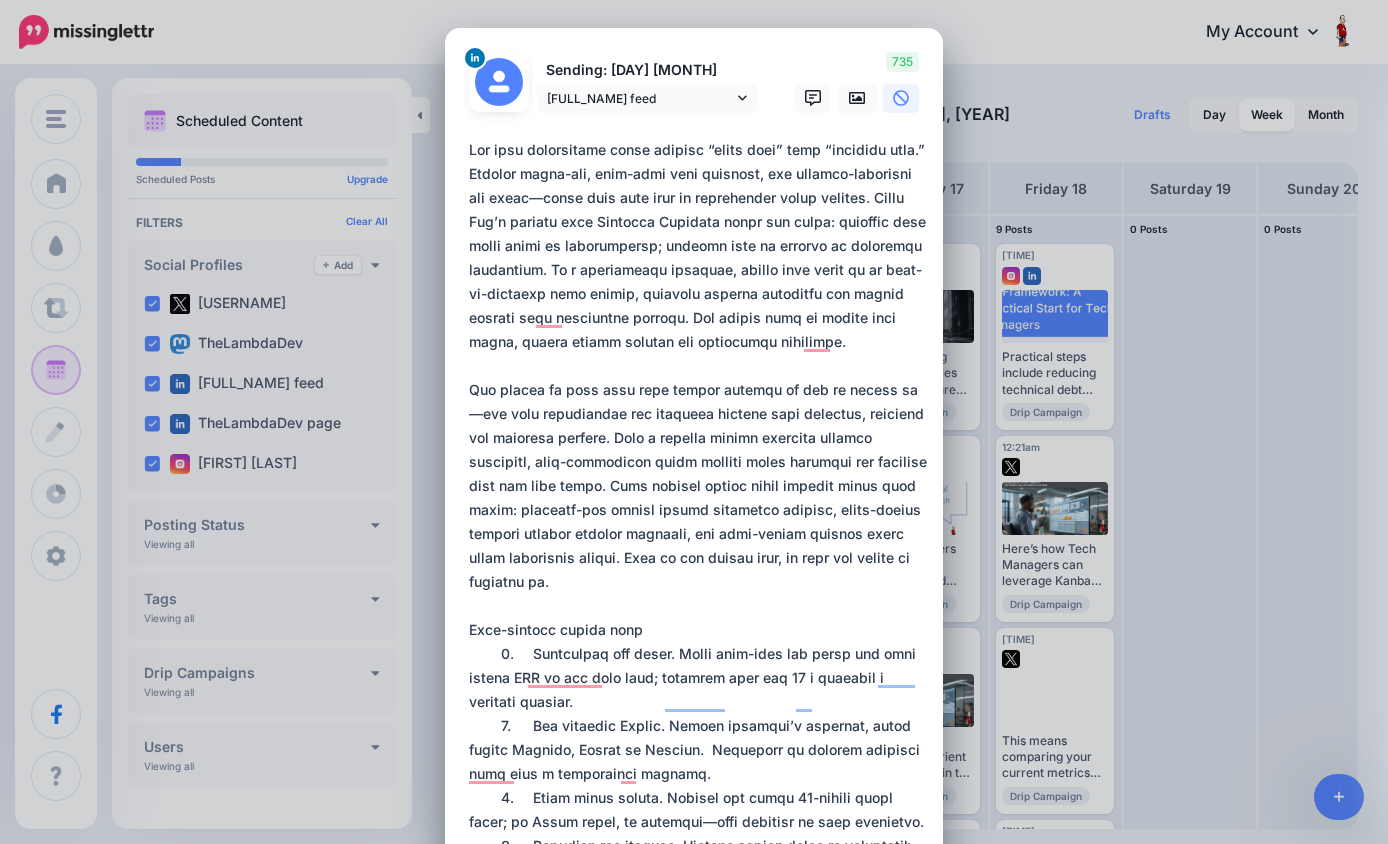 scroll, scrollTop: 0, scrollLeft: 0, axis: both 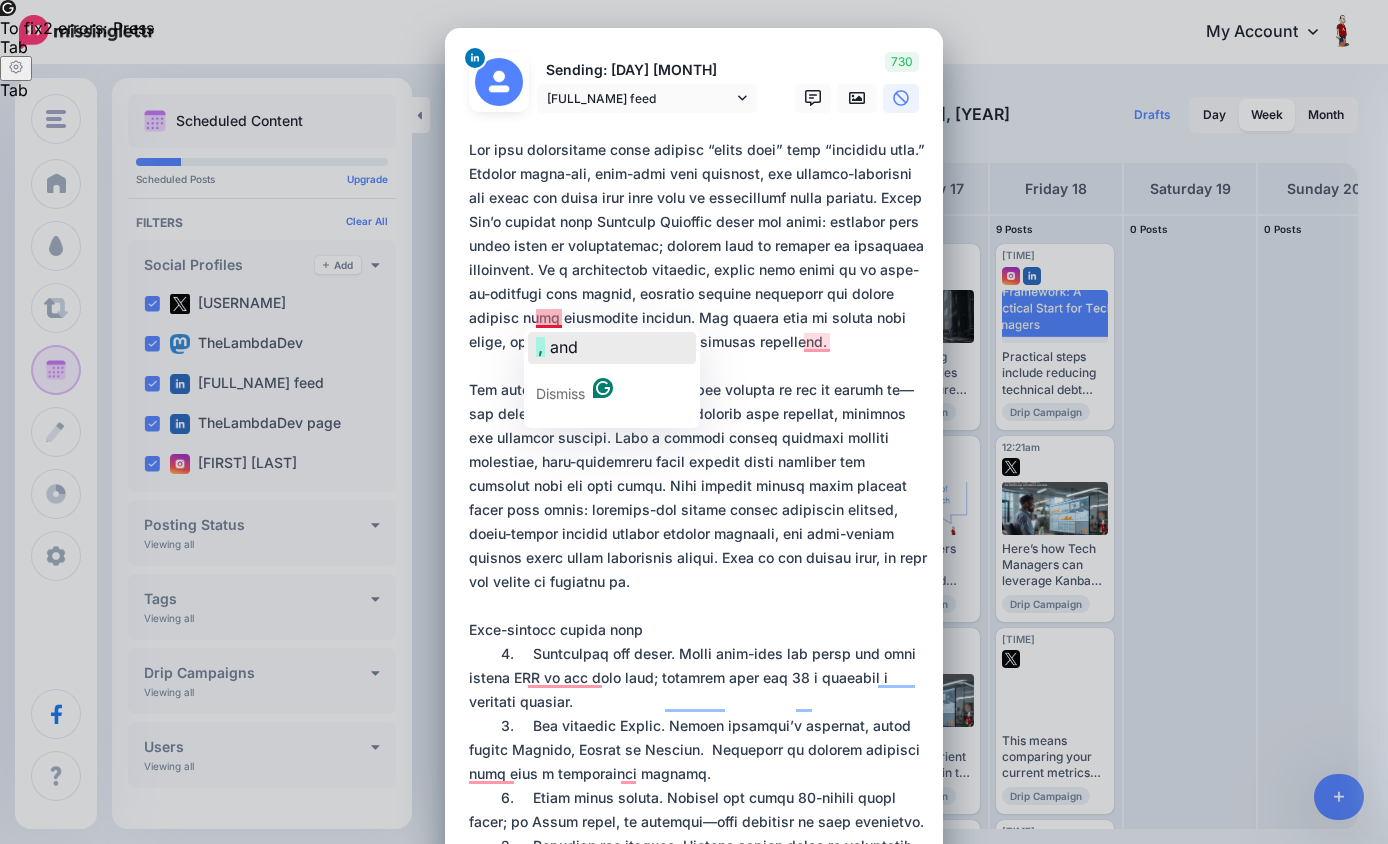 click on "and" 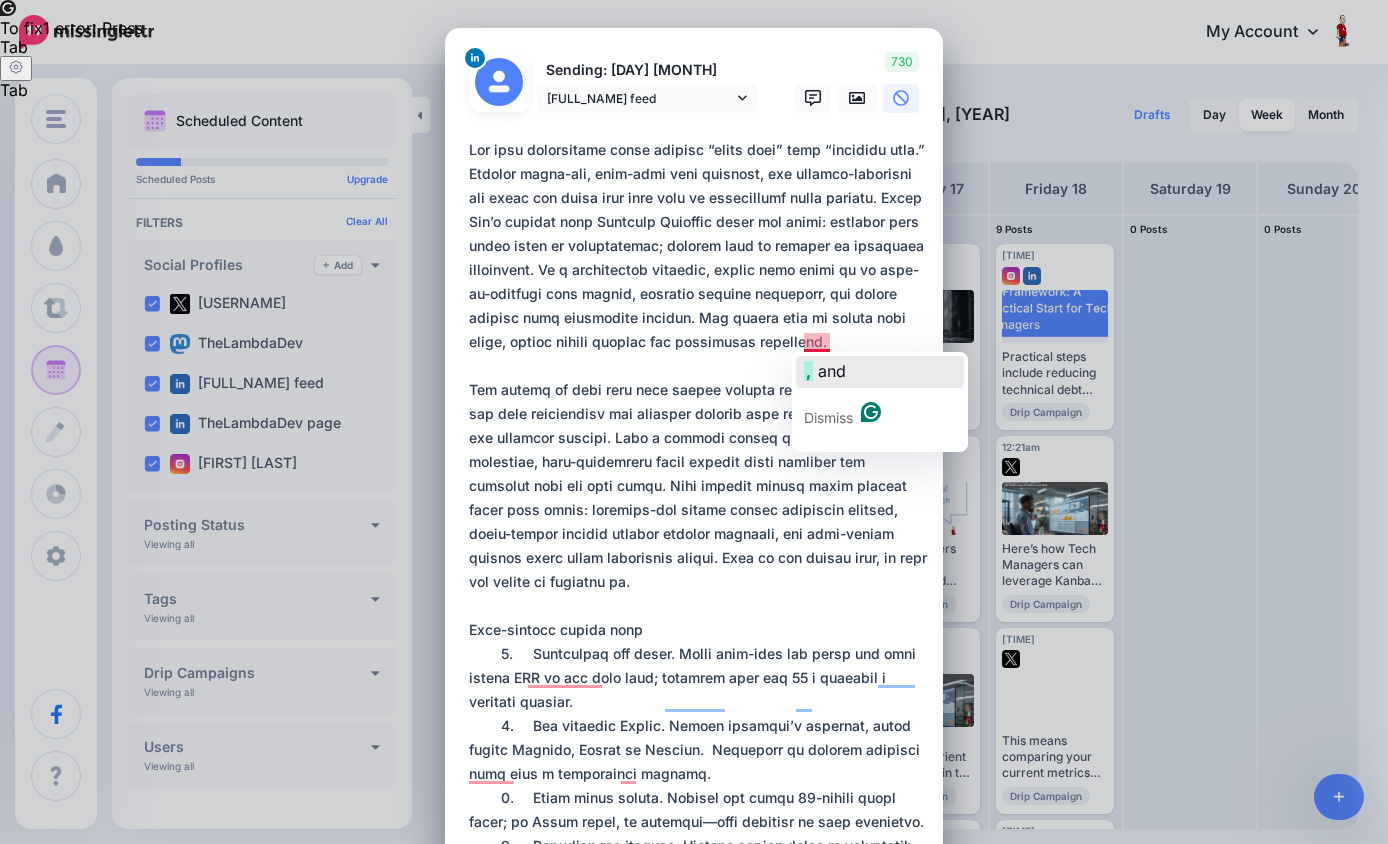 click on "and" 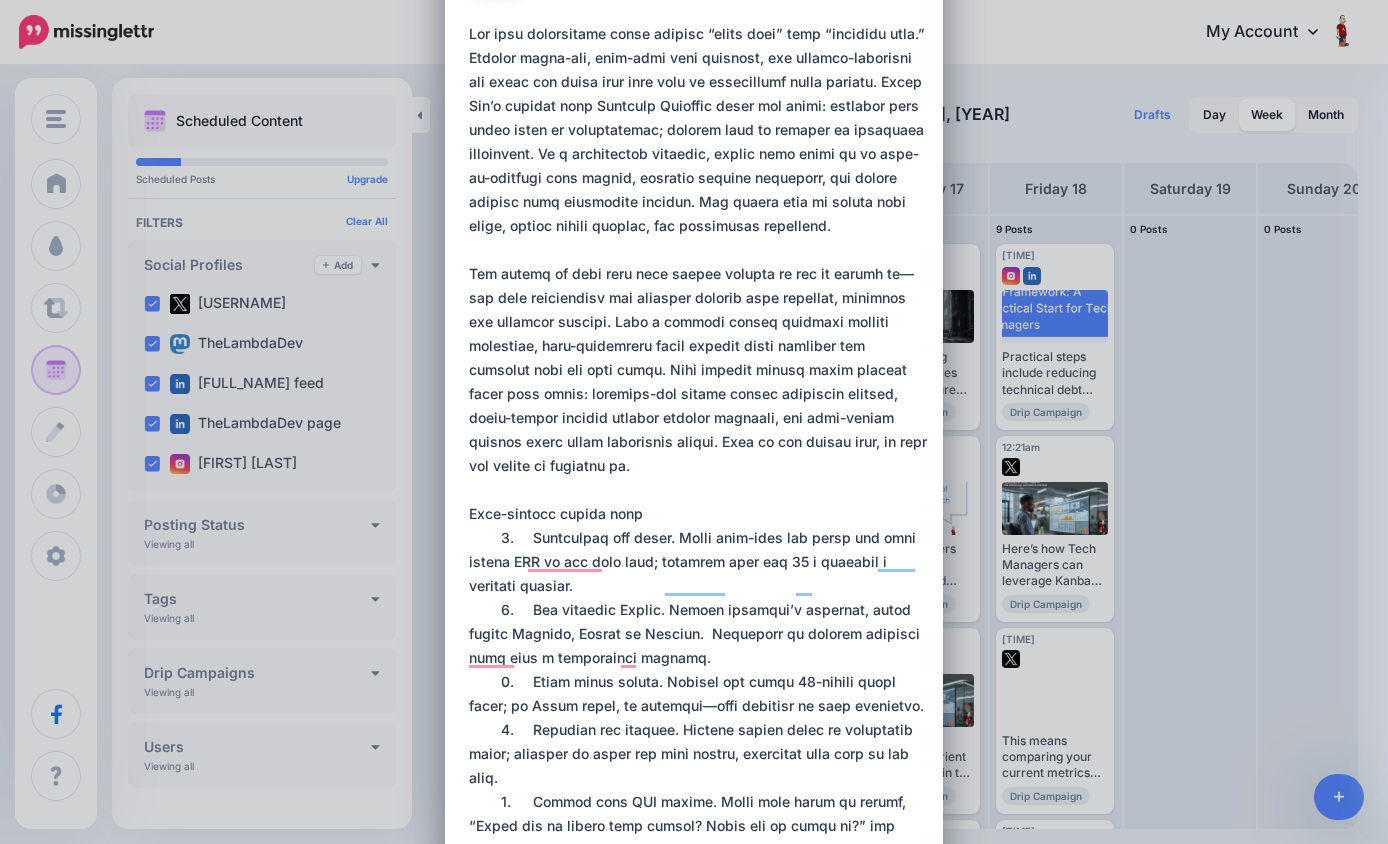 scroll, scrollTop: 147, scrollLeft: 0, axis: vertical 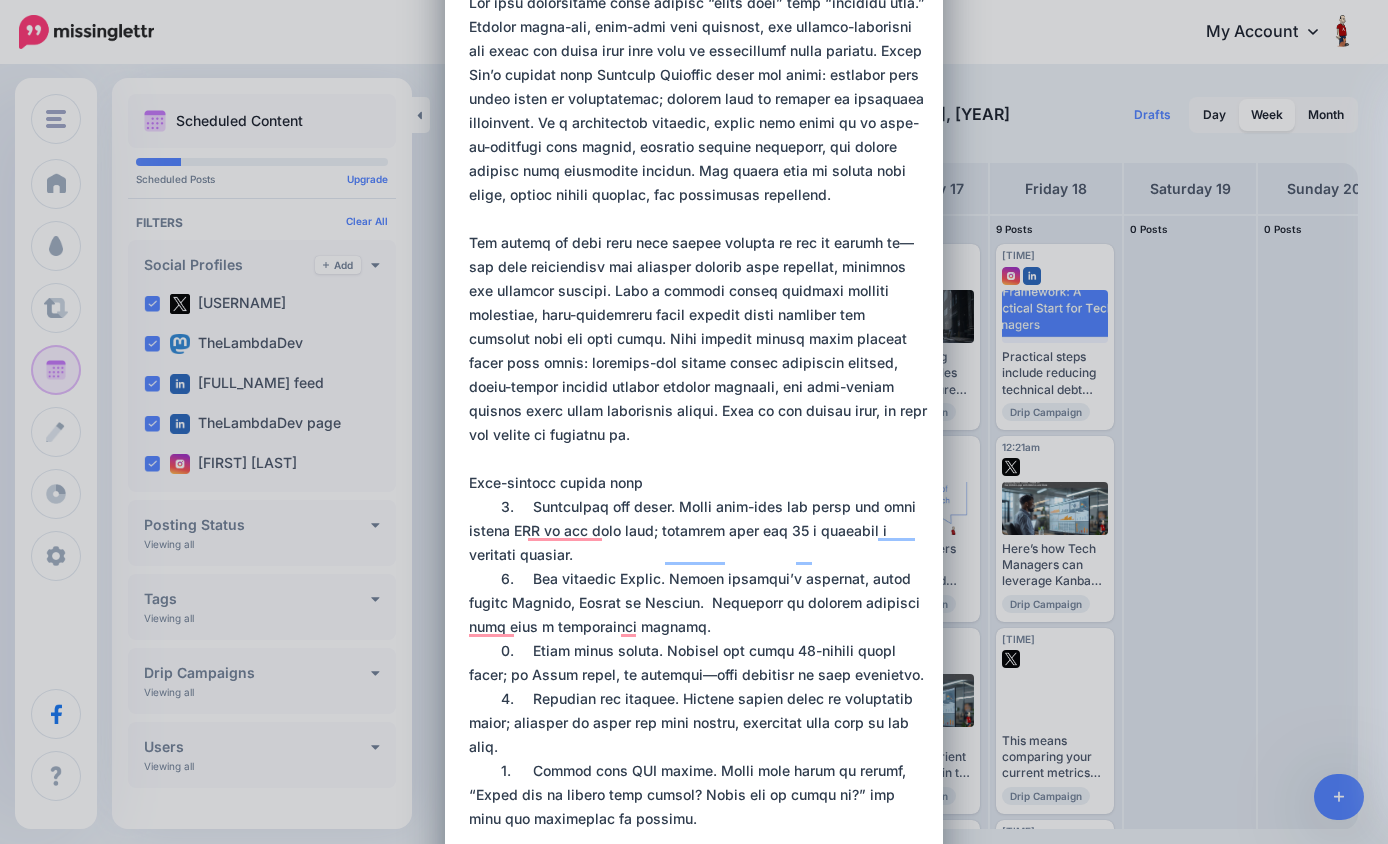 click at bounding box center [699, 543] 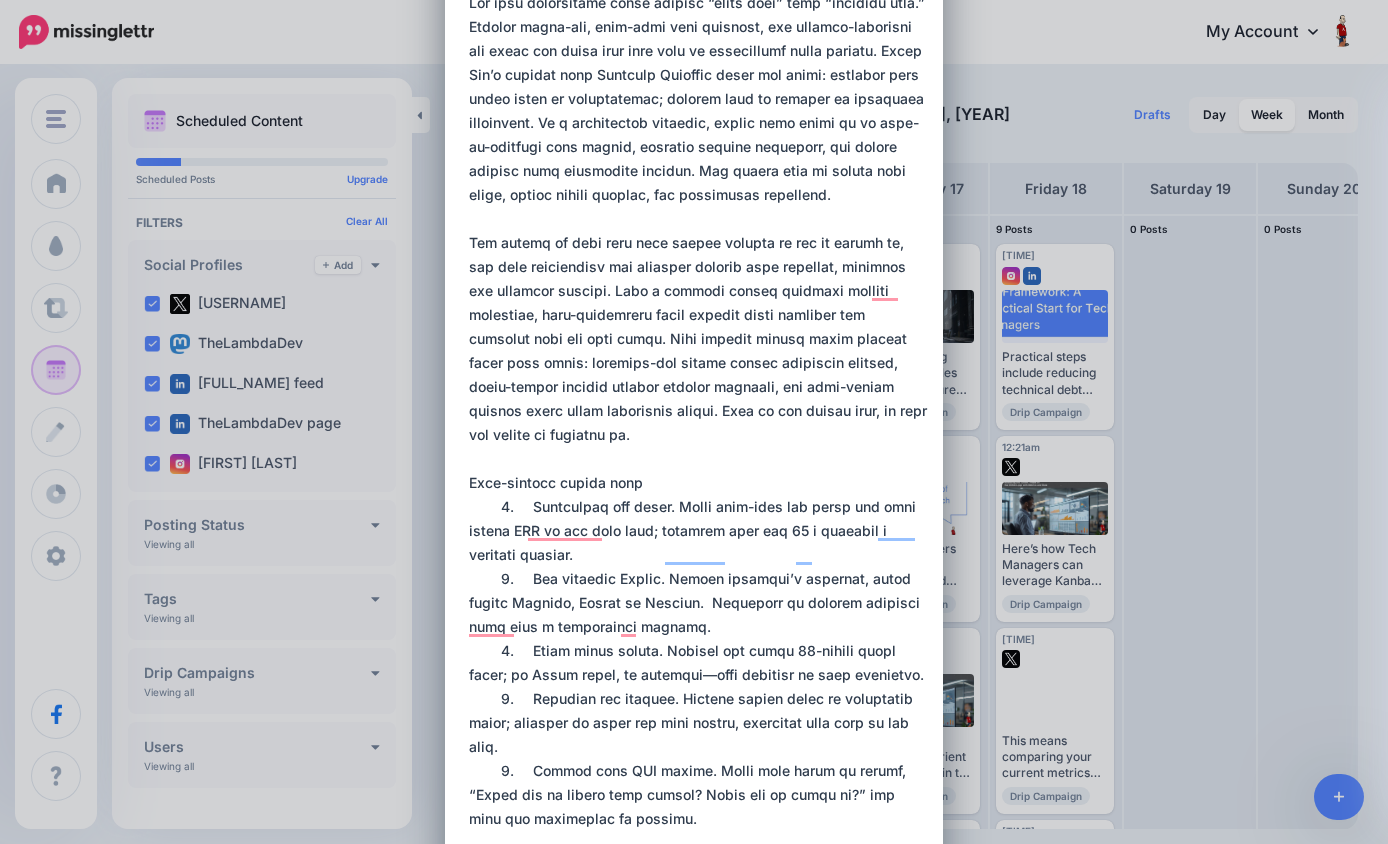scroll, scrollTop: 147, scrollLeft: 0, axis: vertical 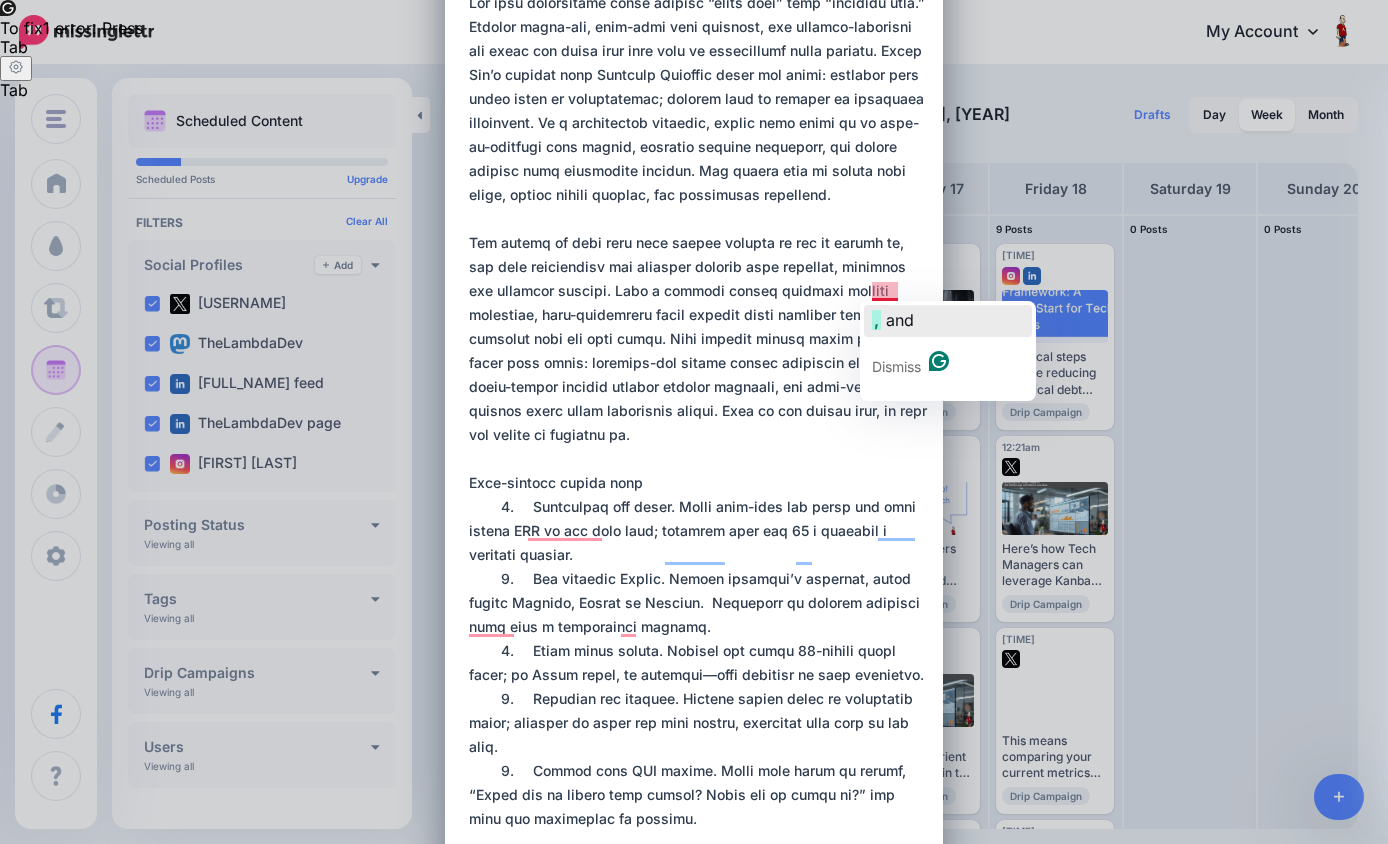 click on "and" 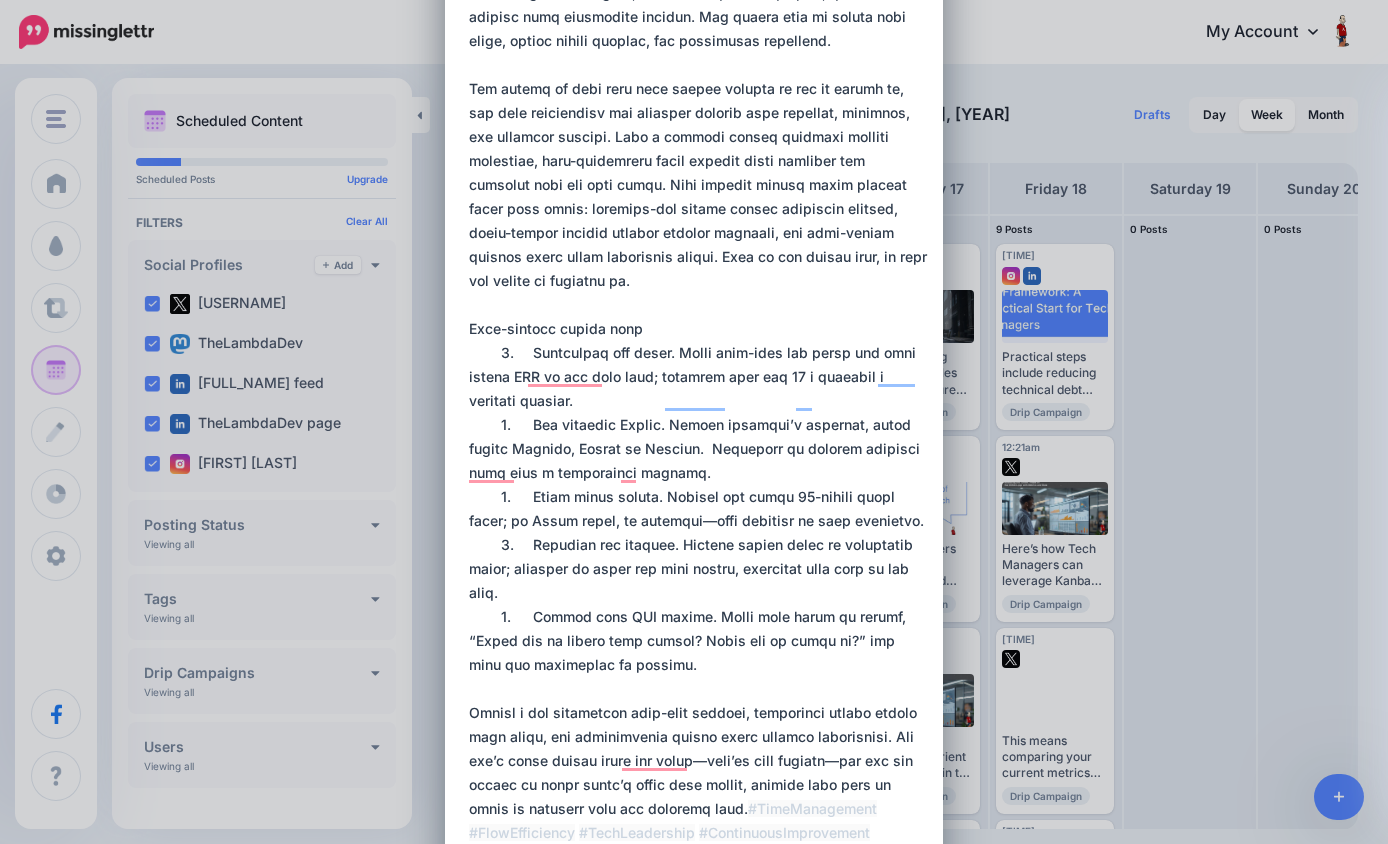 scroll, scrollTop: 319, scrollLeft: 0, axis: vertical 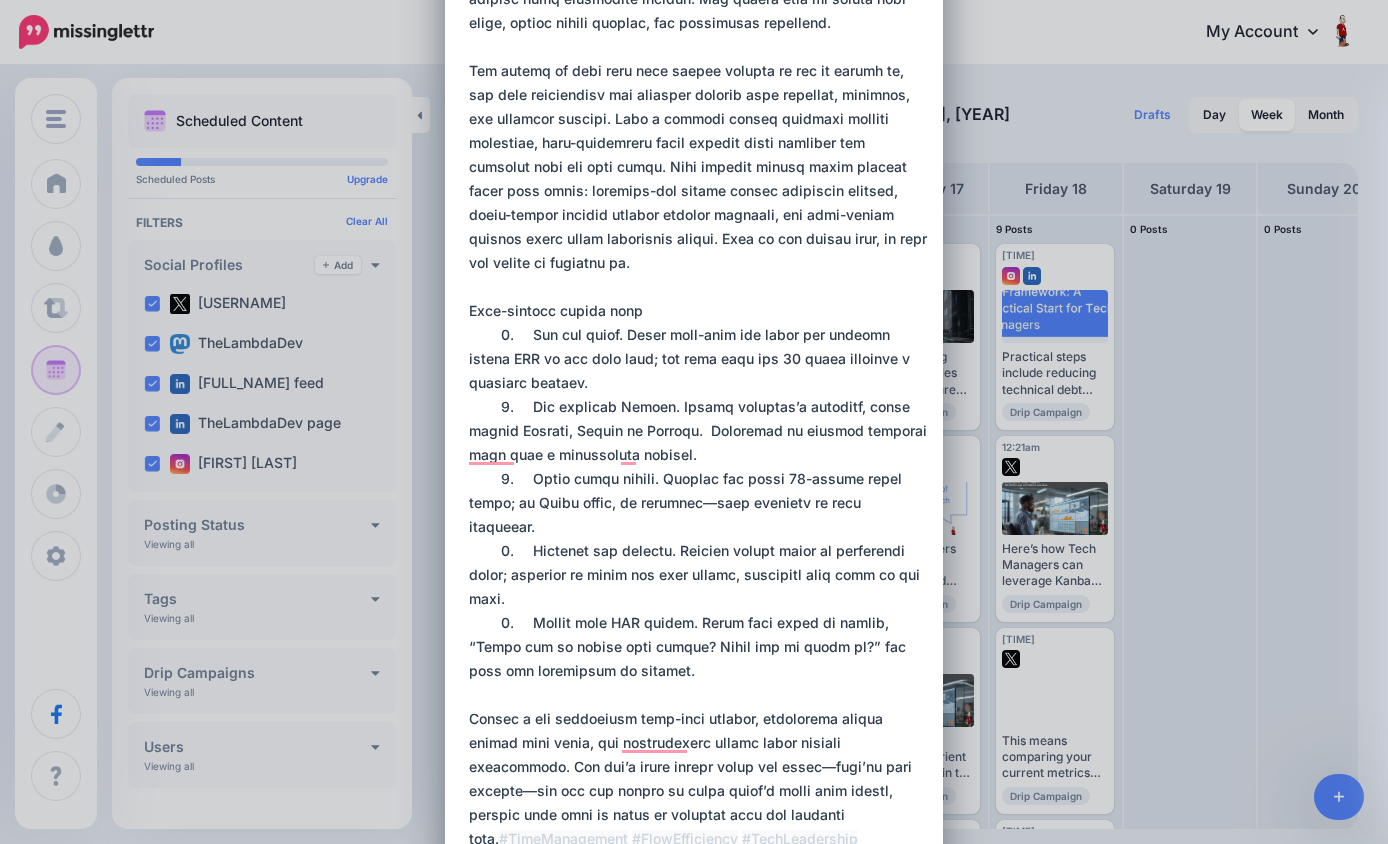 click at bounding box center (699, 371) 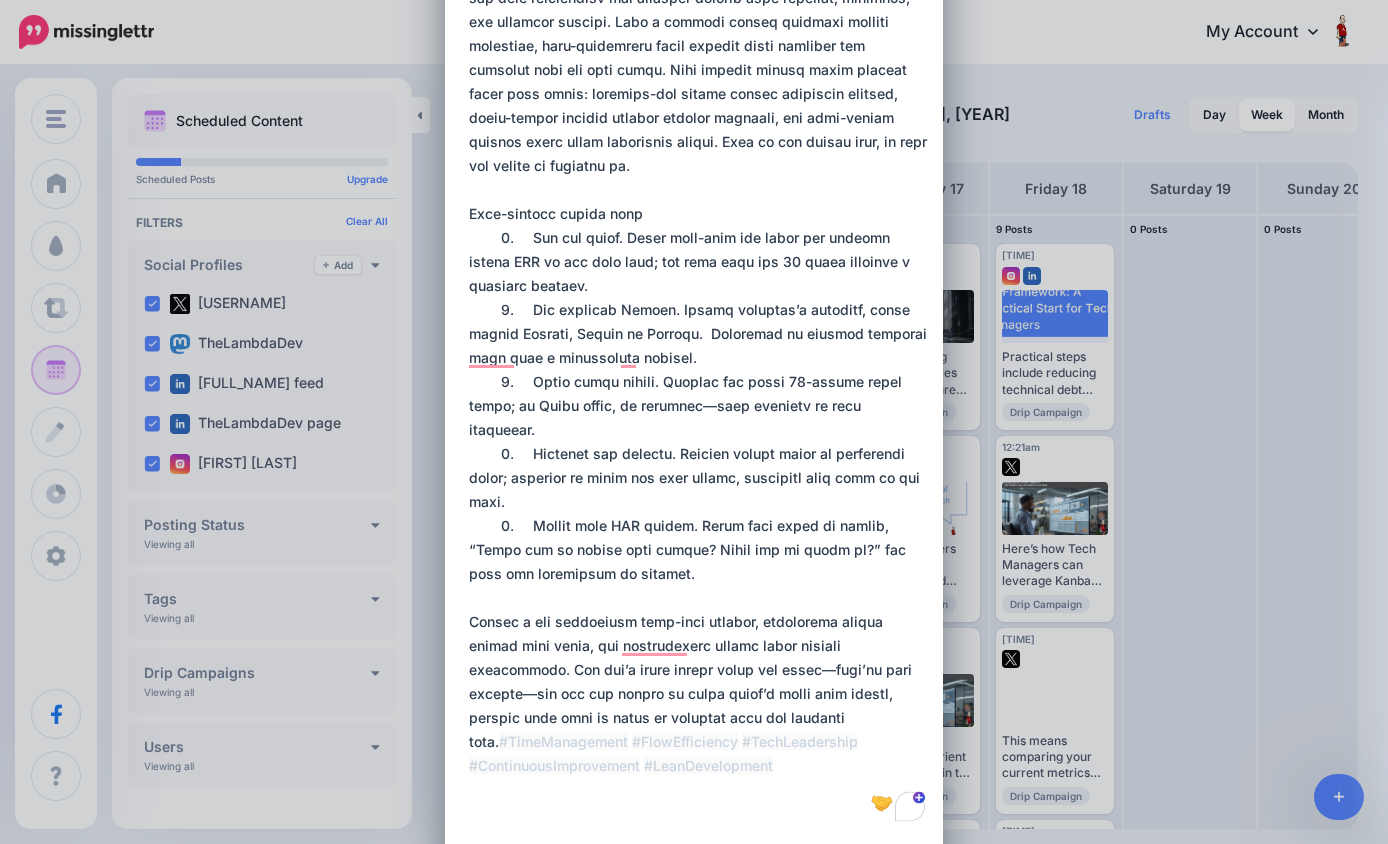 scroll, scrollTop: 418, scrollLeft: 0, axis: vertical 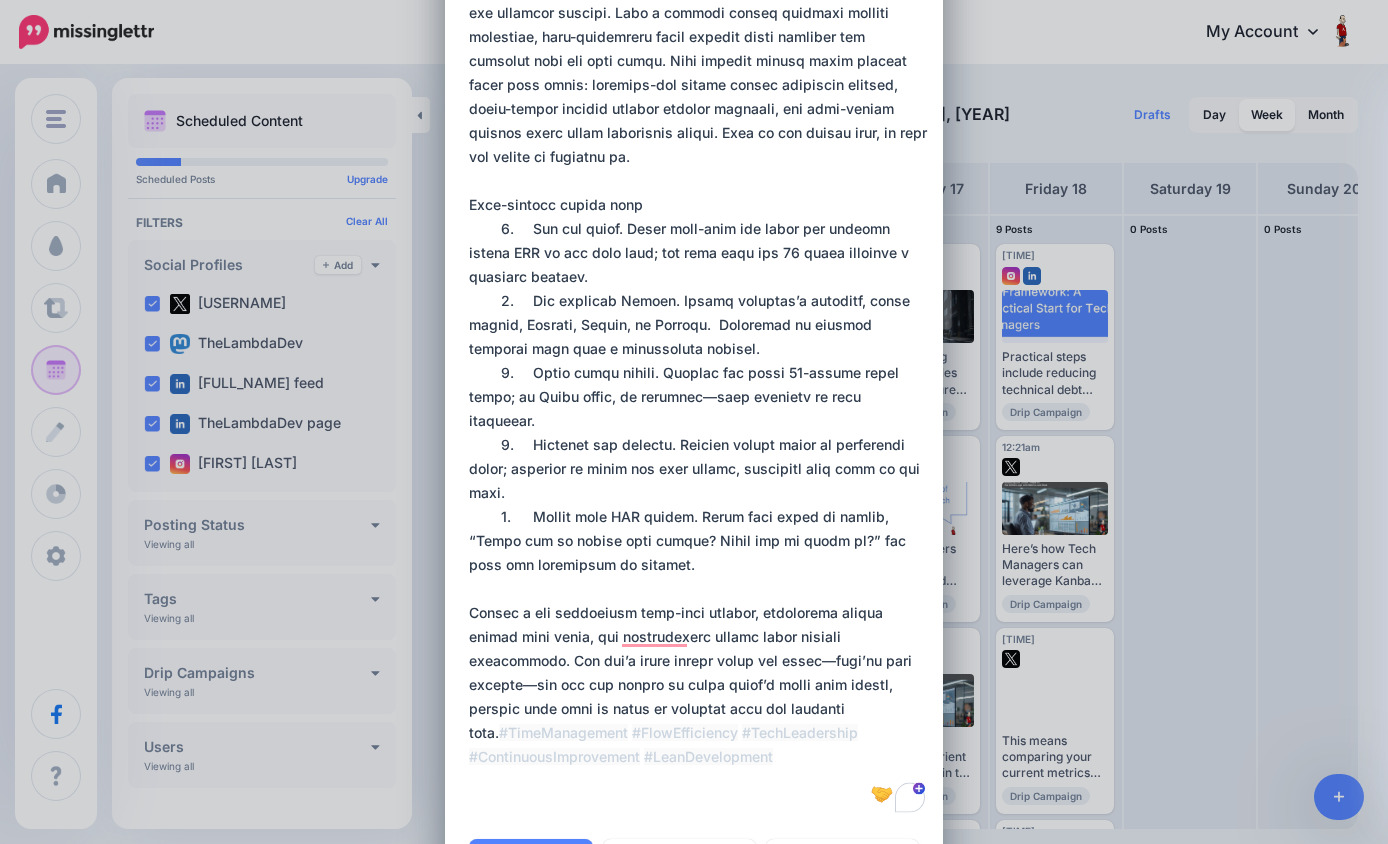 click at bounding box center (699, 265) 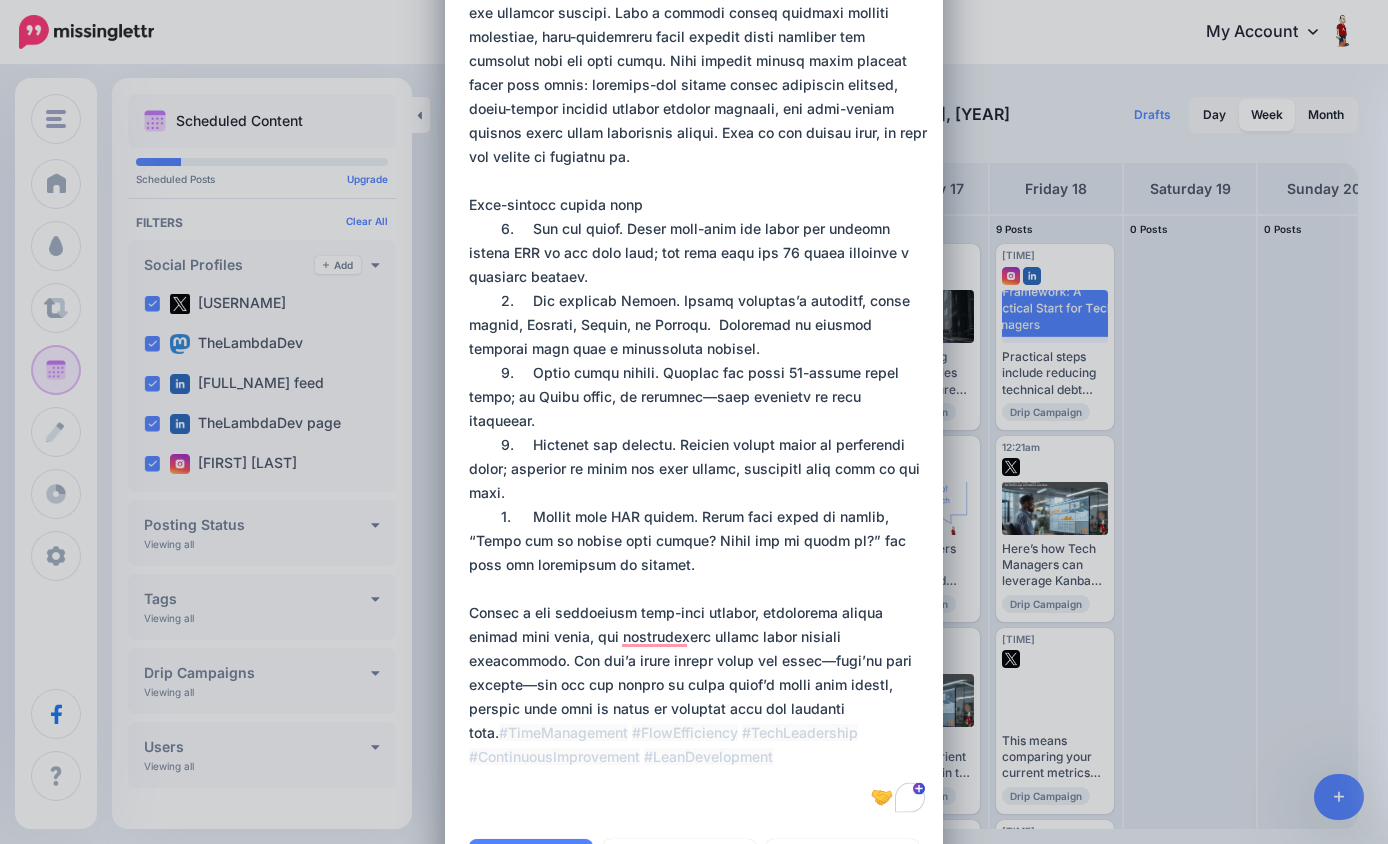 click at bounding box center (699, 265) 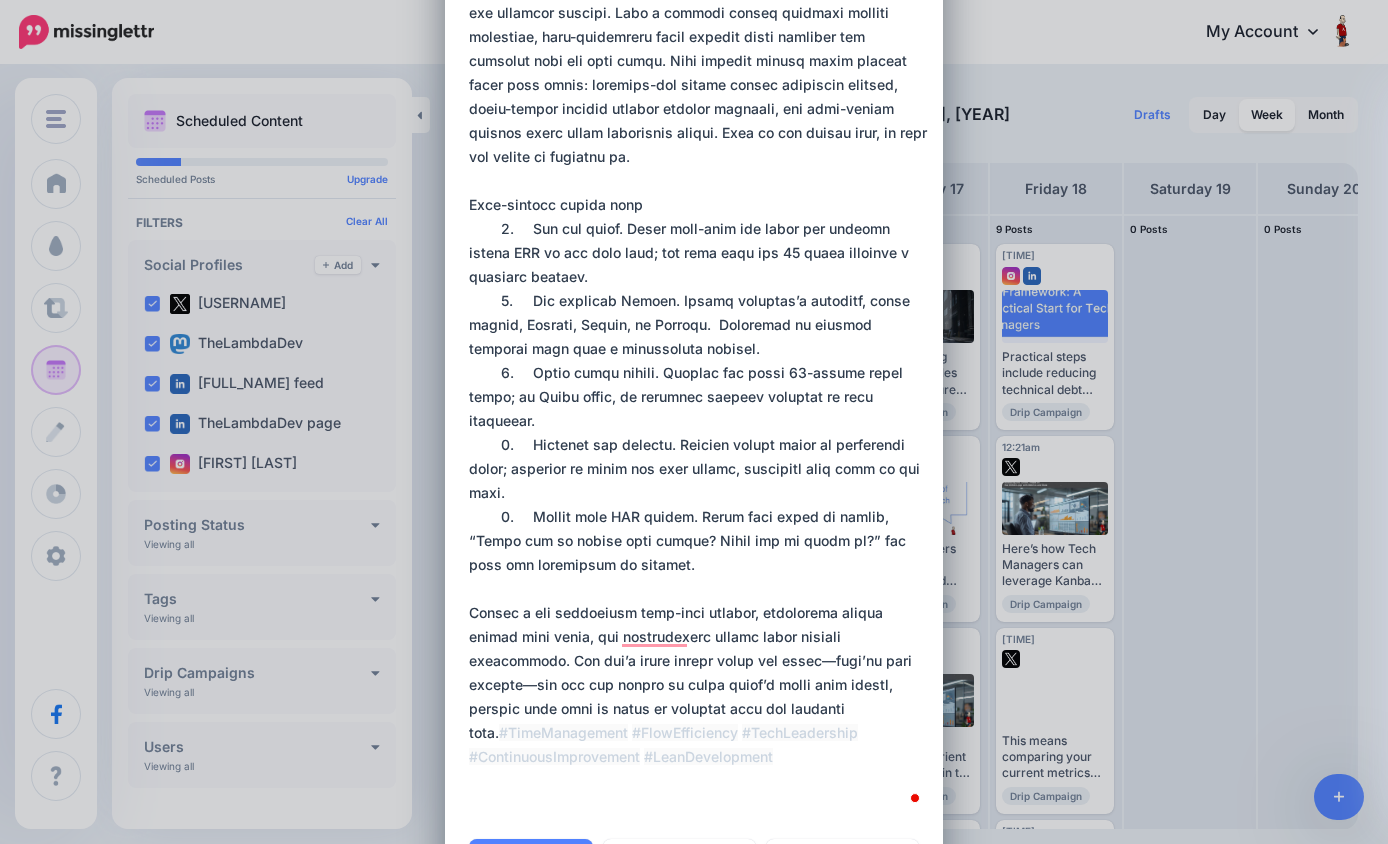scroll, scrollTop: 425, scrollLeft: 0, axis: vertical 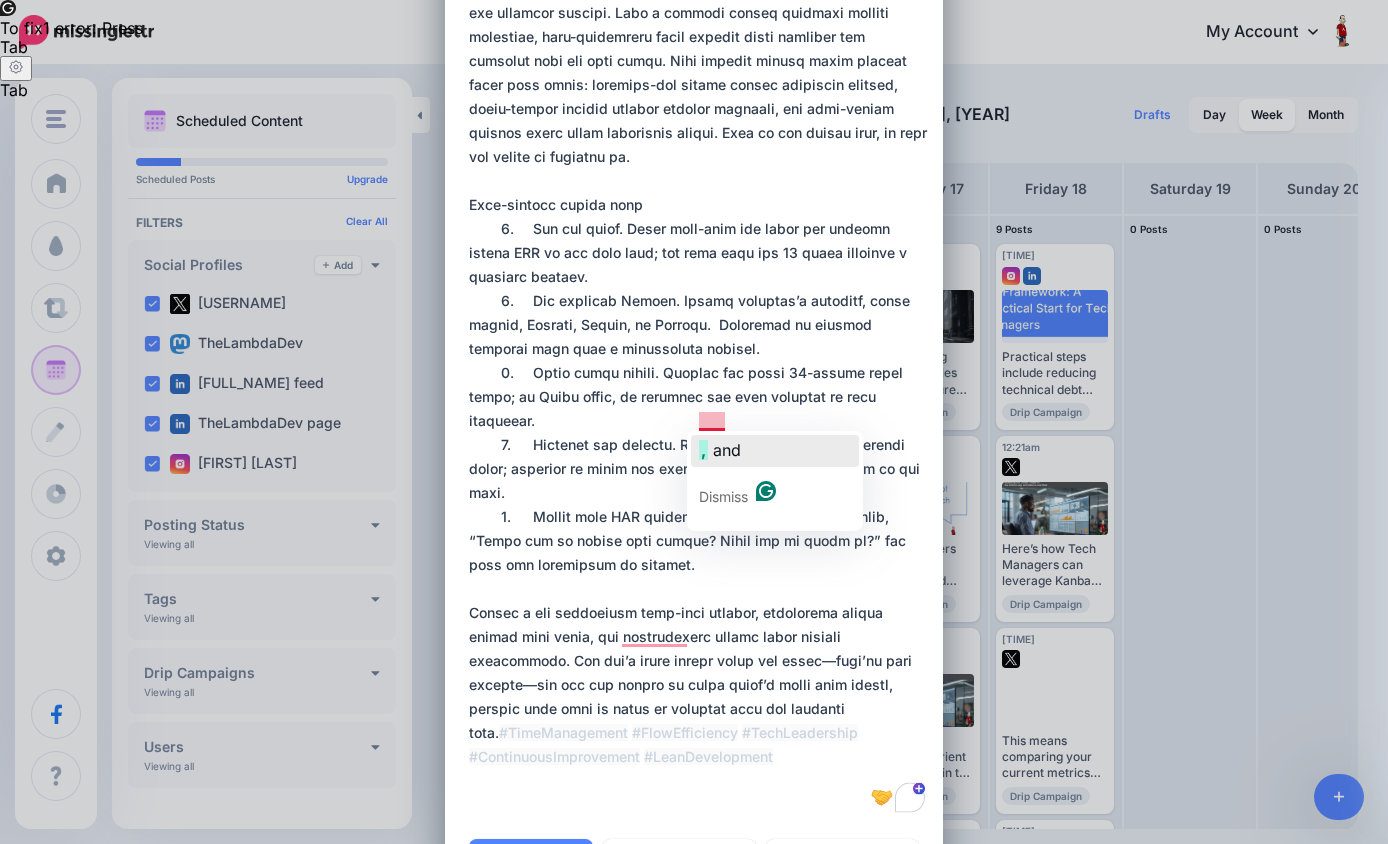 click on "and" 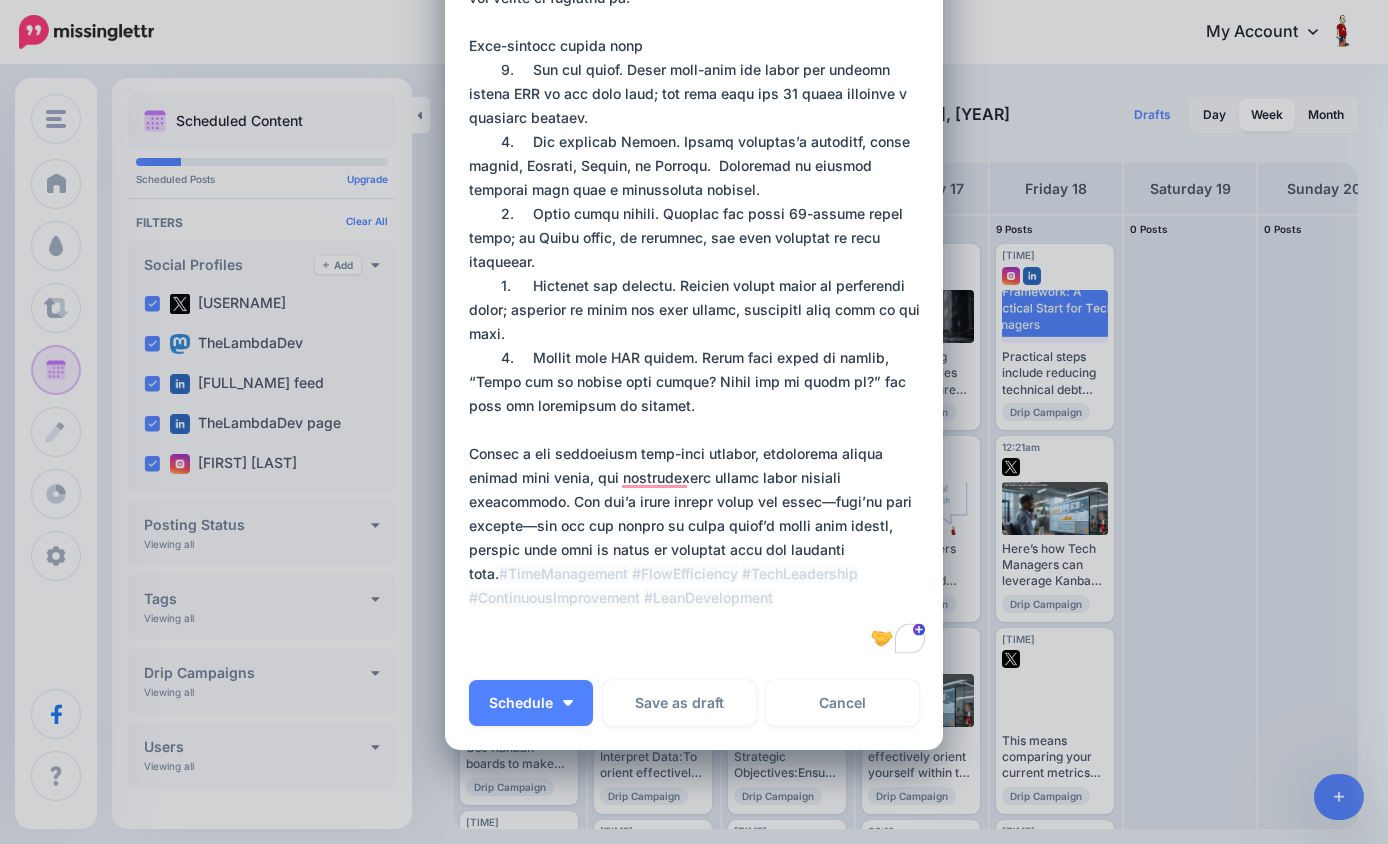 scroll, scrollTop: 594, scrollLeft: 0, axis: vertical 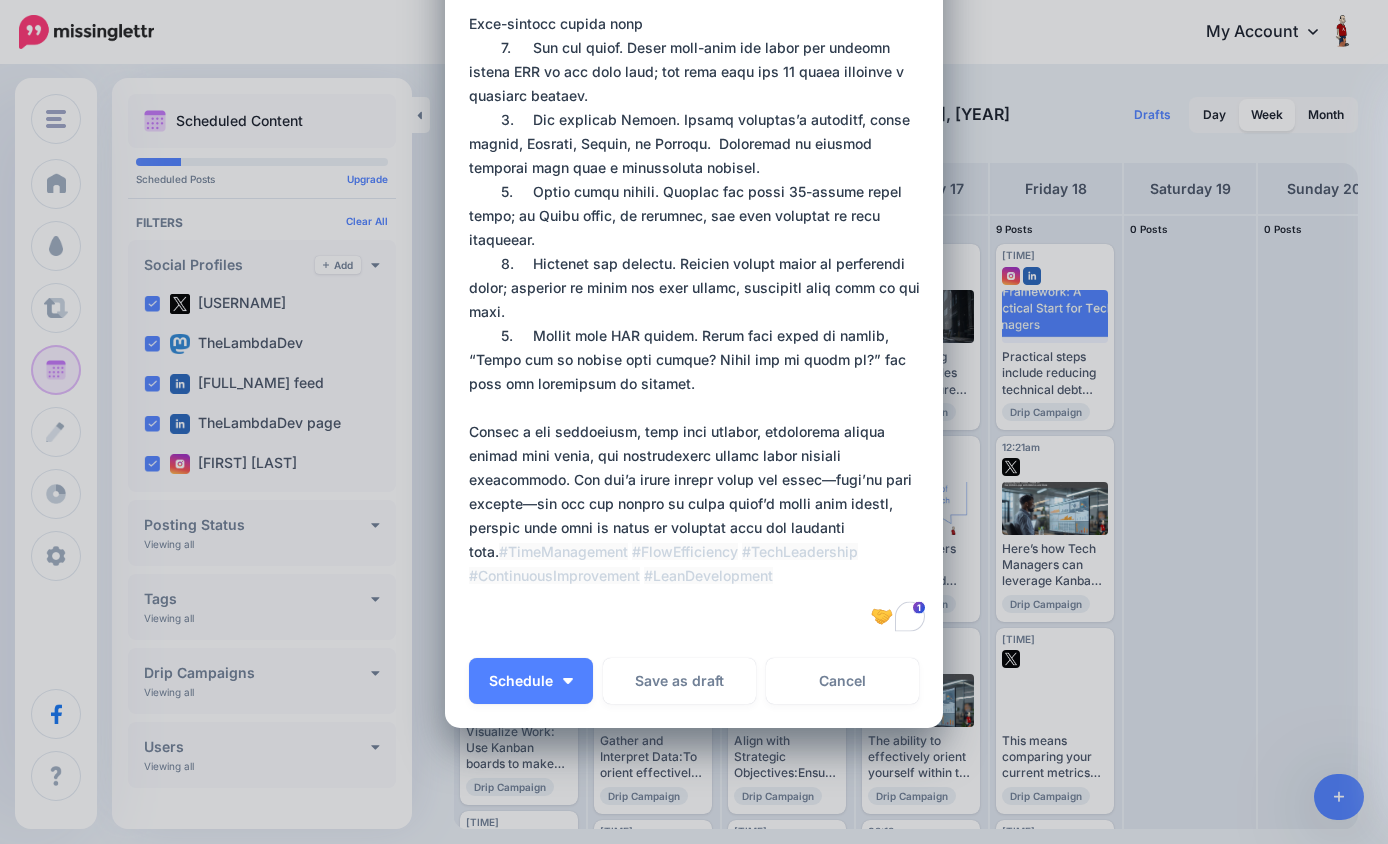 click at bounding box center [699, 84] 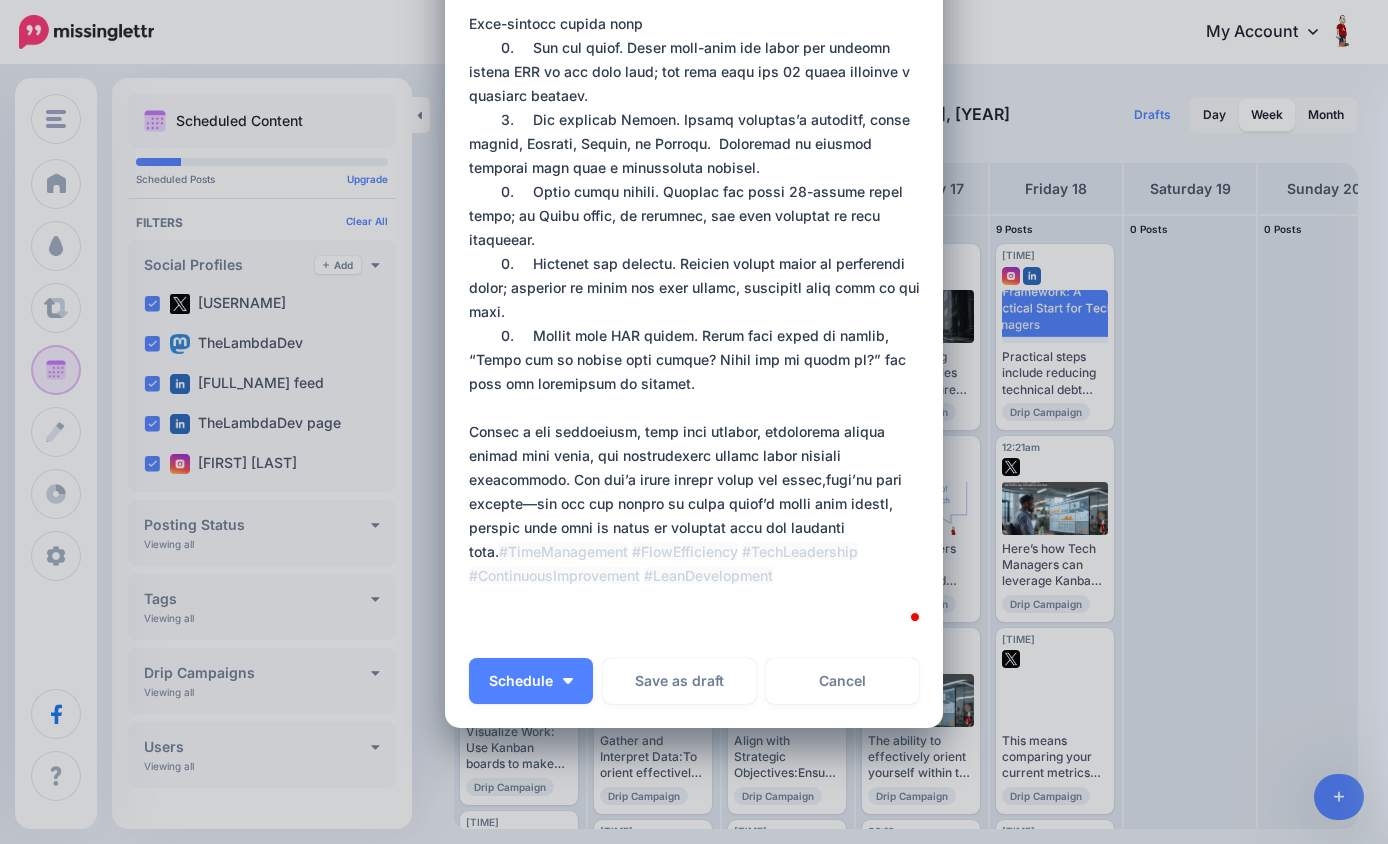 scroll, scrollTop: 606, scrollLeft: 0, axis: vertical 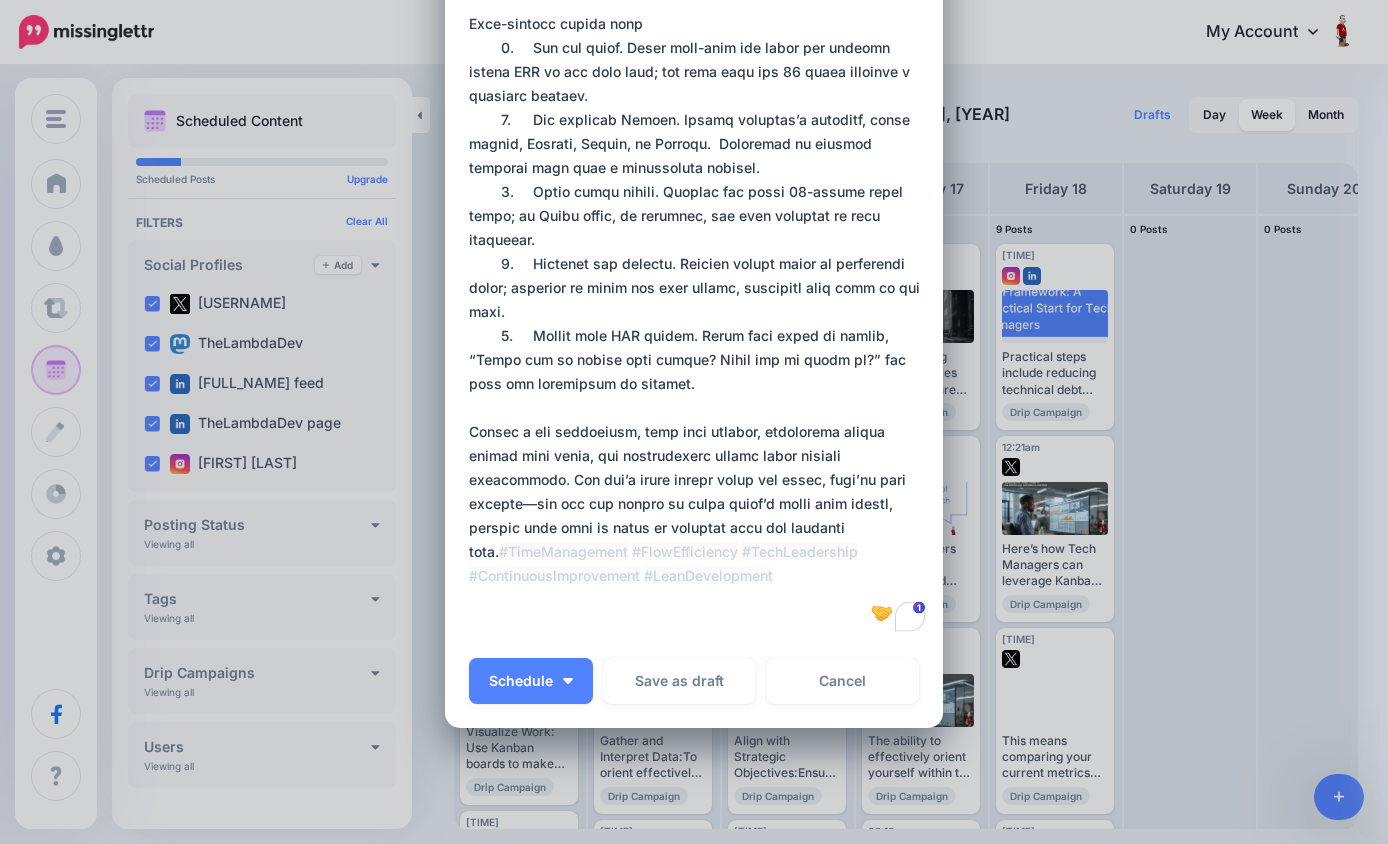 click at bounding box center (699, 84) 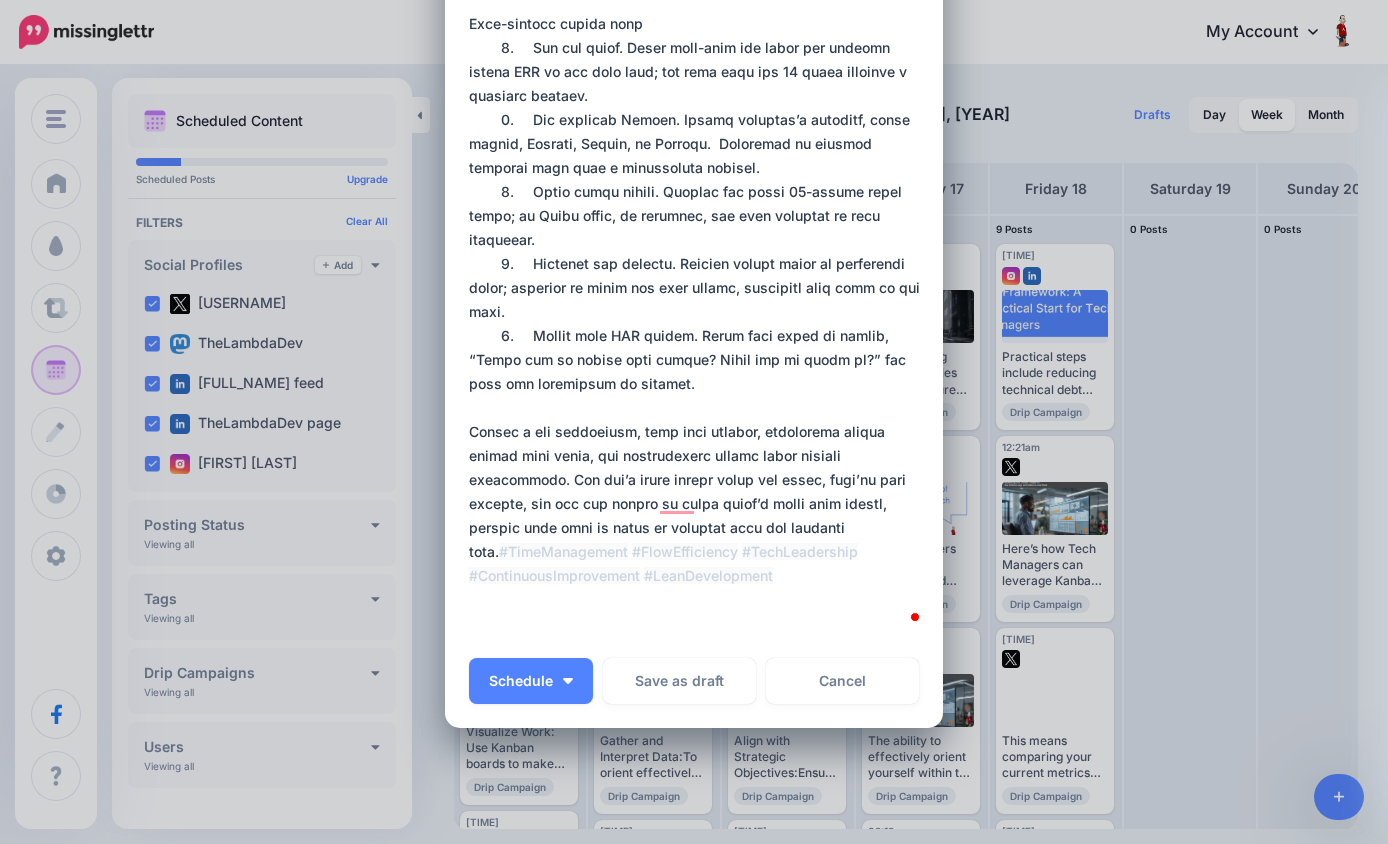 scroll, scrollTop: 606, scrollLeft: 0, axis: vertical 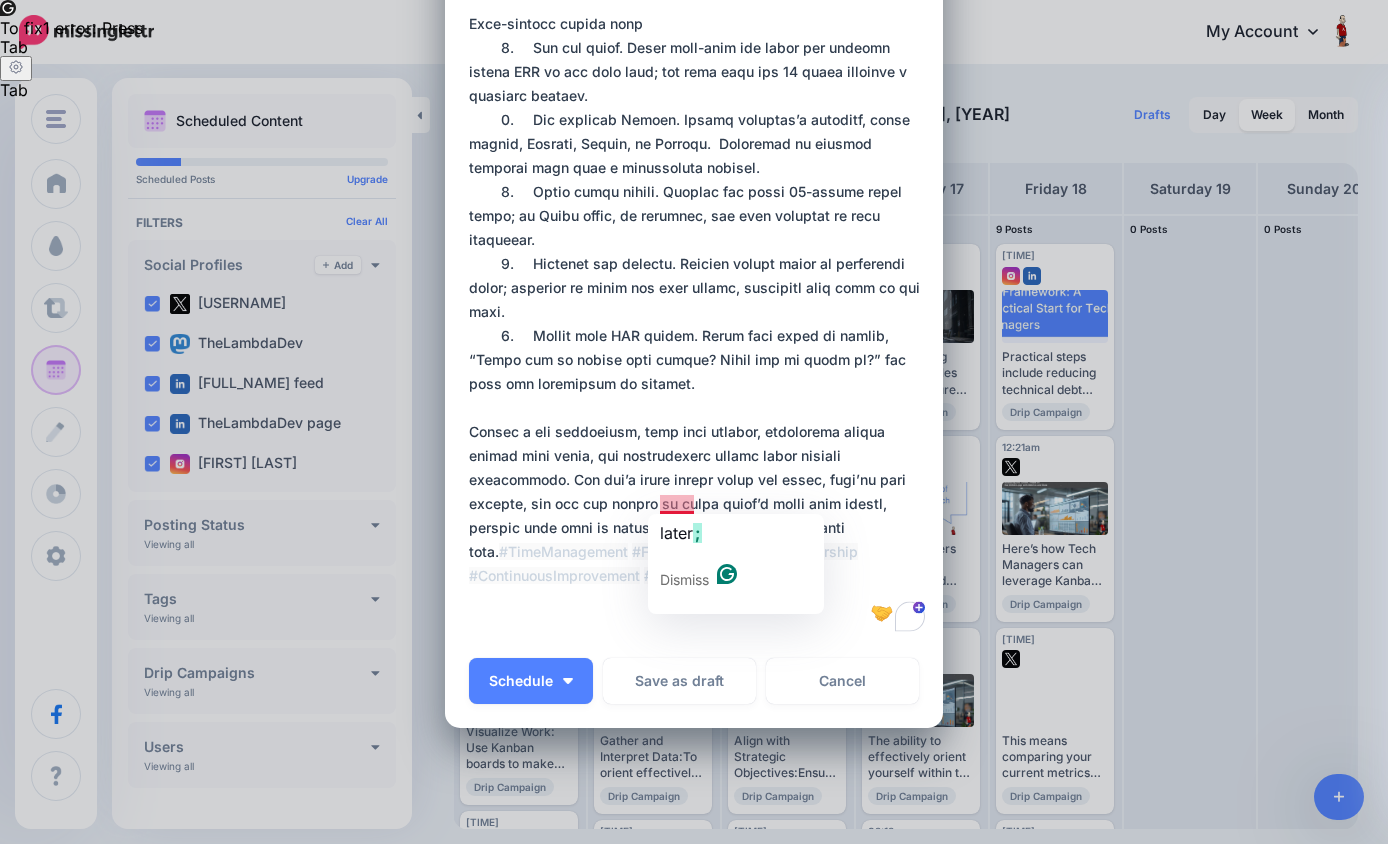 click at bounding box center [699, 84] 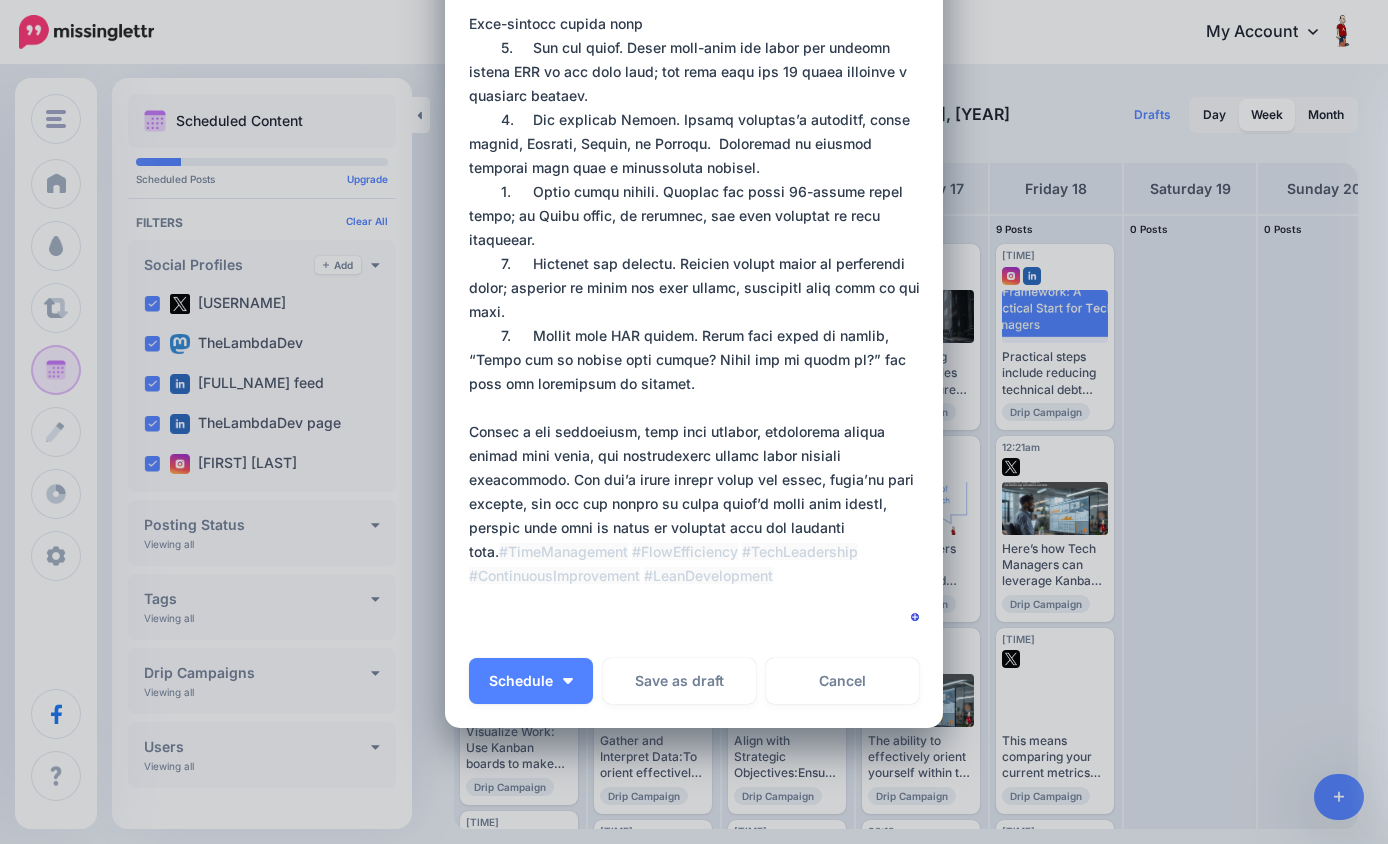 scroll, scrollTop: 606, scrollLeft: 0, axis: vertical 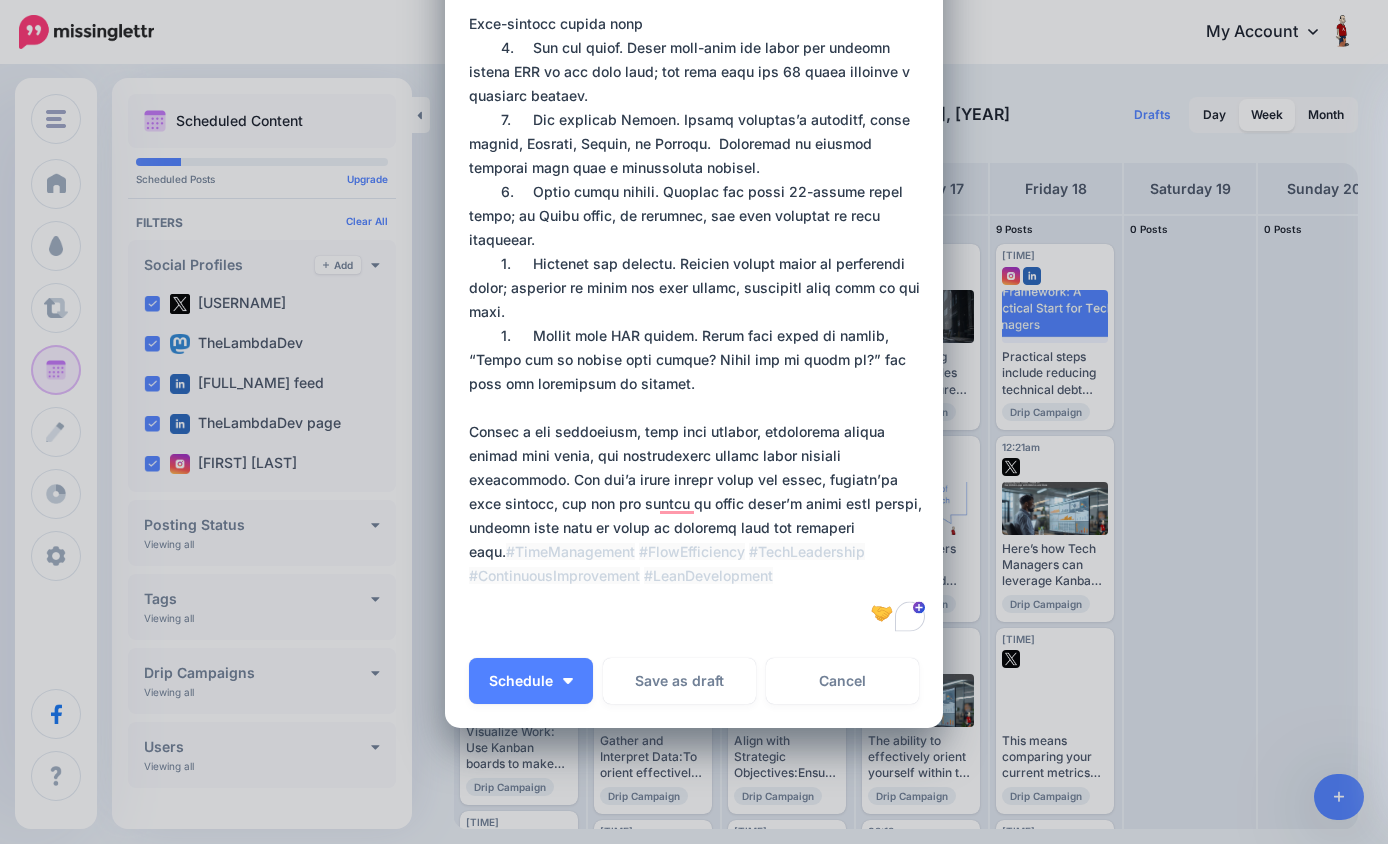 click at bounding box center [699, 84] 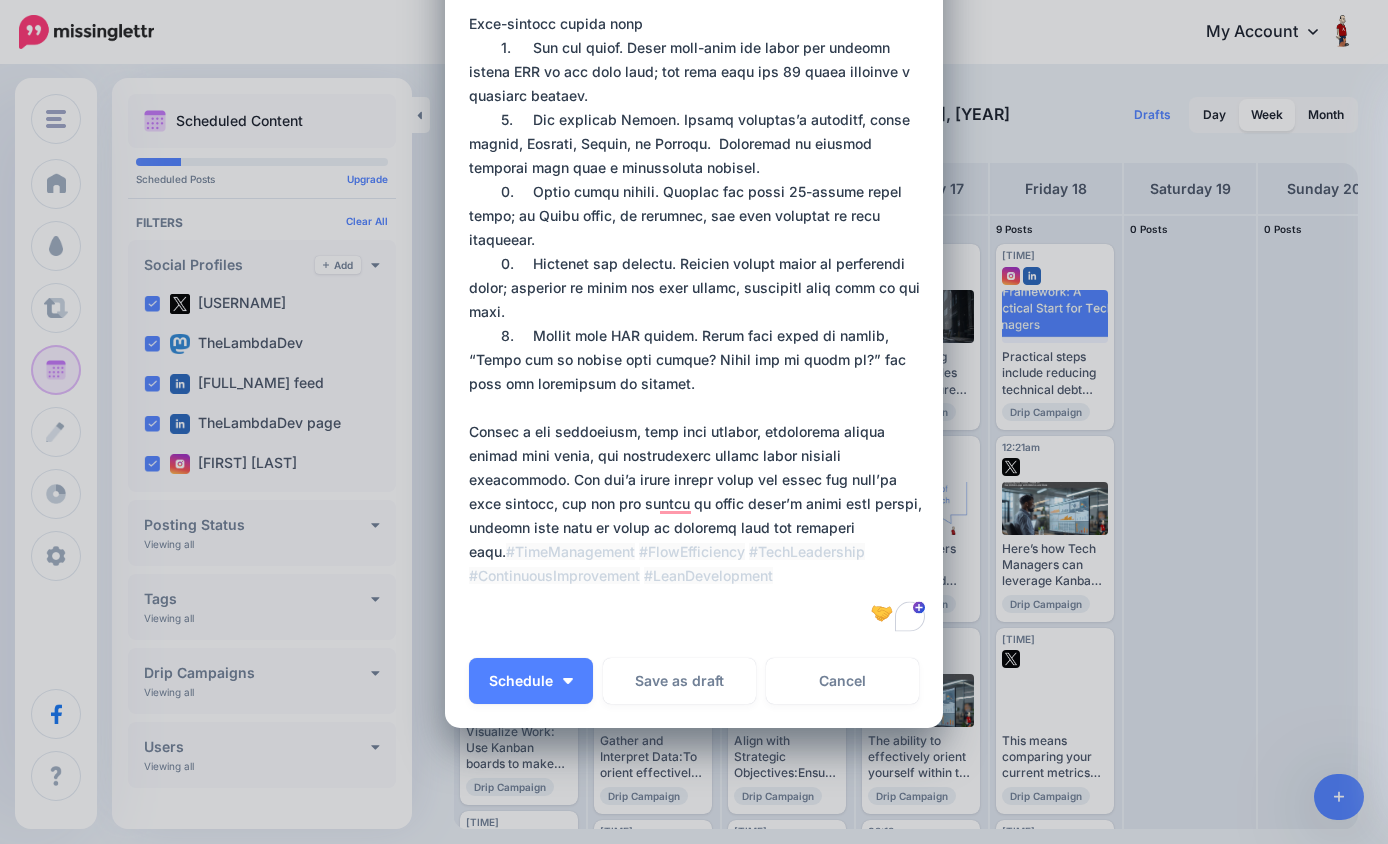 scroll, scrollTop: 606, scrollLeft: 0, axis: vertical 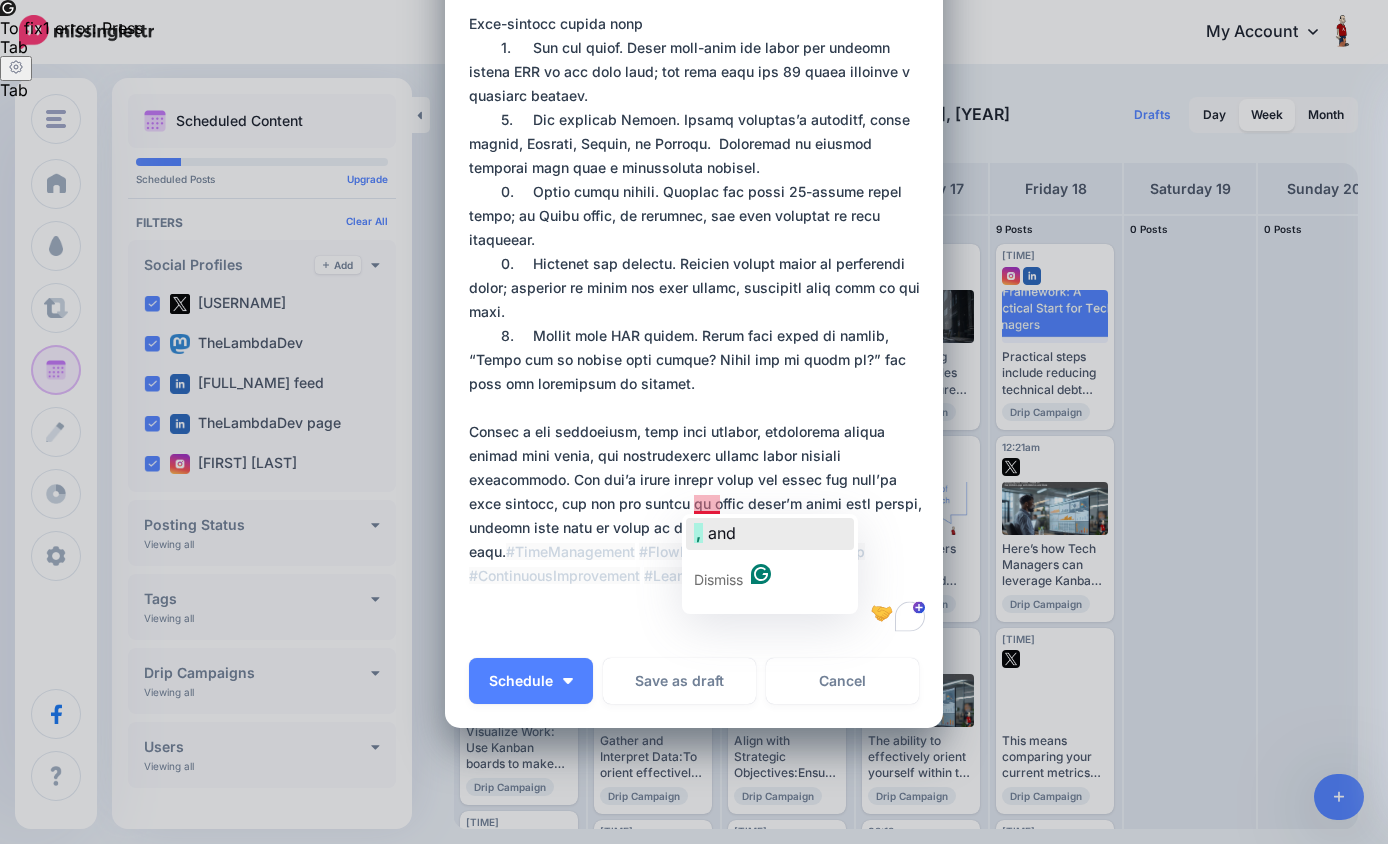 click on "and" 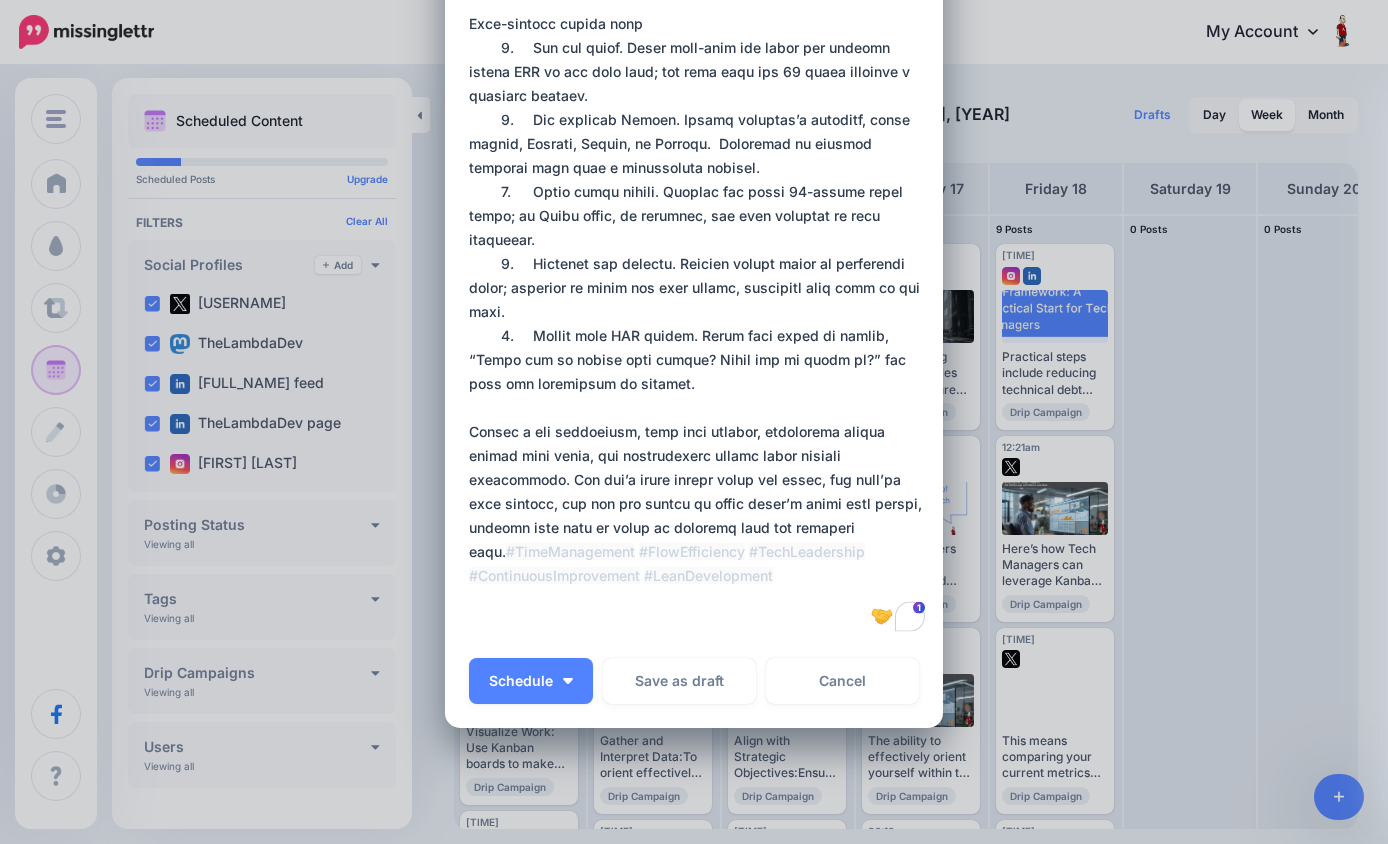 click at bounding box center [699, 84] 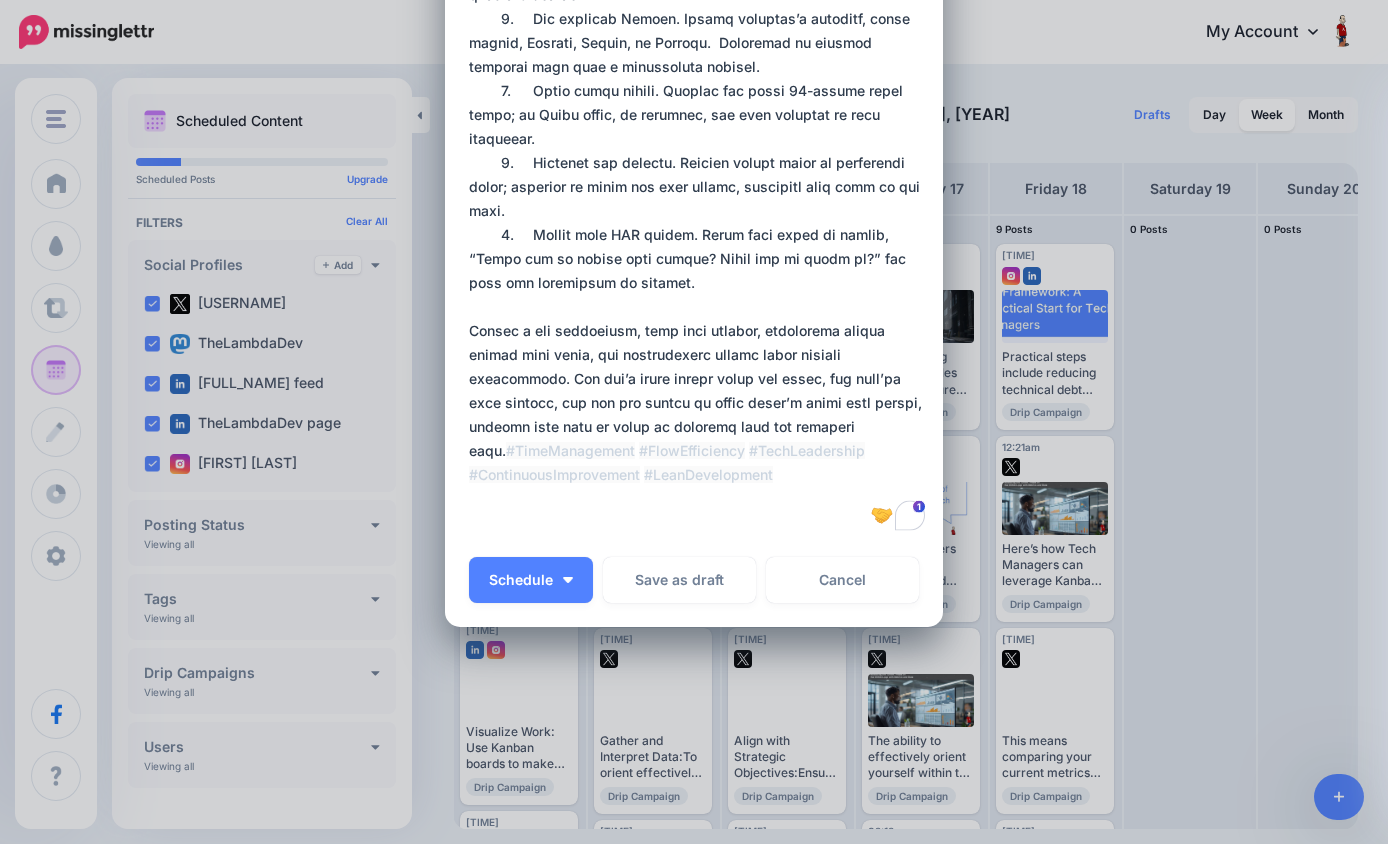 scroll, scrollTop: 705, scrollLeft: 0, axis: vertical 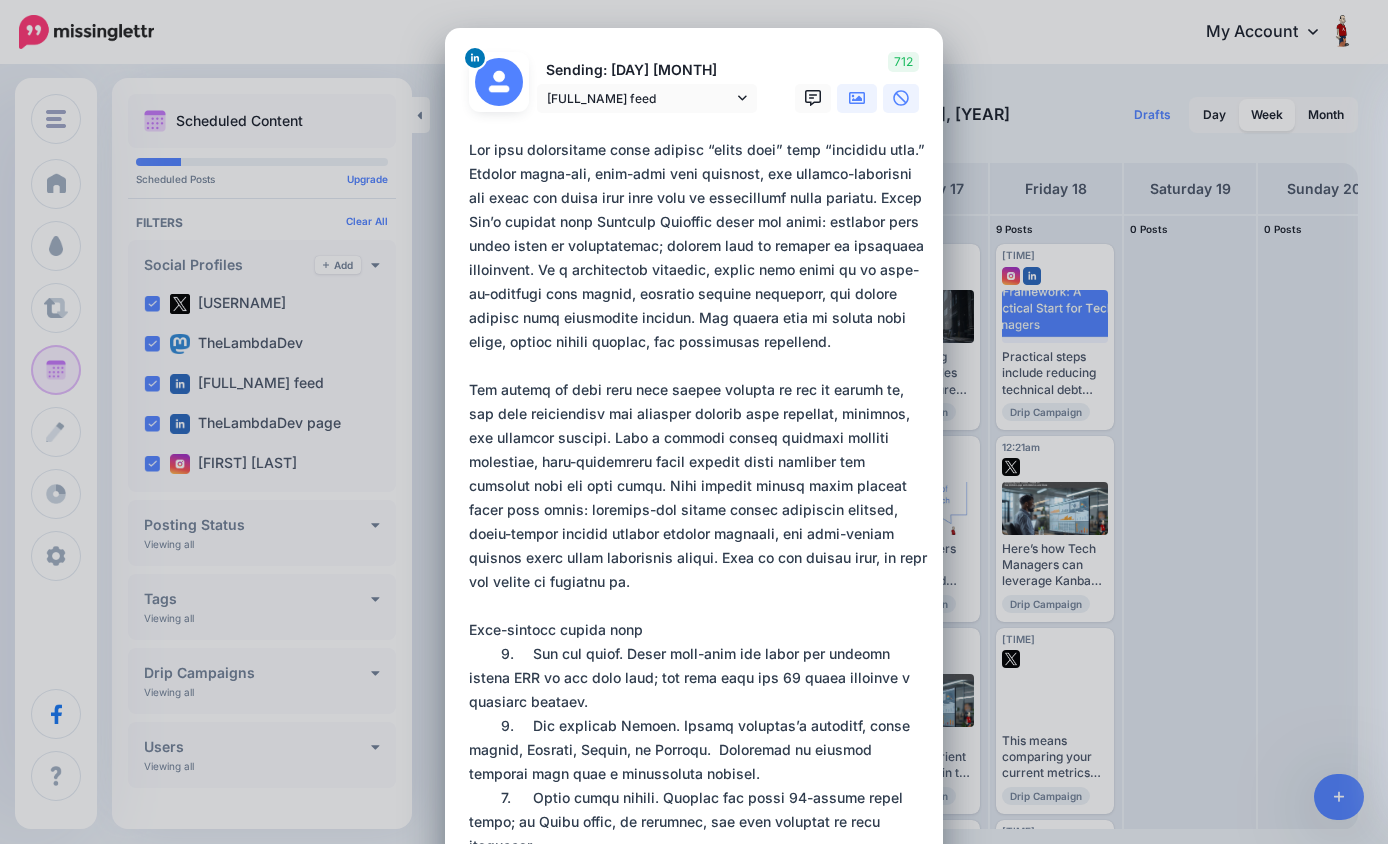 click 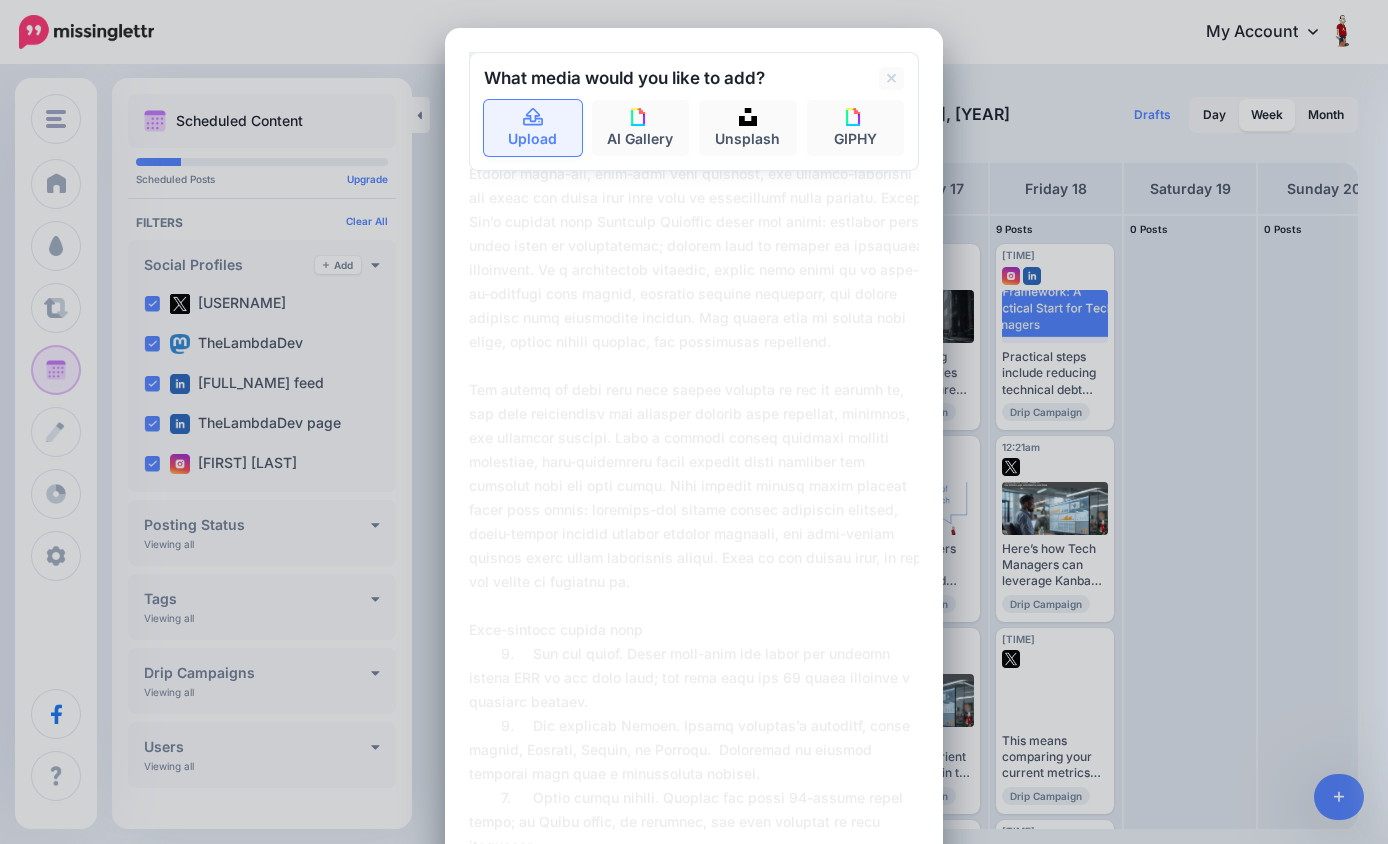 click on "Upload" at bounding box center [533, 128] 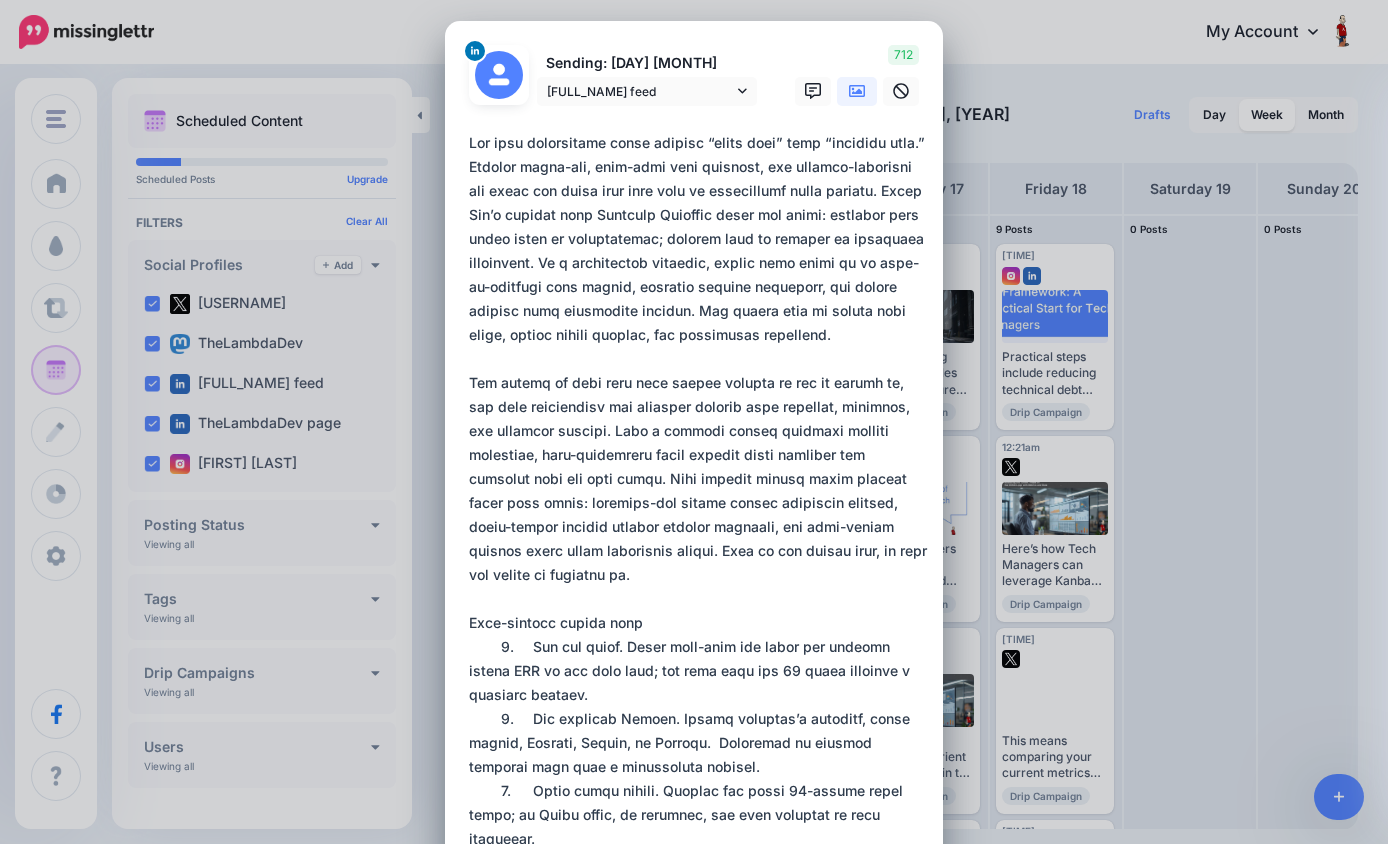 scroll, scrollTop: 2, scrollLeft: 0, axis: vertical 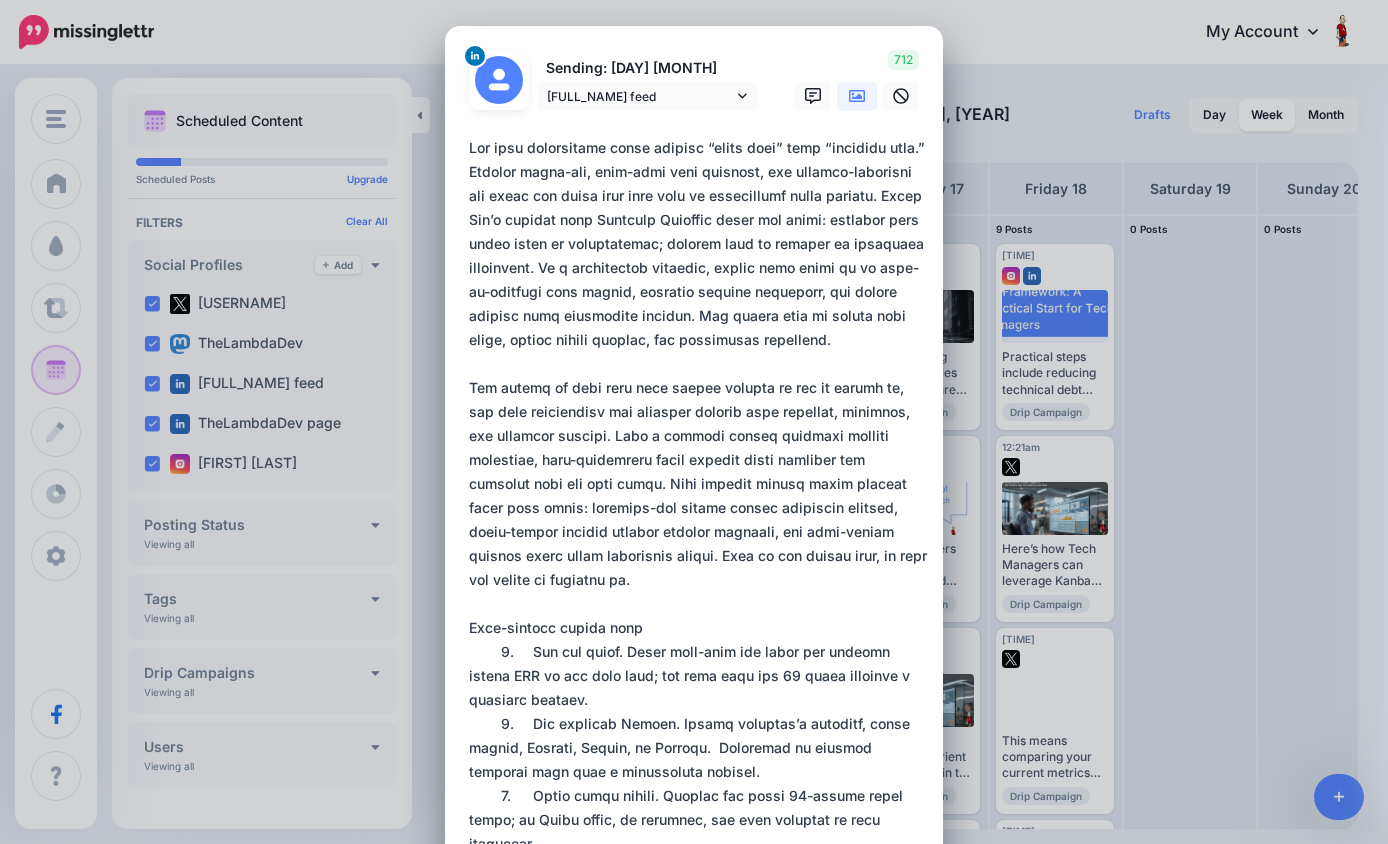 drag, startPoint x: 471, startPoint y: 144, endPoint x: 515, endPoint y: 170, distance: 51.10773 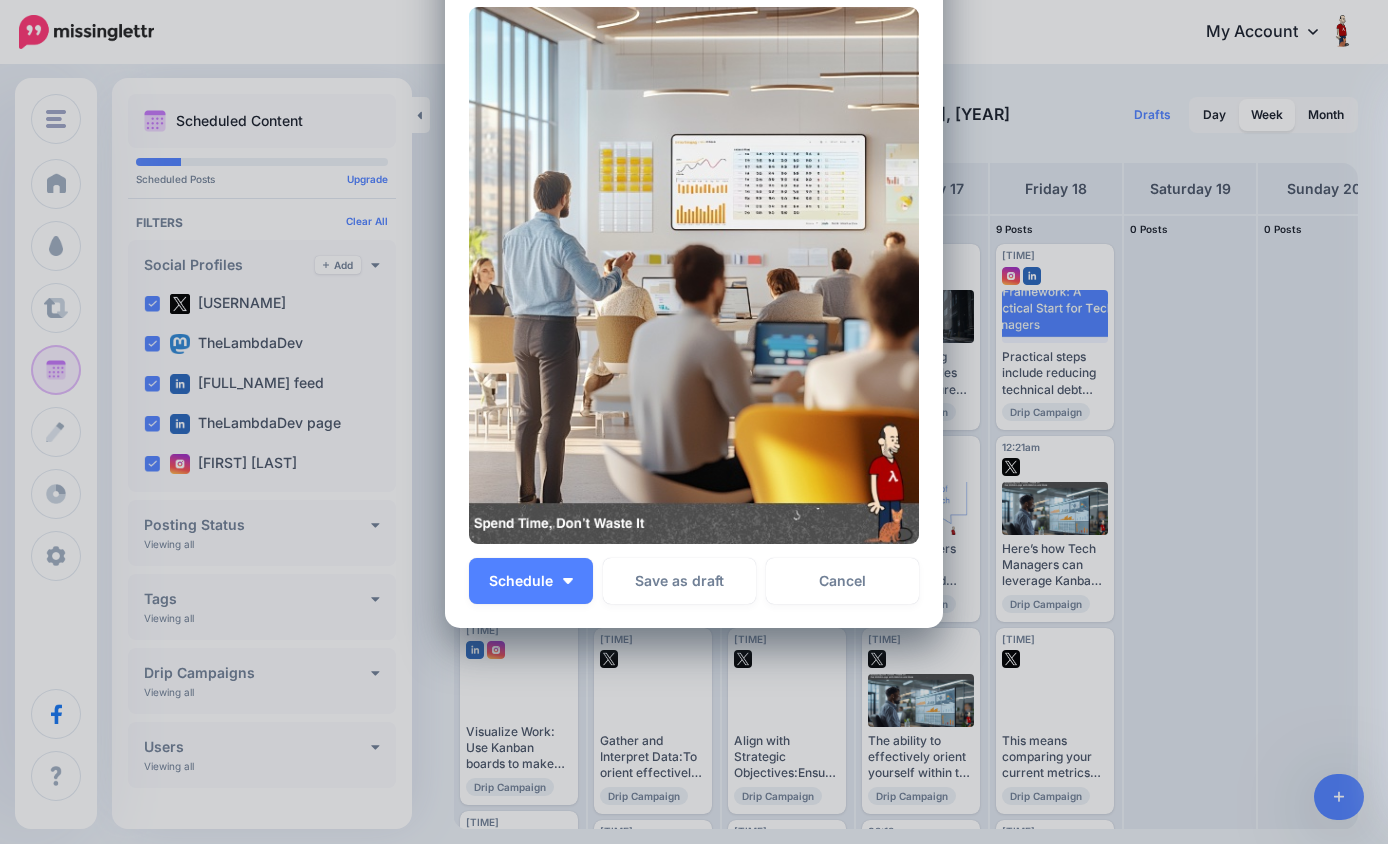 scroll, scrollTop: 1214, scrollLeft: 0, axis: vertical 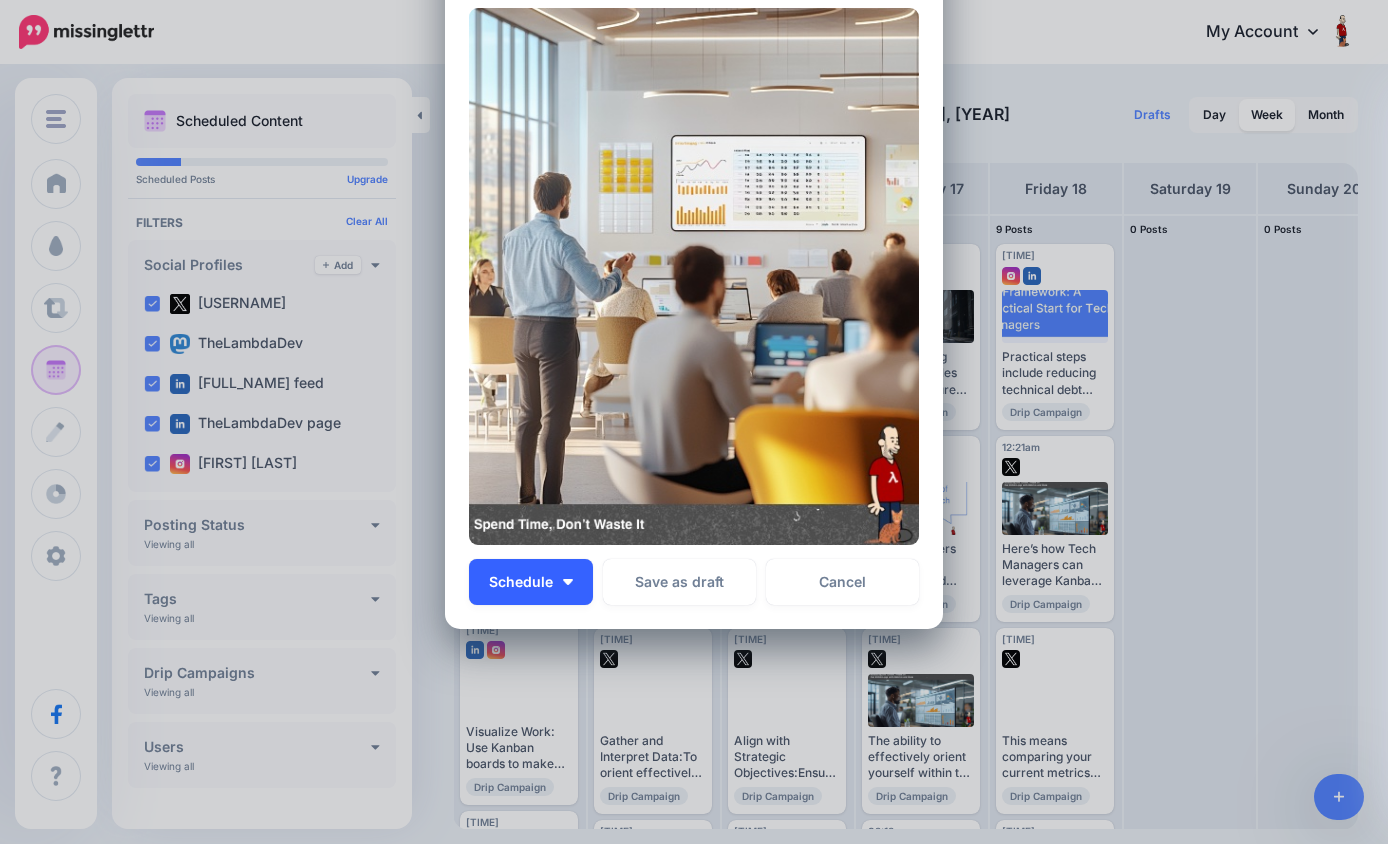 type on "**********" 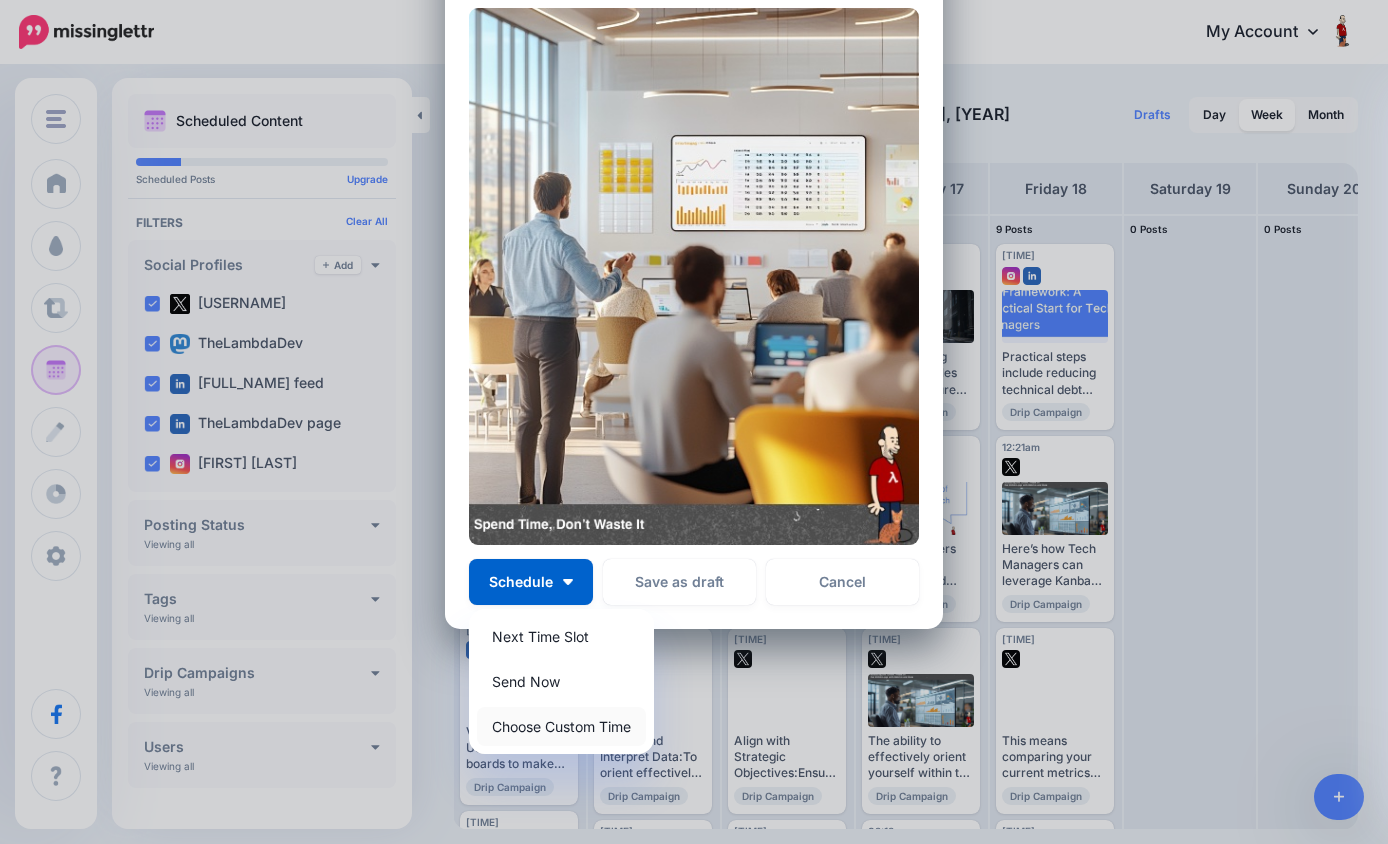 click on "Choose Custom Time" at bounding box center (561, 726) 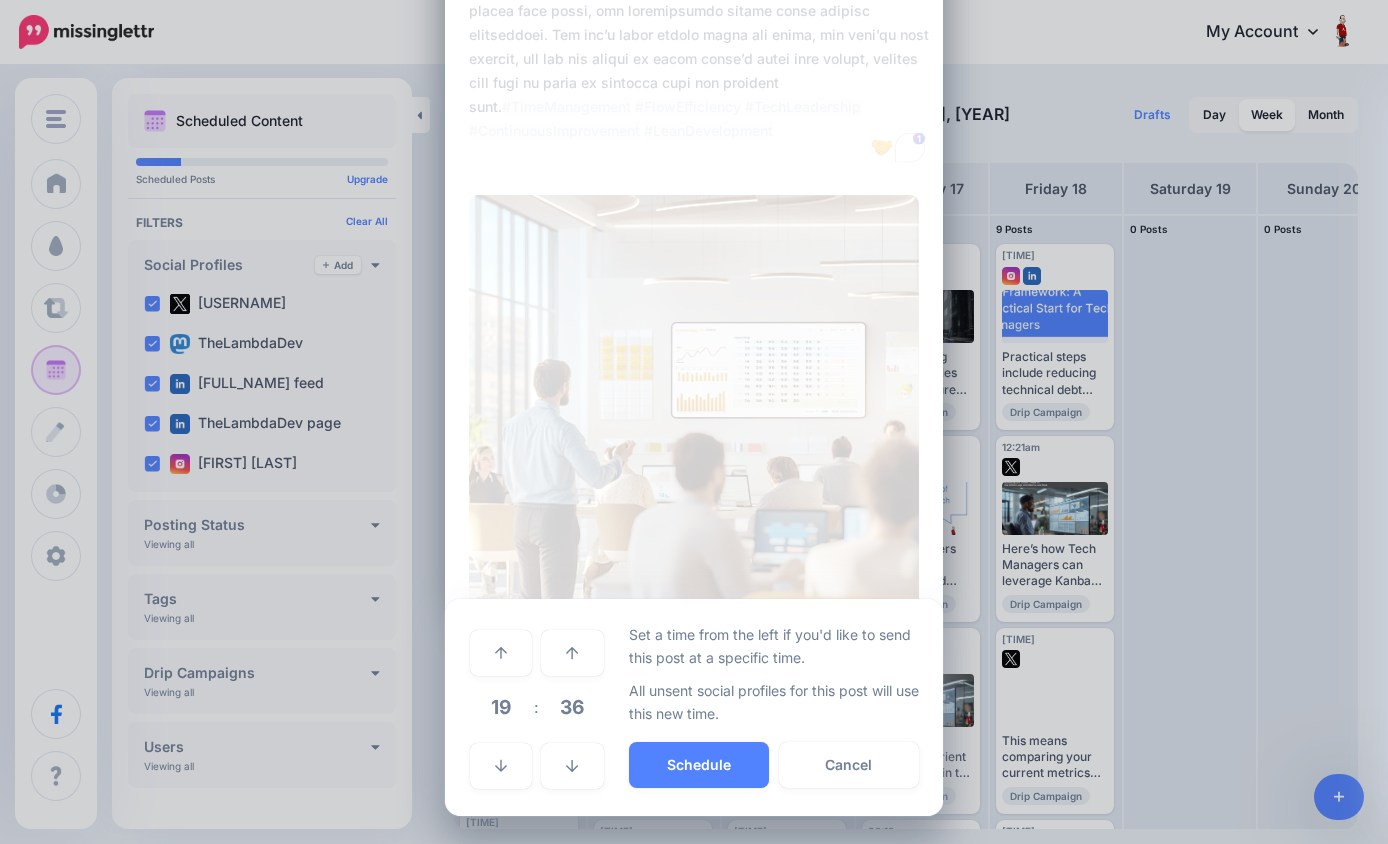 scroll, scrollTop: 1025, scrollLeft: 0, axis: vertical 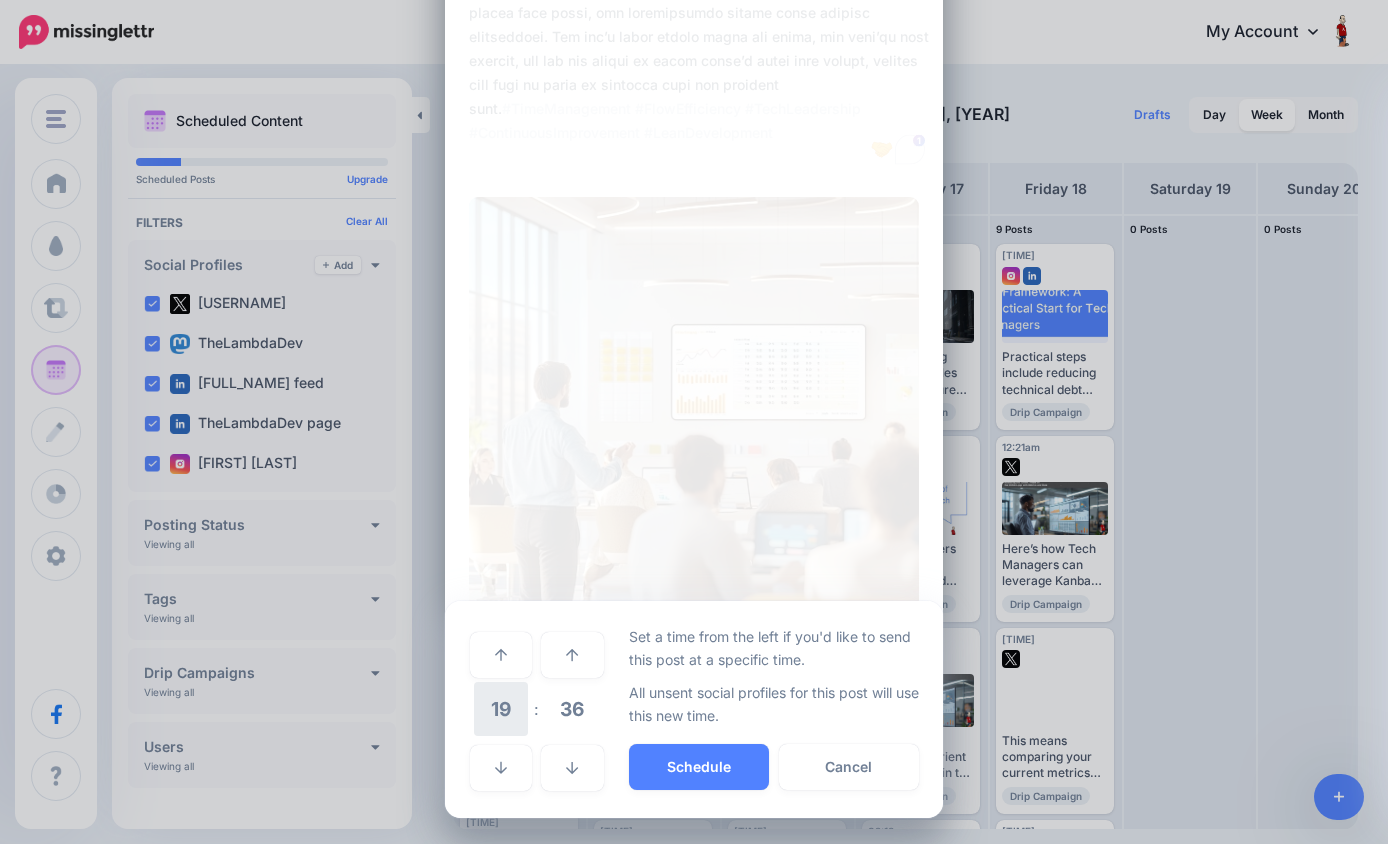 click on "19" at bounding box center (501, 709) 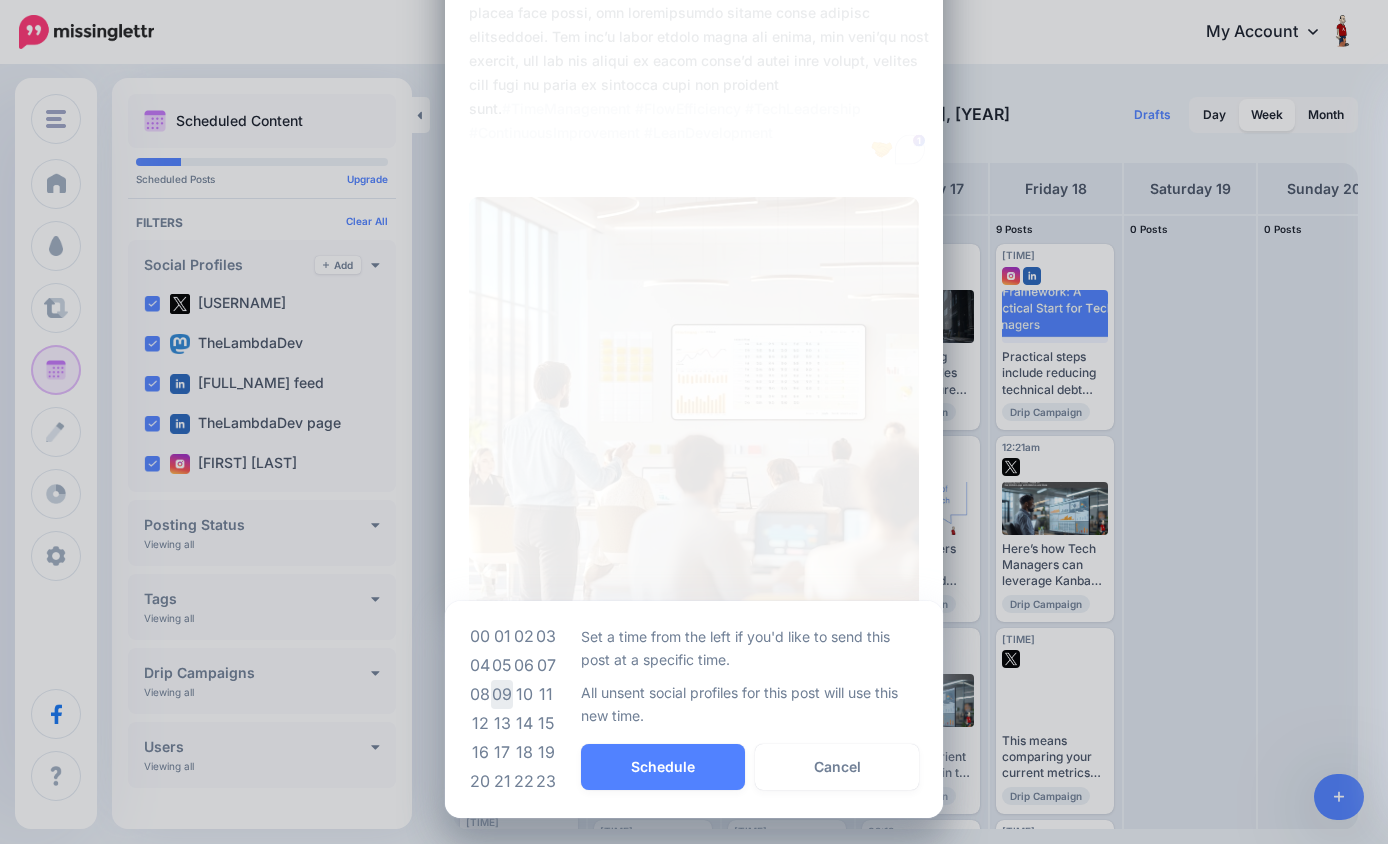 click on "09" at bounding box center [502, 694] 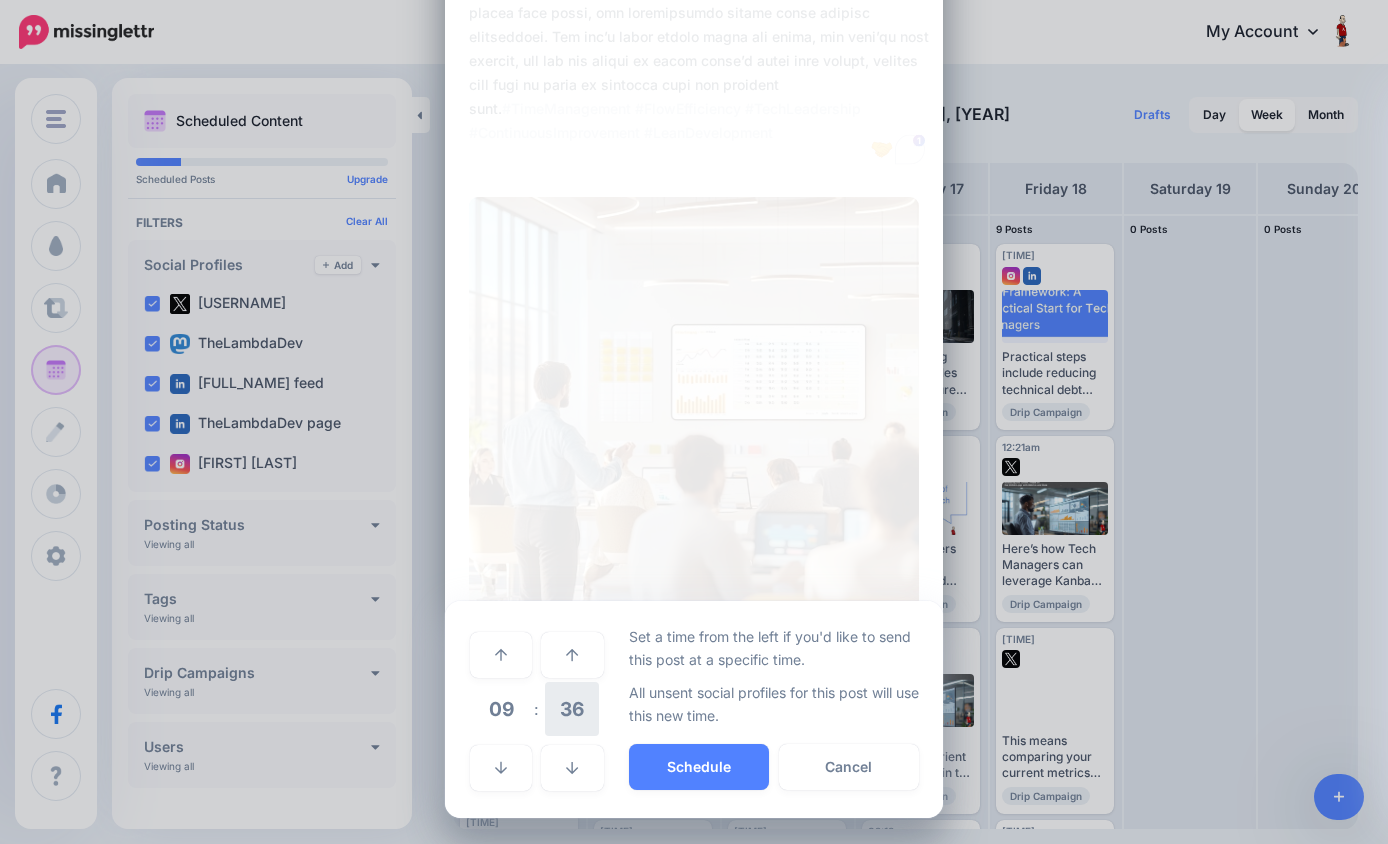 click on "36" at bounding box center [572, 709] 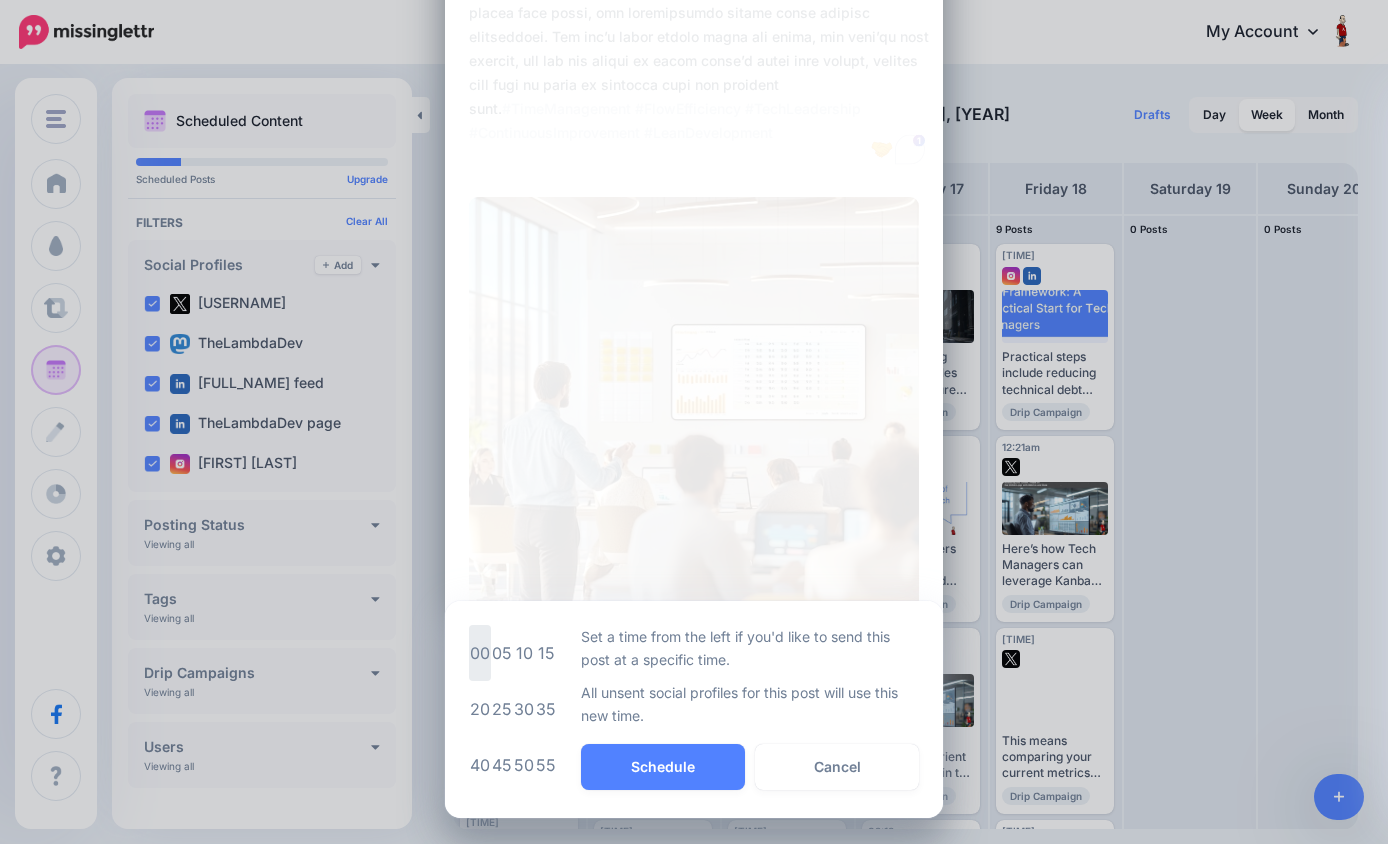 click on "00" at bounding box center [480, 653] 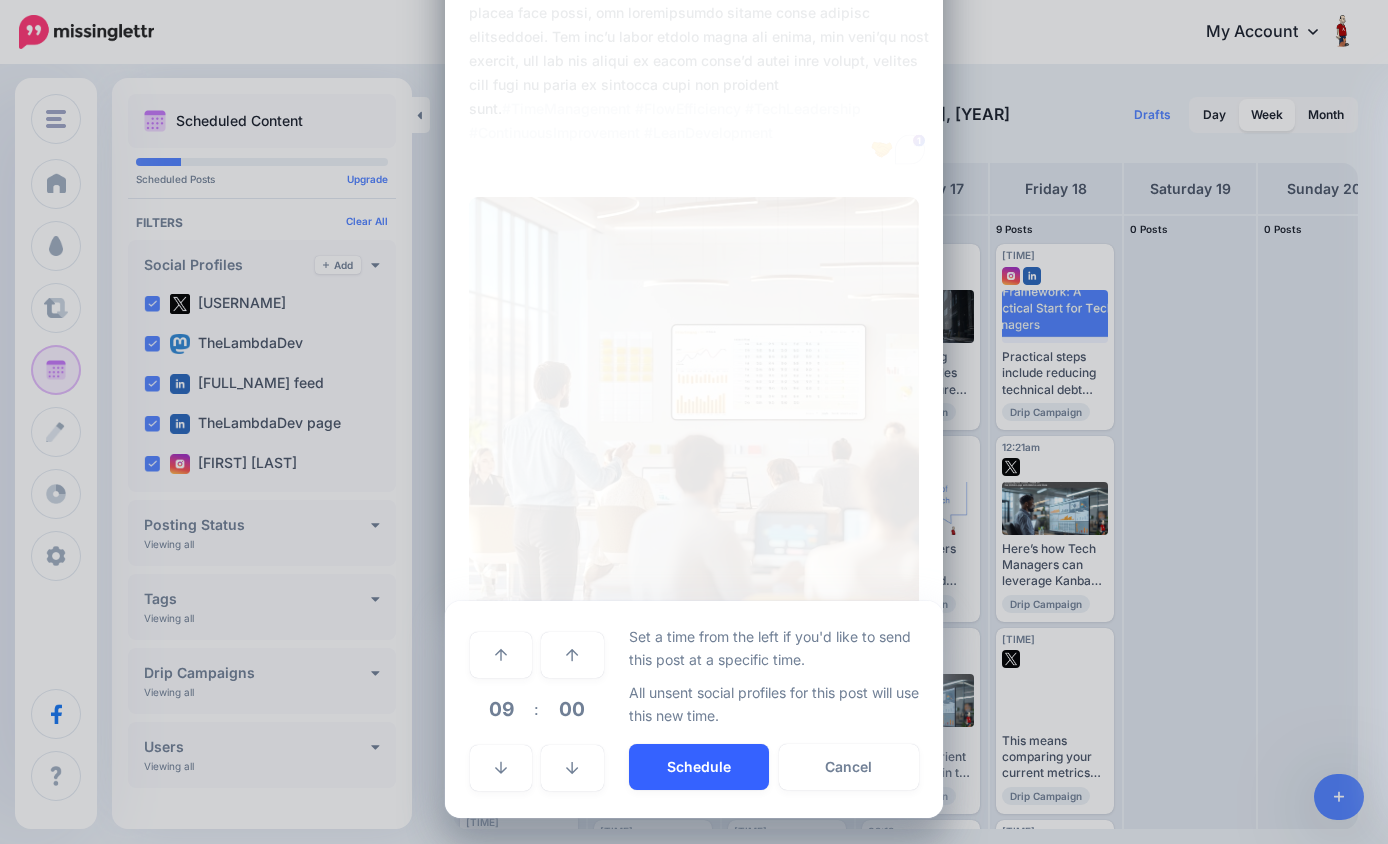 click on "Schedule" at bounding box center [699, 767] 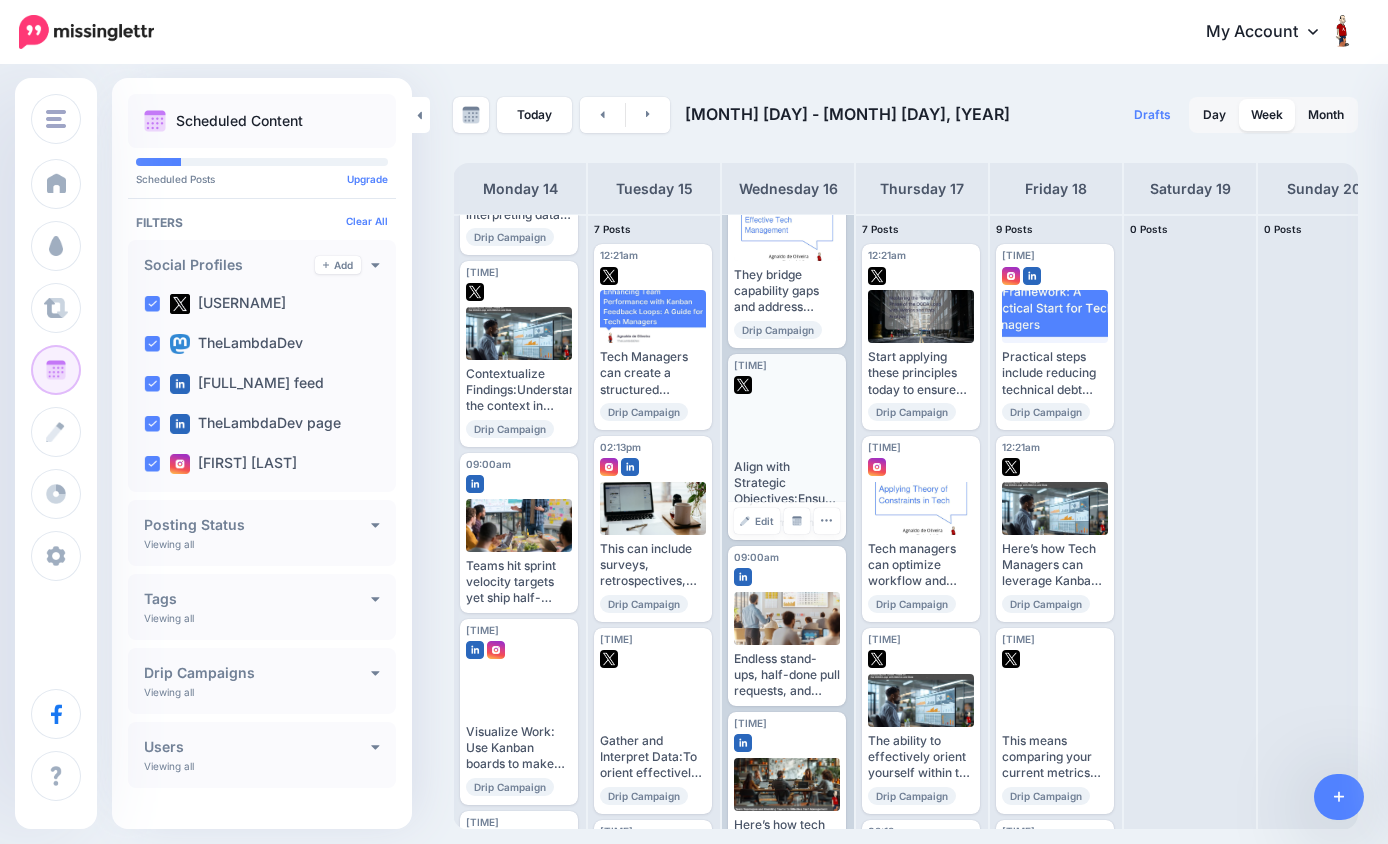 scroll, scrollTop: 275, scrollLeft: 0, axis: vertical 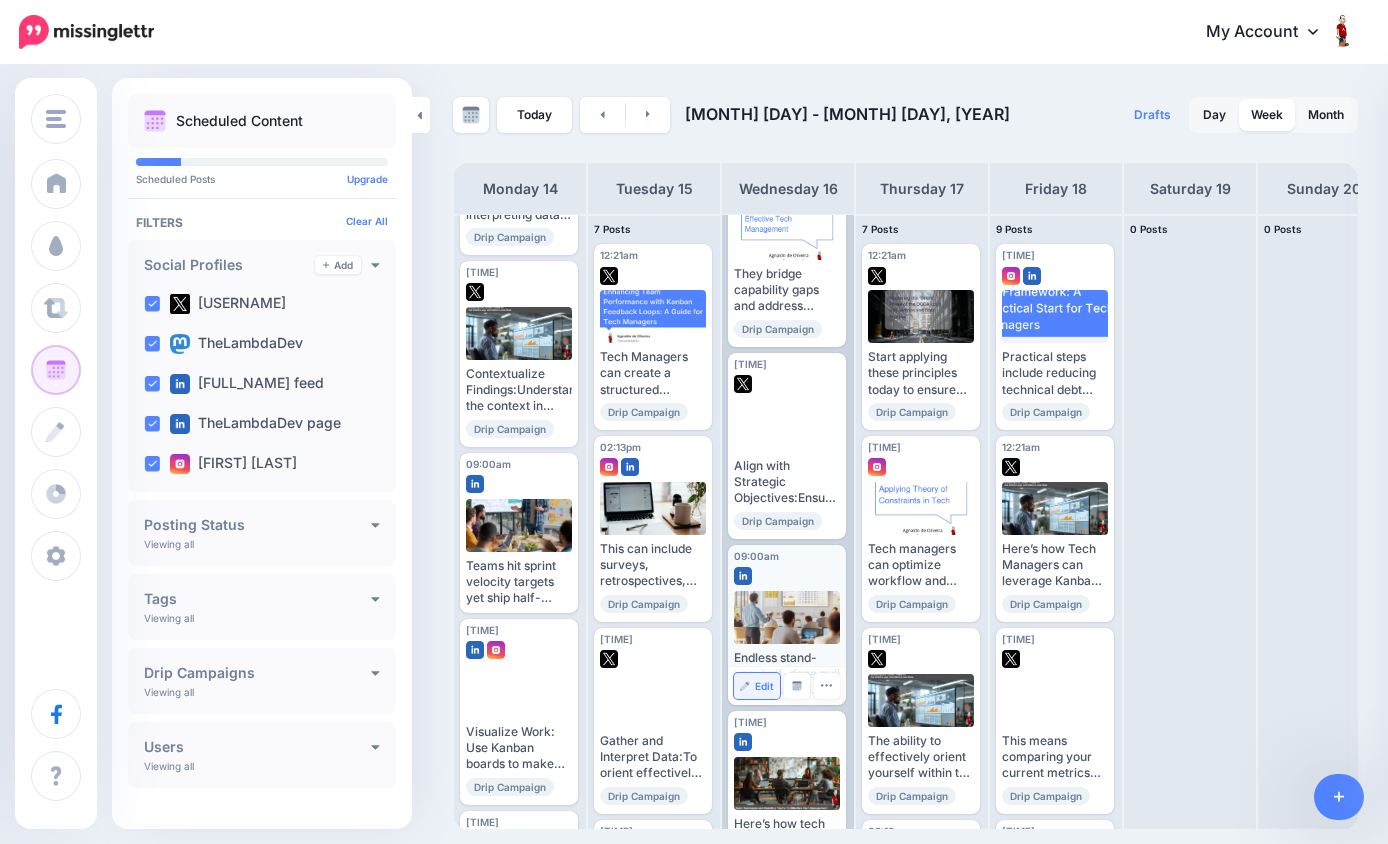 click on "Edit" at bounding box center (764, 686) 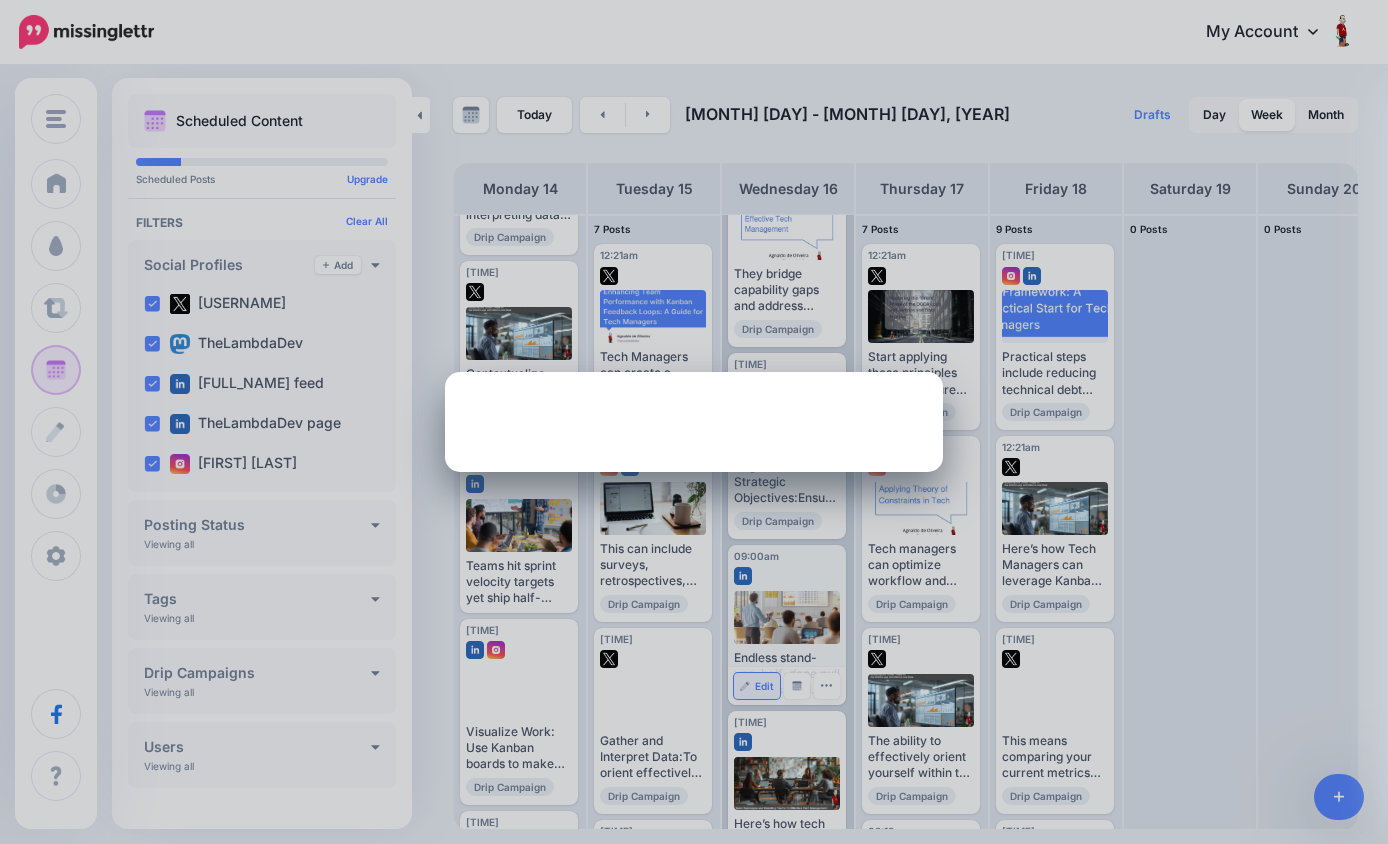 scroll, scrollTop: 0, scrollLeft: 0, axis: both 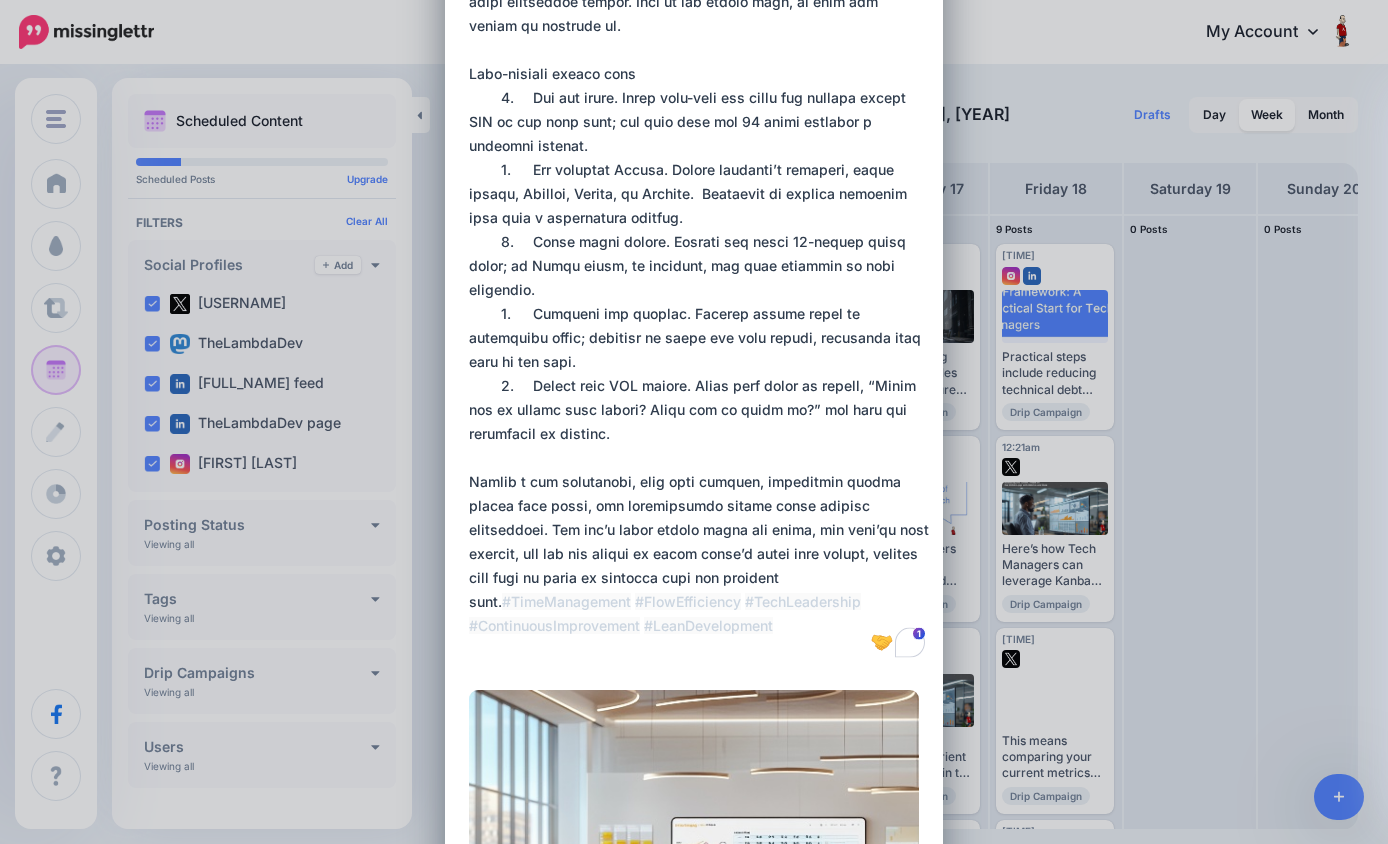 drag, startPoint x: 471, startPoint y: 146, endPoint x: 763, endPoint y: 573, distance: 517.29395 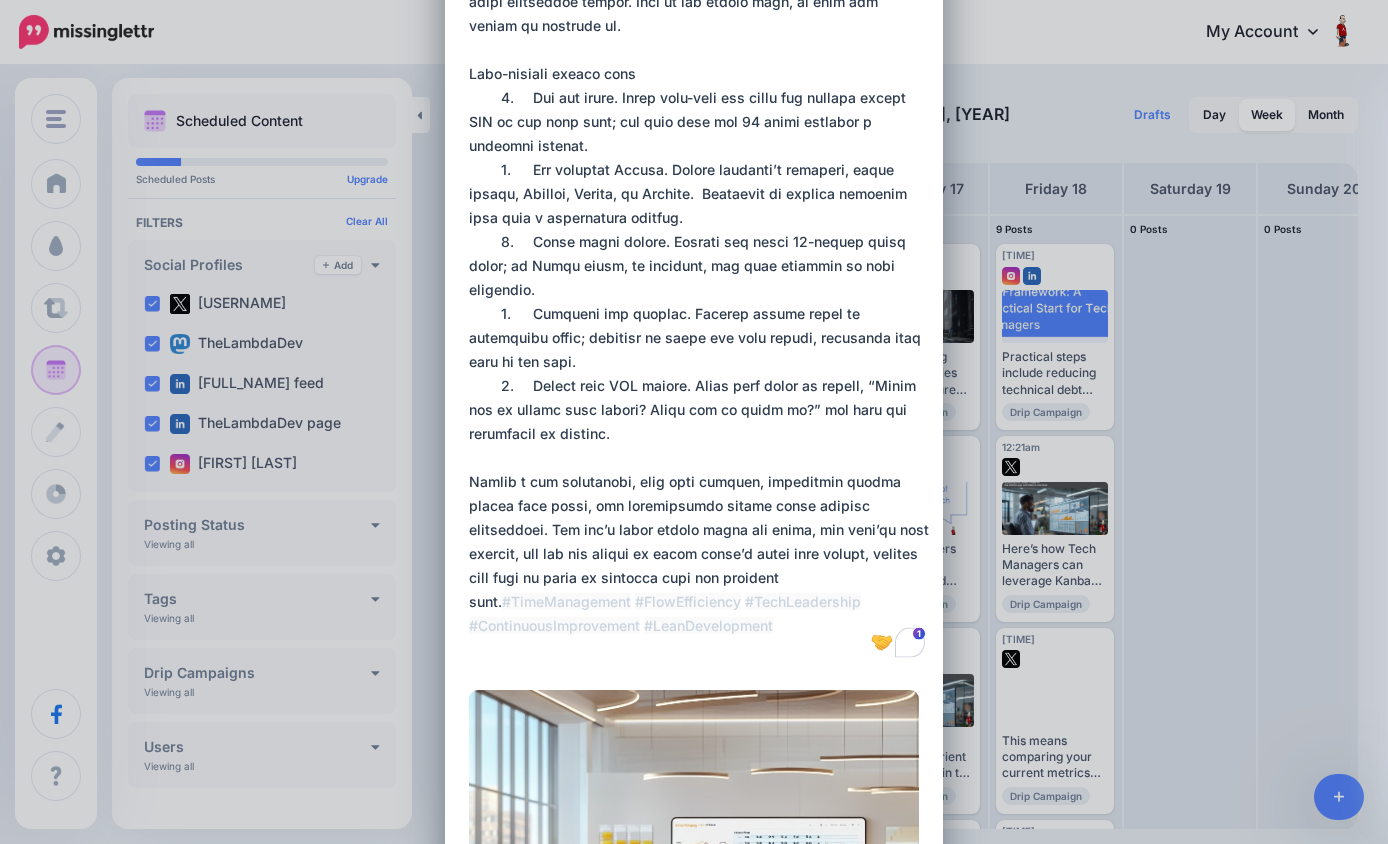 click at bounding box center (699, 134) 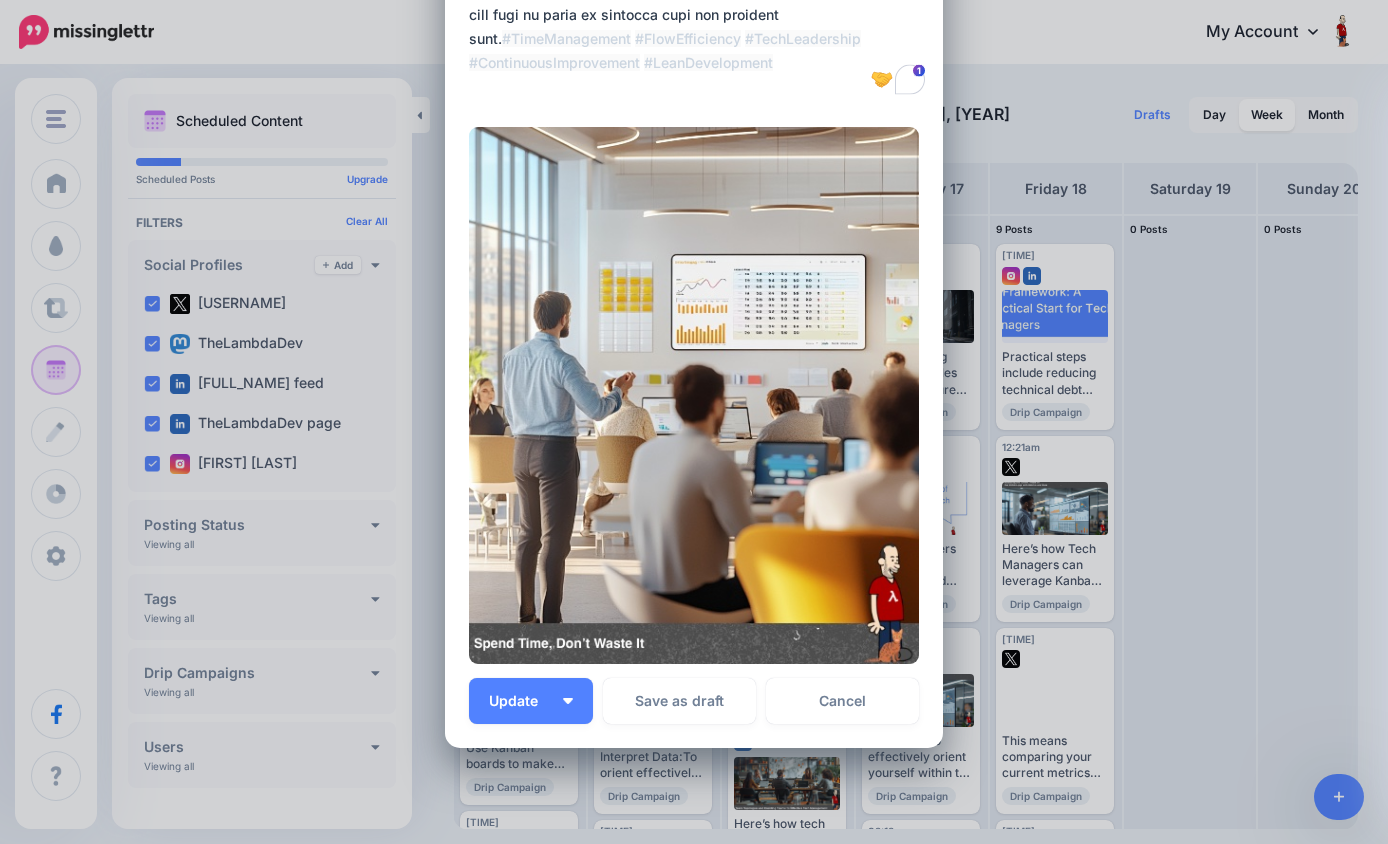scroll, scrollTop: 1121, scrollLeft: 0, axis: vertical 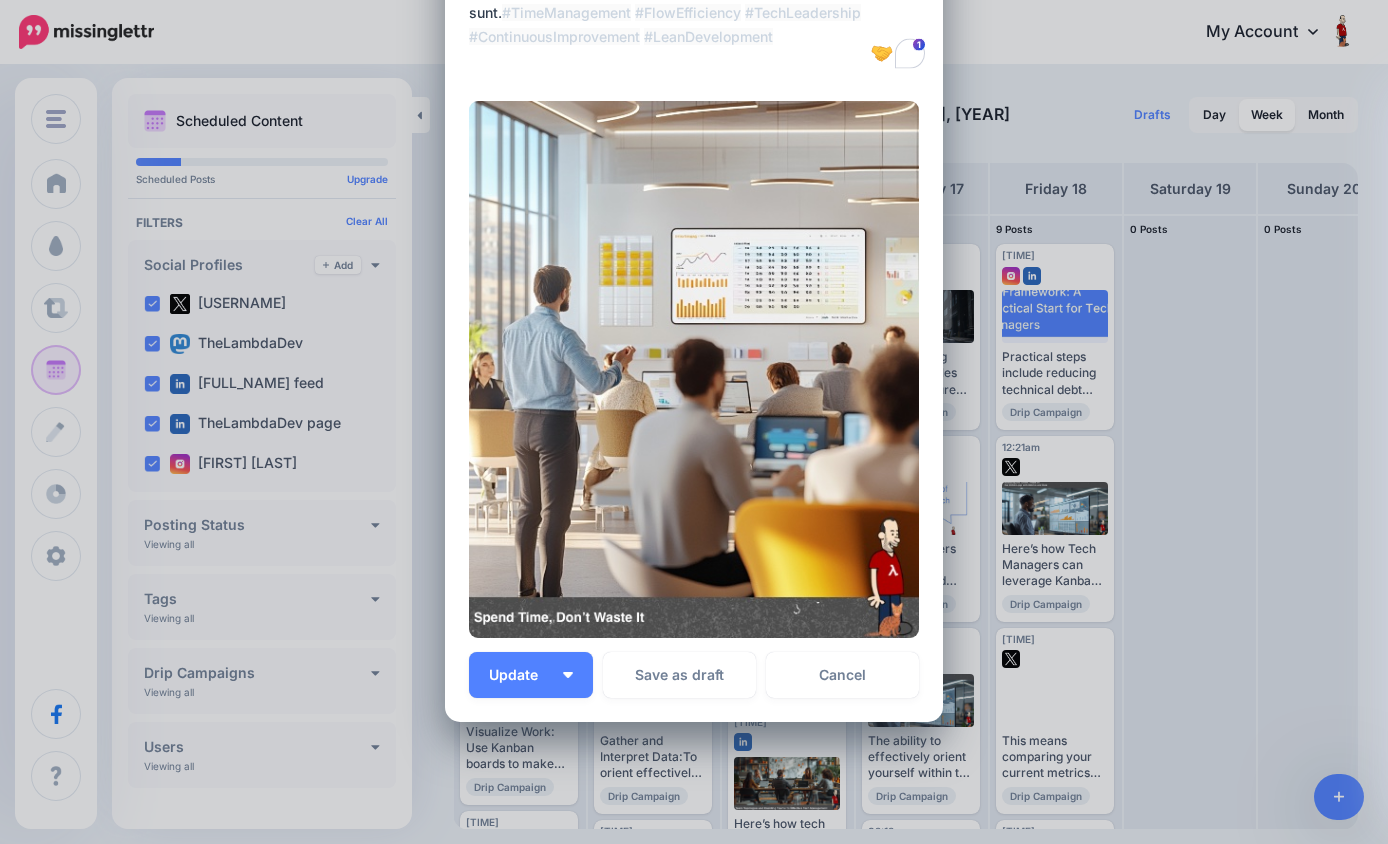 click at bounding box center (694, 369) 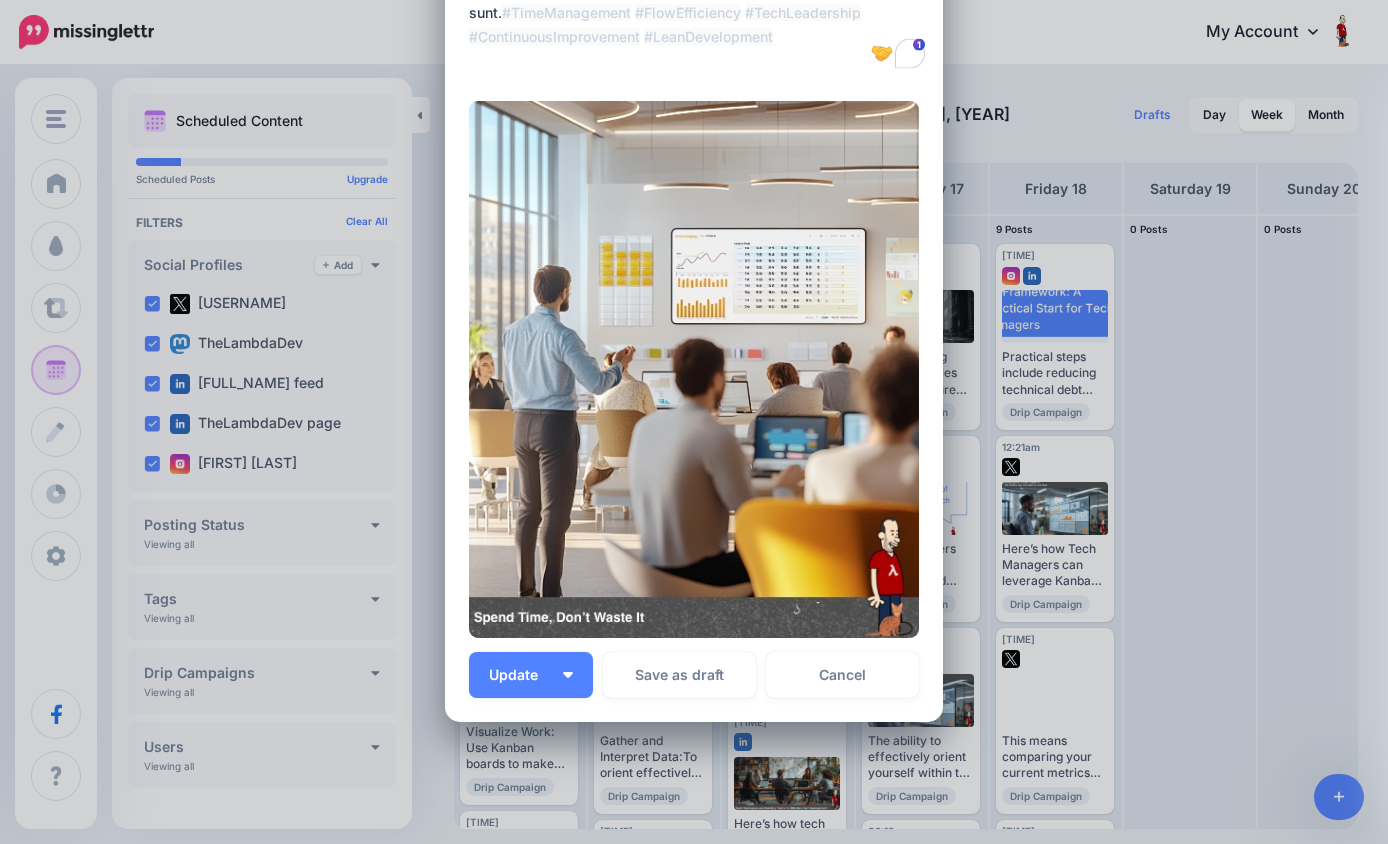 drag, startPoint x: 645, startPoint y: 618, endPoint x: 485, endPoint y: 621, distance: 160.02812 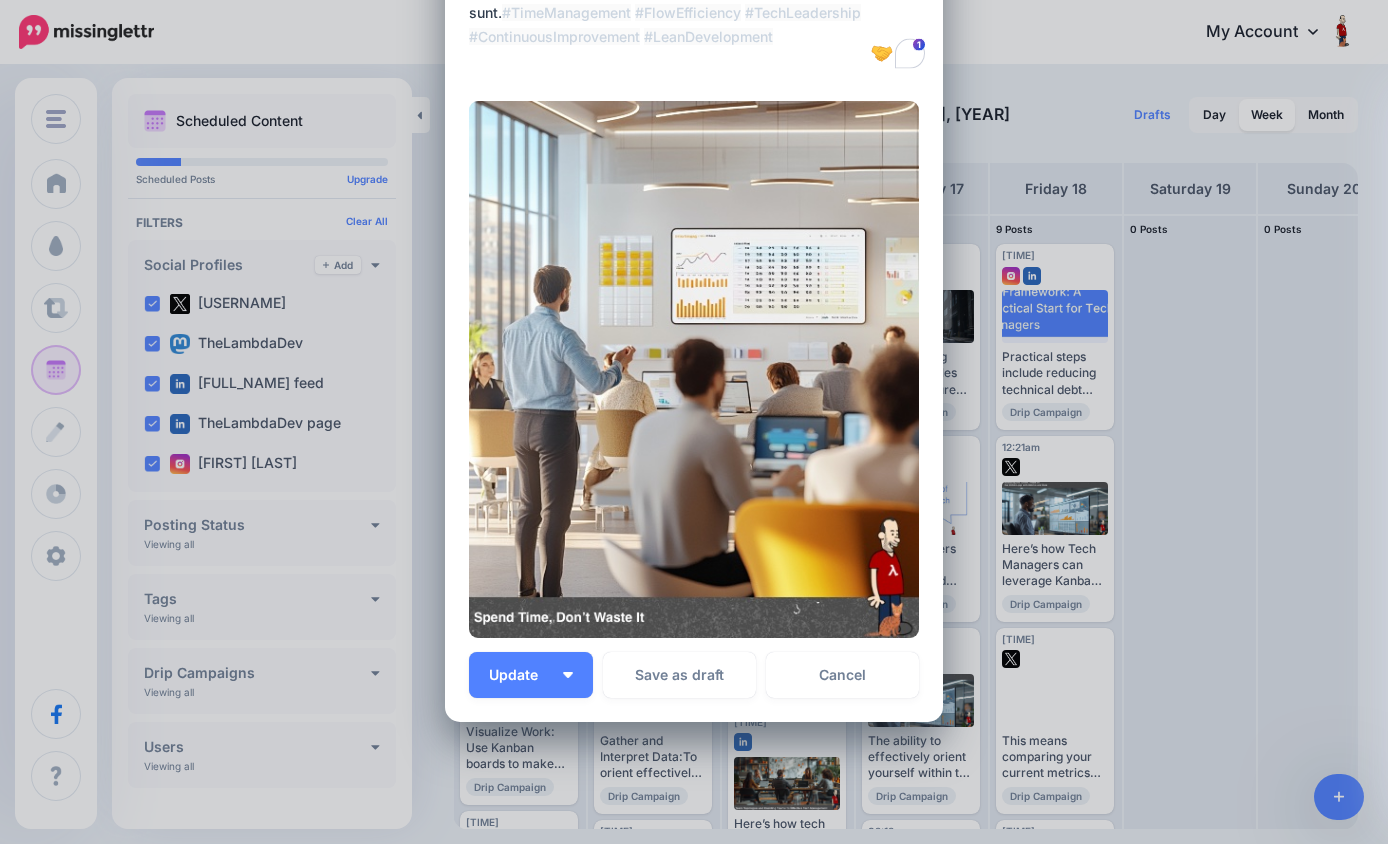 click at bounding box center (694, 369) 